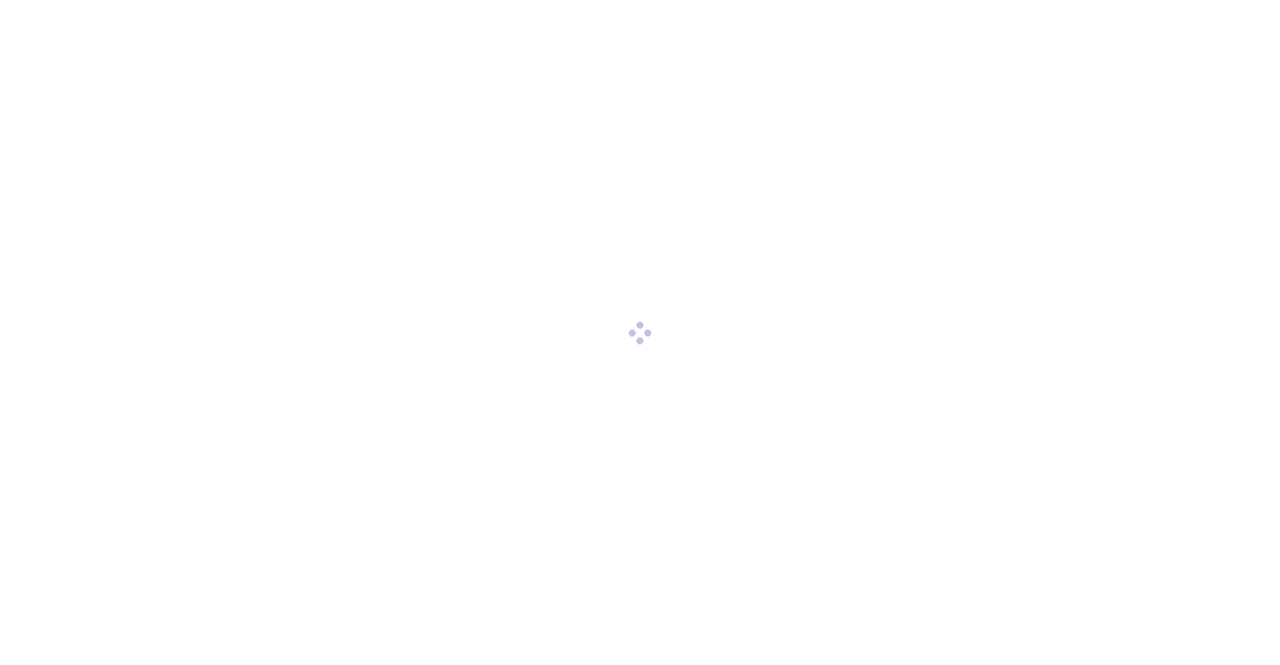 scroll, scrollTop: 0, scrollLeft: 0, axis: both 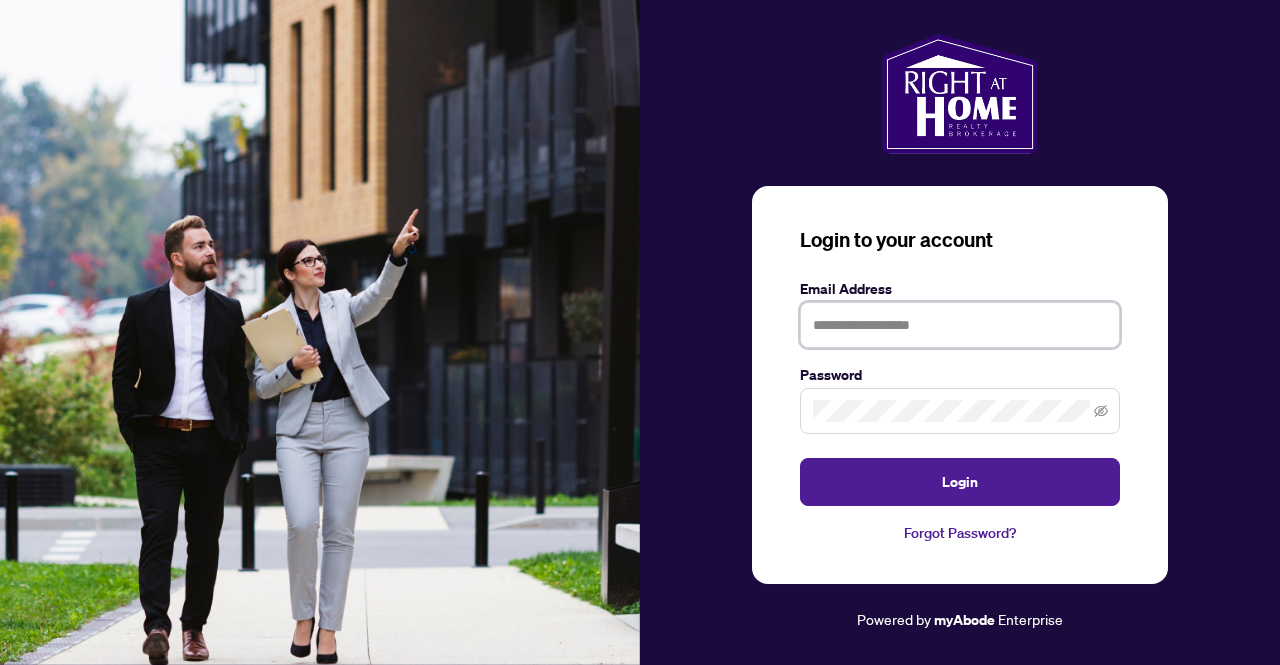 click at bounding box center [960, 325] 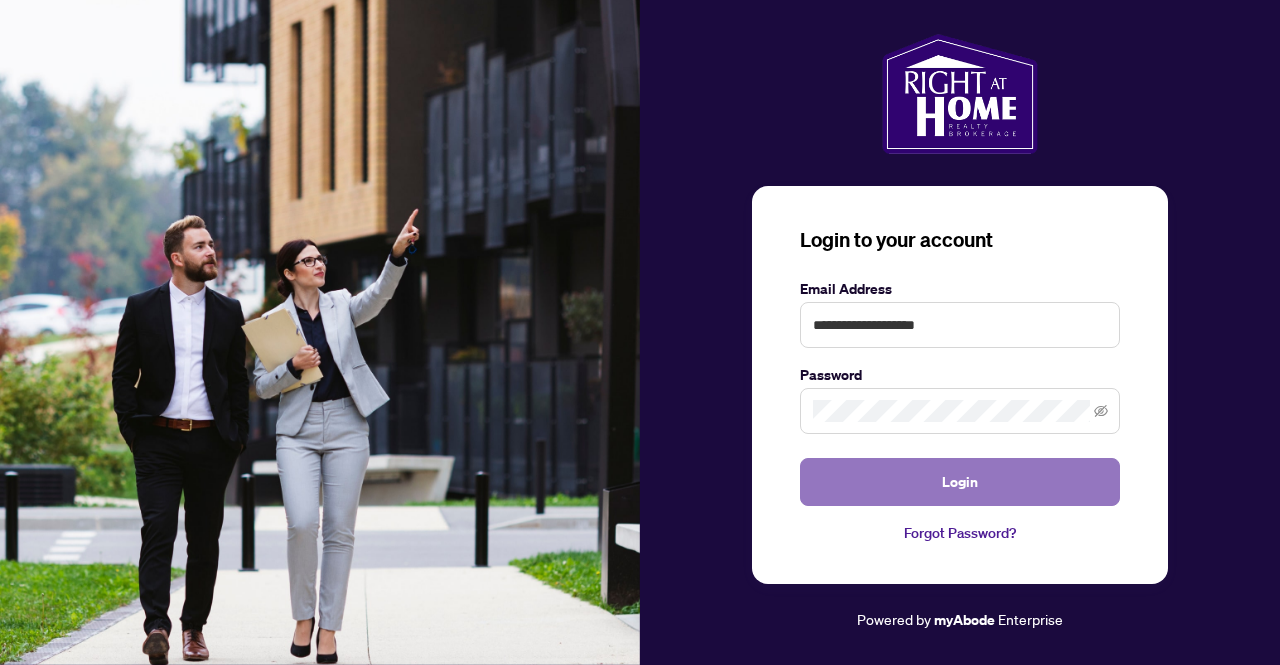 click on "Login" at bounding box center [960, 482] 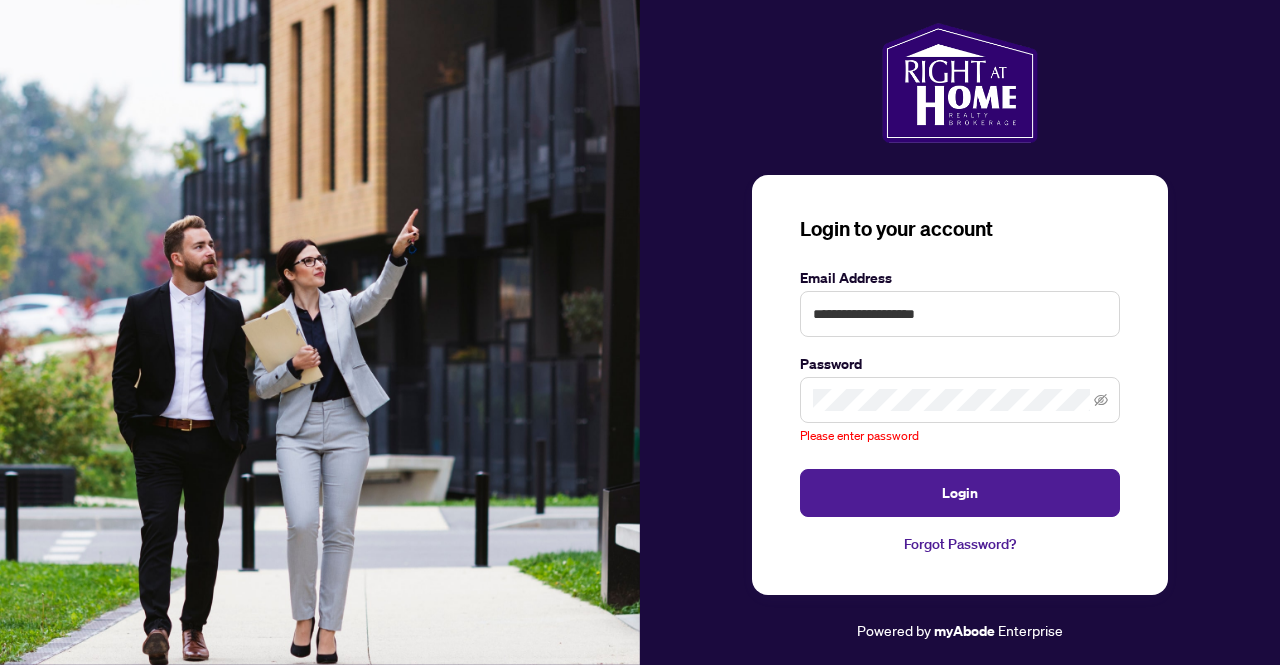 click at bounding box center [960, 400] 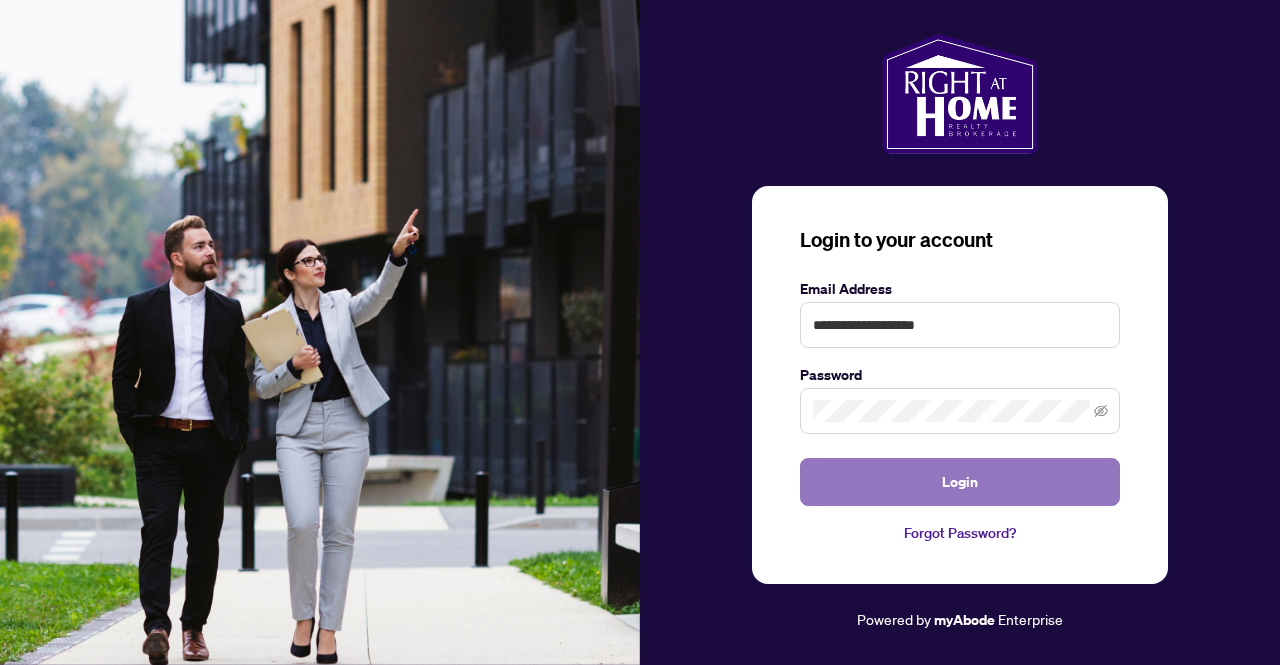 click on "Login" at bounding box center (960, 482) 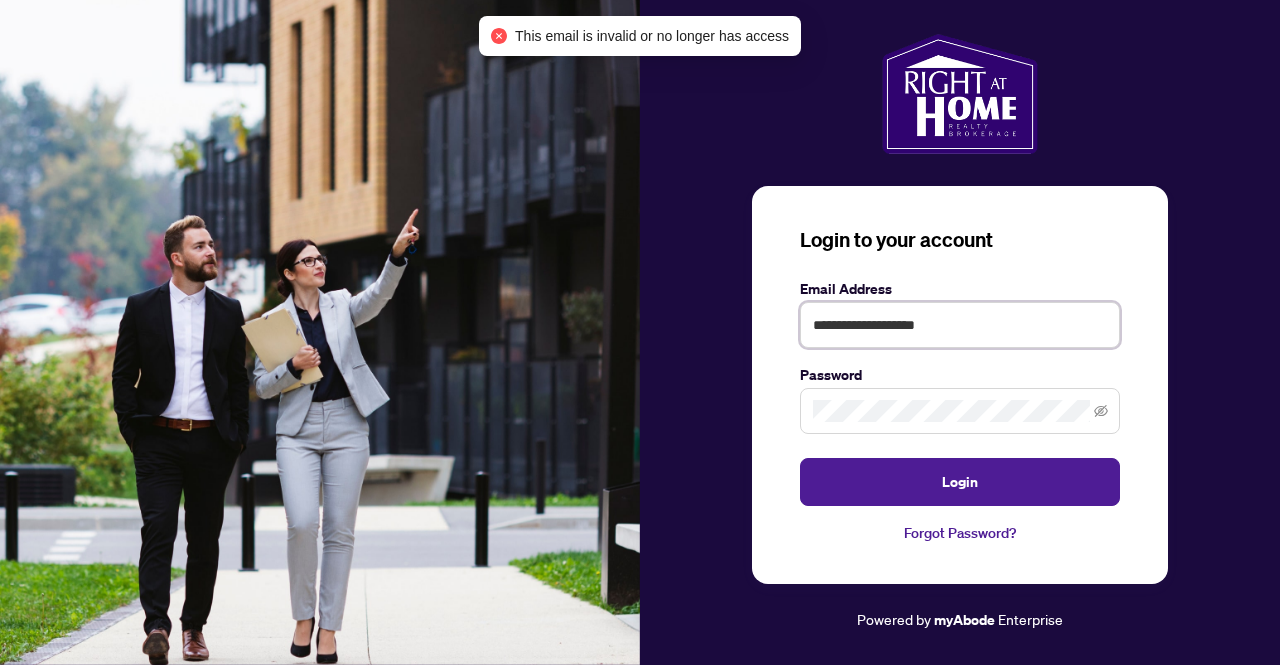 drag, startPoint x: 988, startPoint y: 323, endPoint x: 392, endPoint y: 367, distance: 597.62195 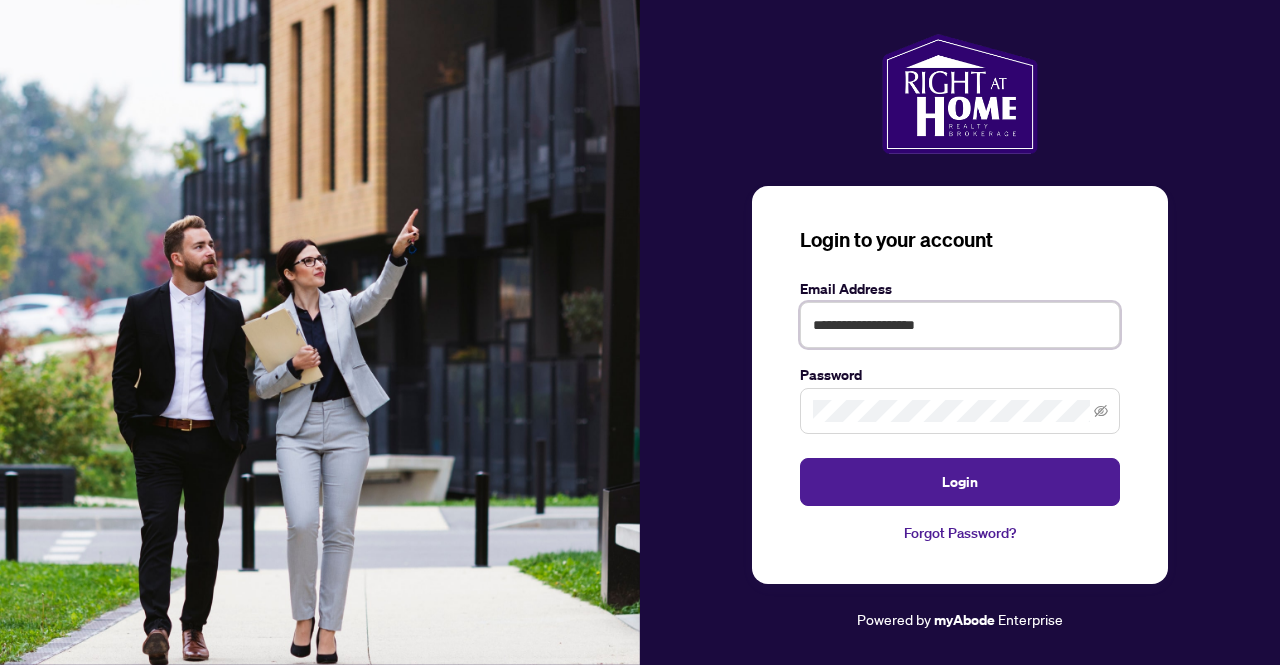 type on "**********" 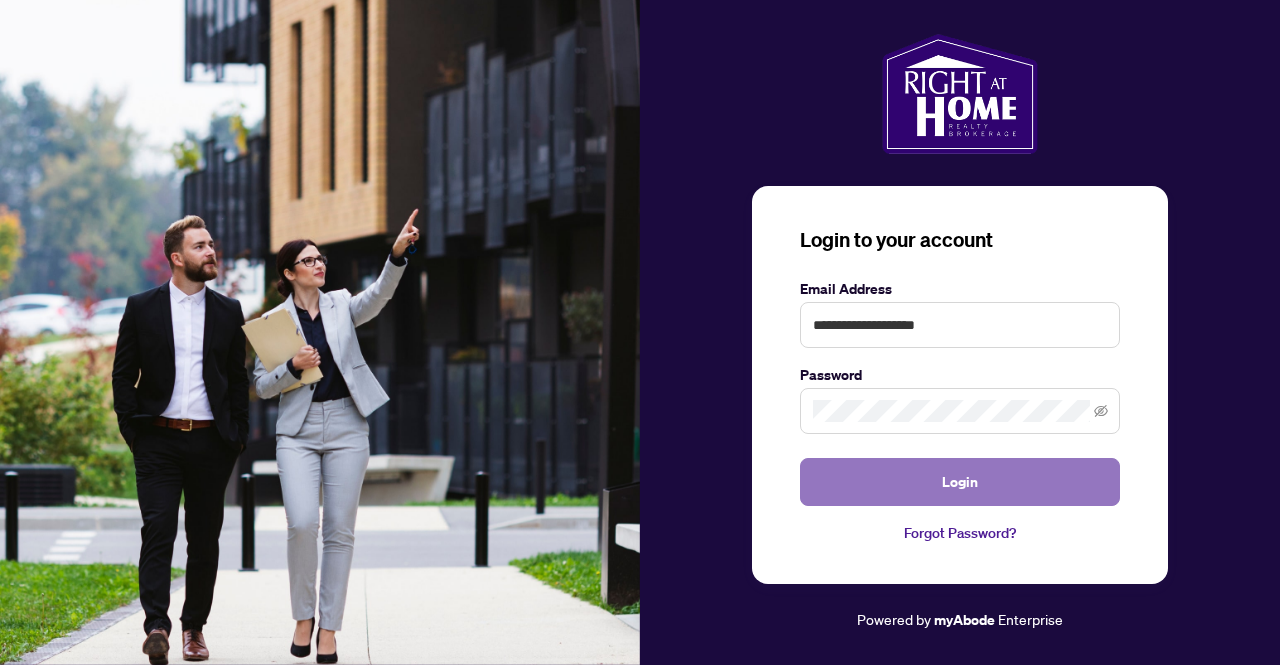 click on "Login" at bounding box center (960, 482) 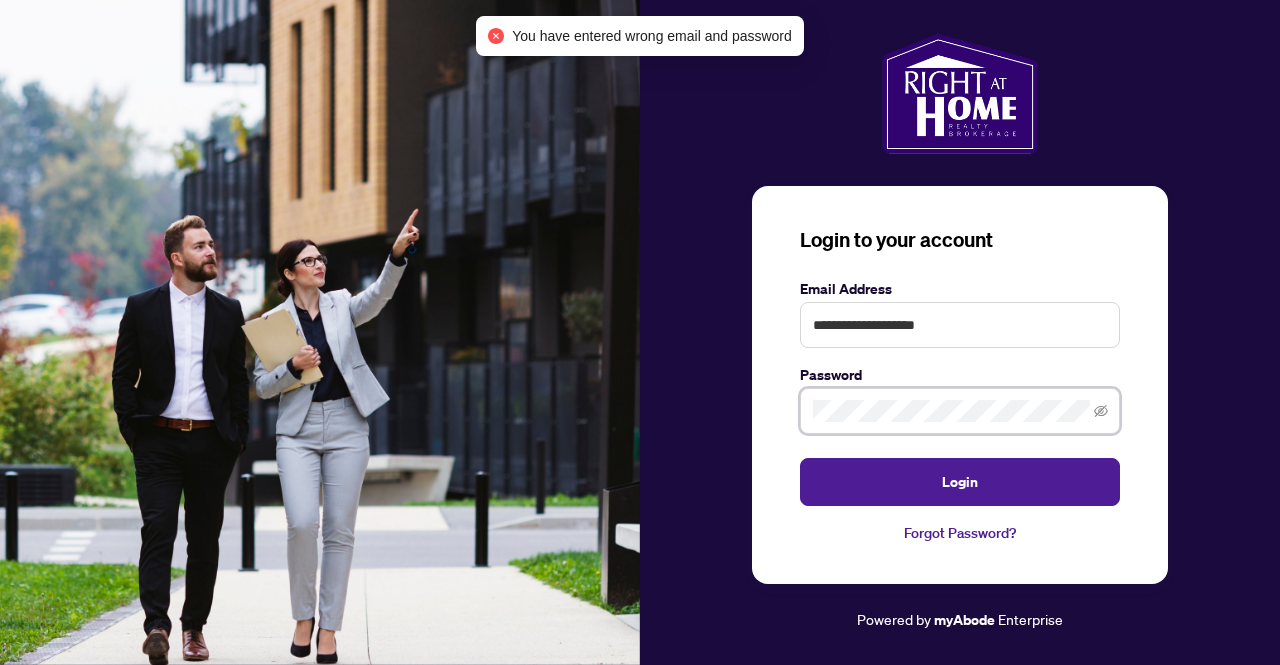 click on "**********" at bounding box center (640, 332) 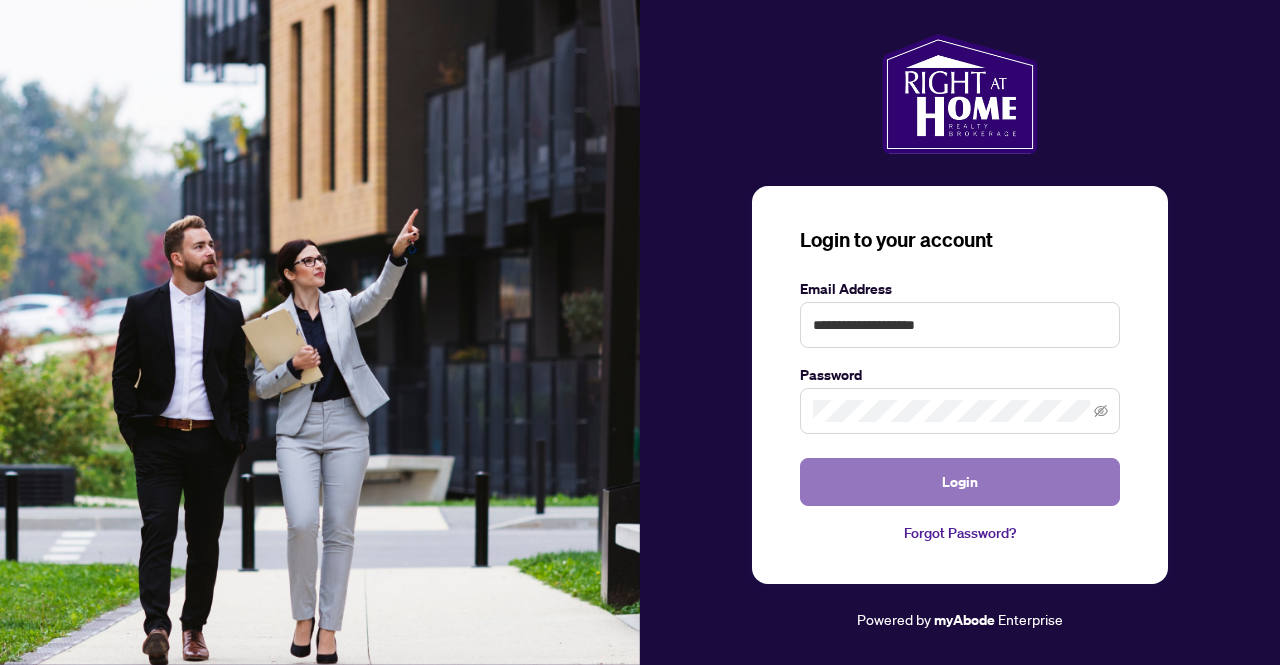 click on "Login" at bounding box center (960, 482) 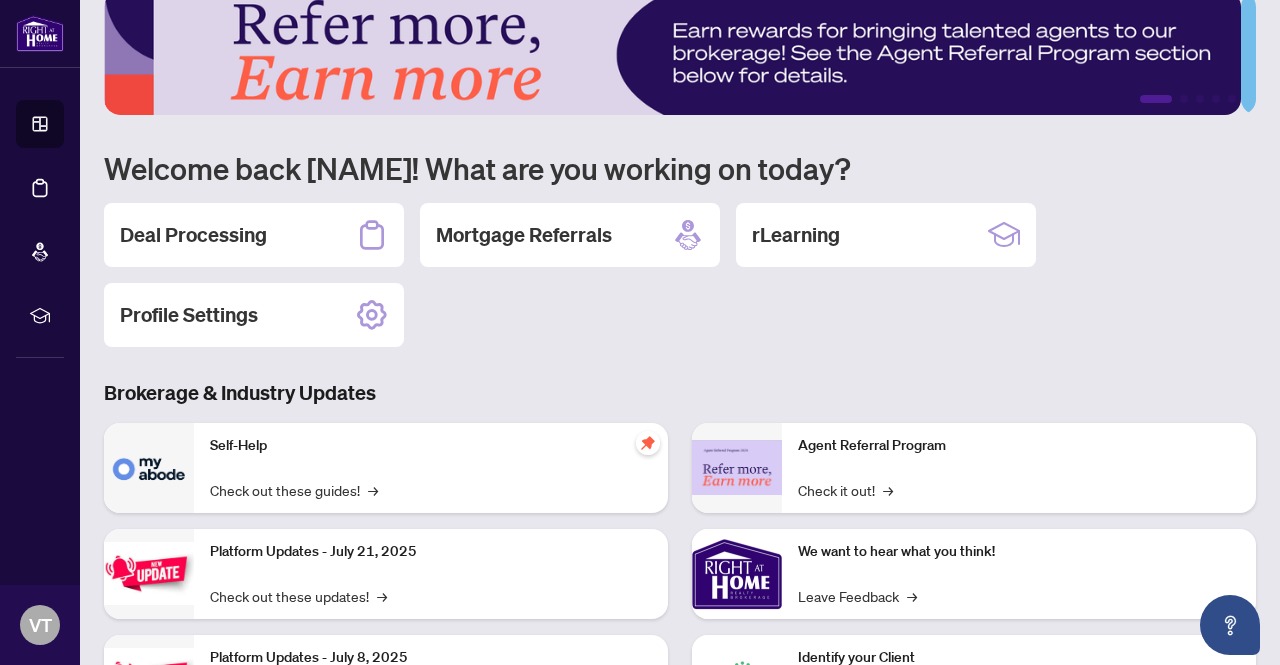 scroll, scrollTop: 15, scrollLeft: 0, axis: vertical 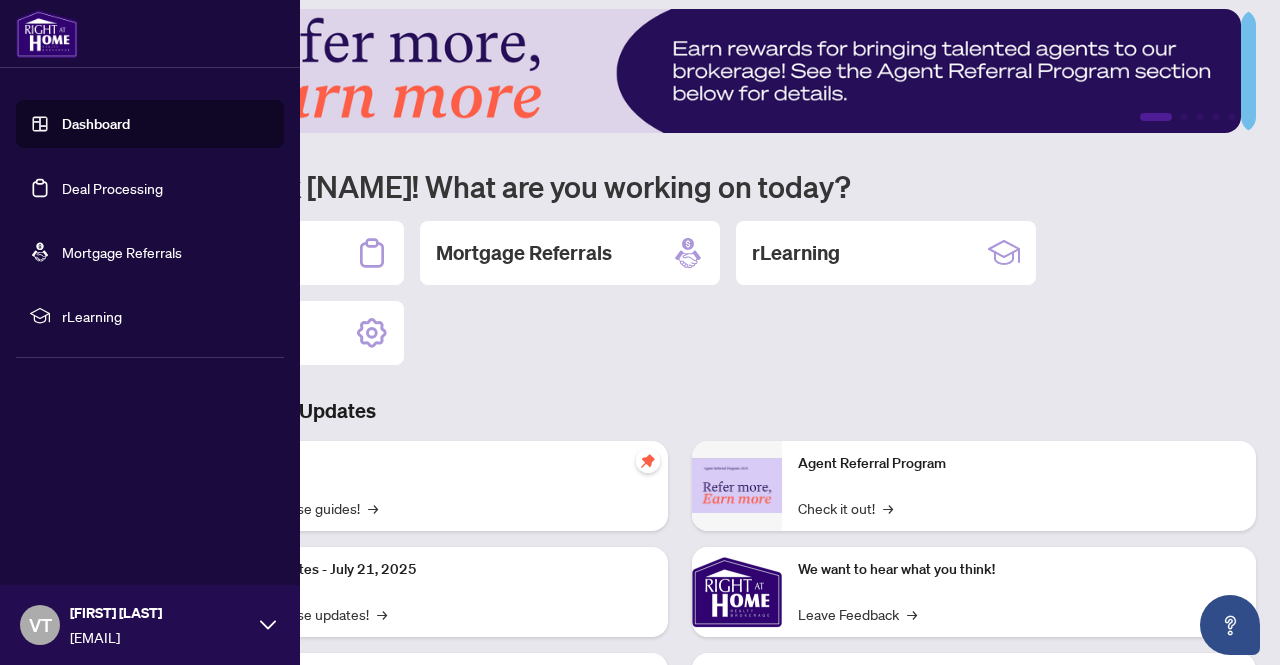 click on "Deal Processing" at bounding box center (112, 188) 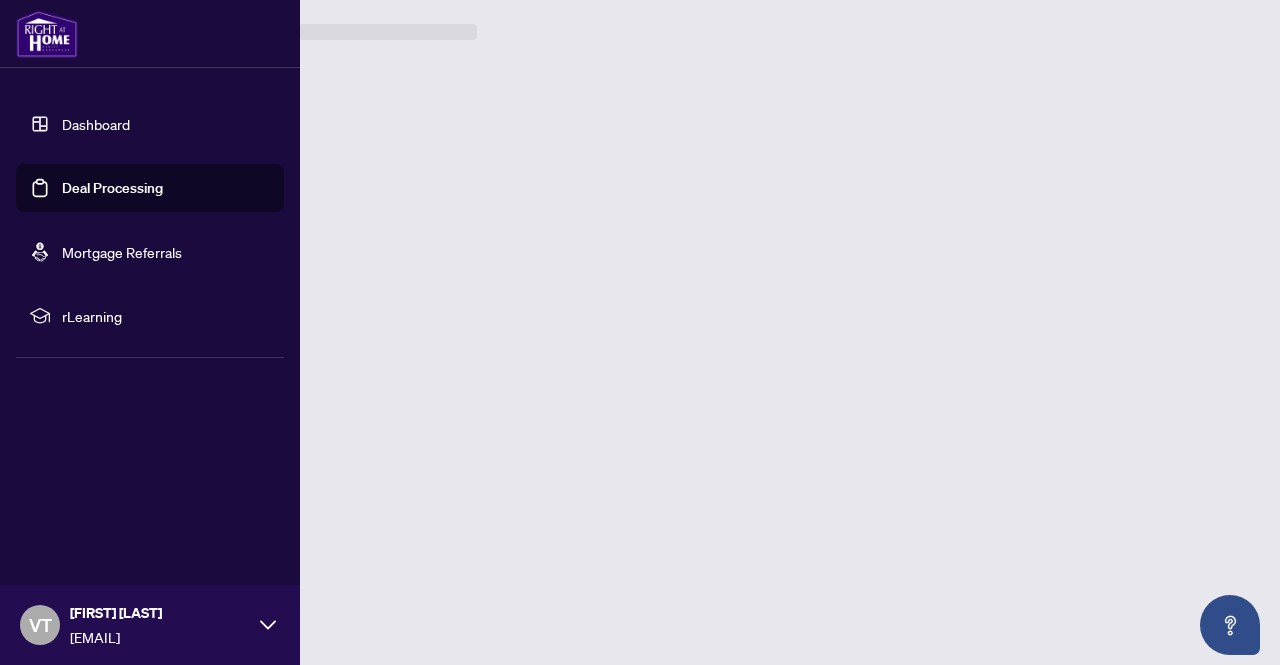 scroll, scrollTop: 0, scrollLeft: 0, axis: both 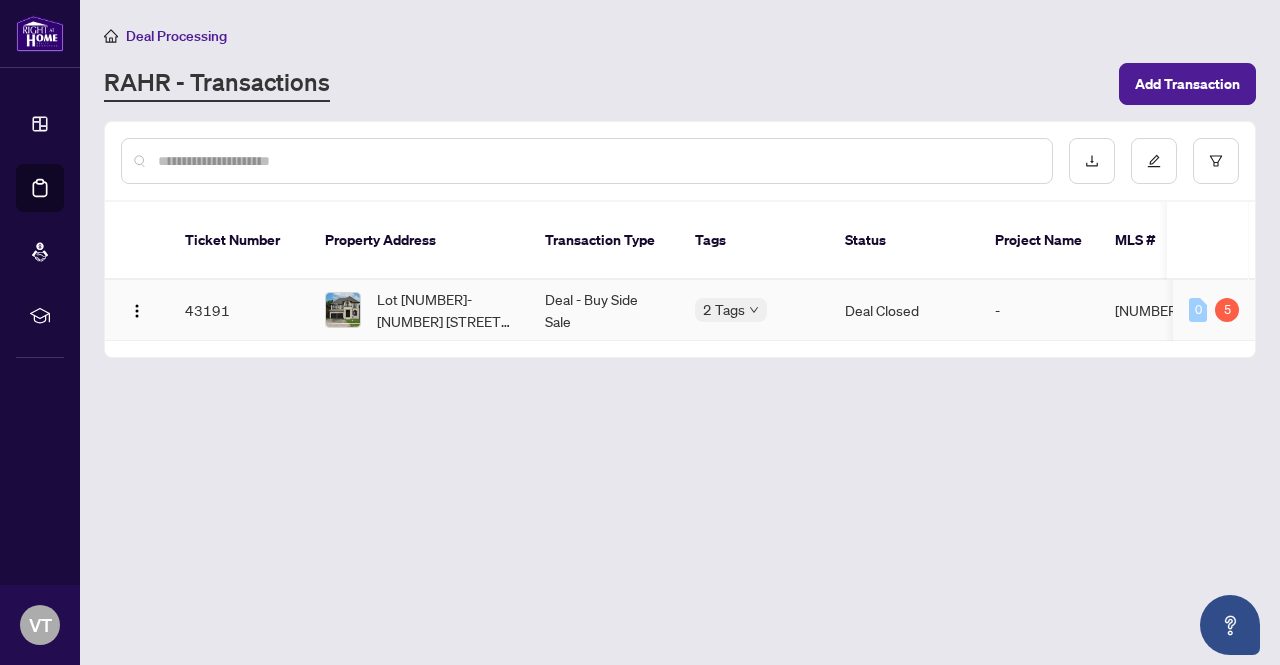 click on "Lot 28-[NUMBER] [STREET], [CITY], [STATE] [POSTAL_CODE], Canada" at bounding box center (419, 310) 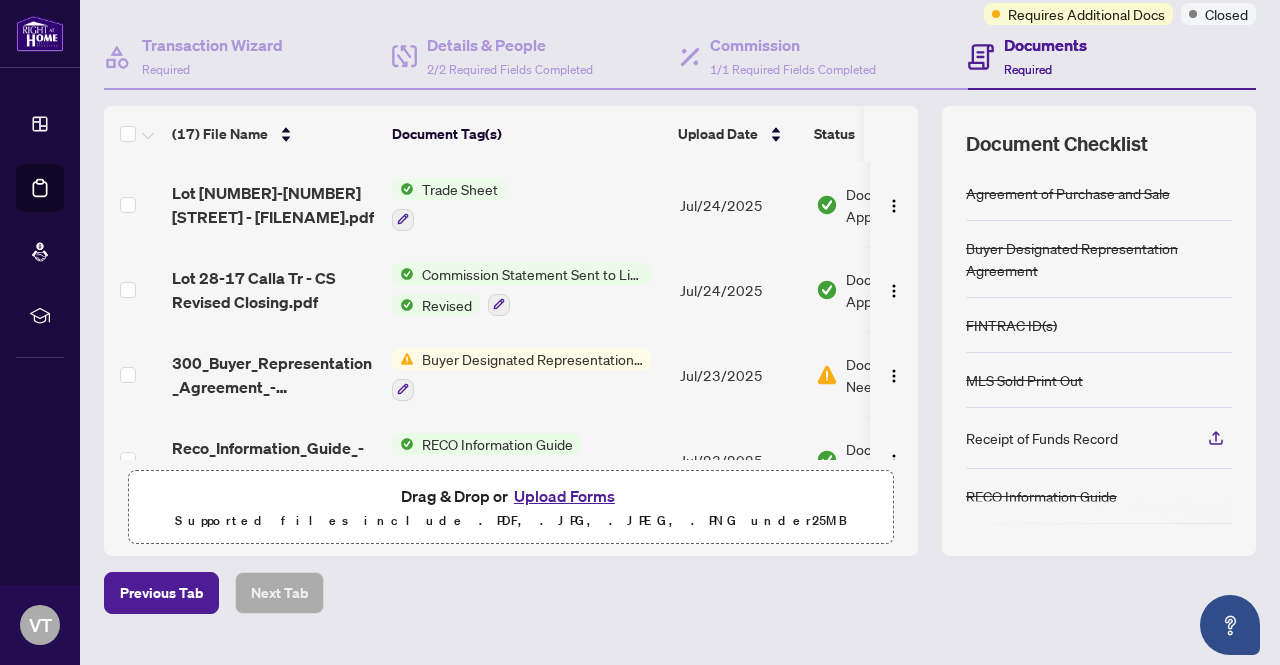 scroll, scrollTop: 168, scrollLeft: 0, axis: vertical 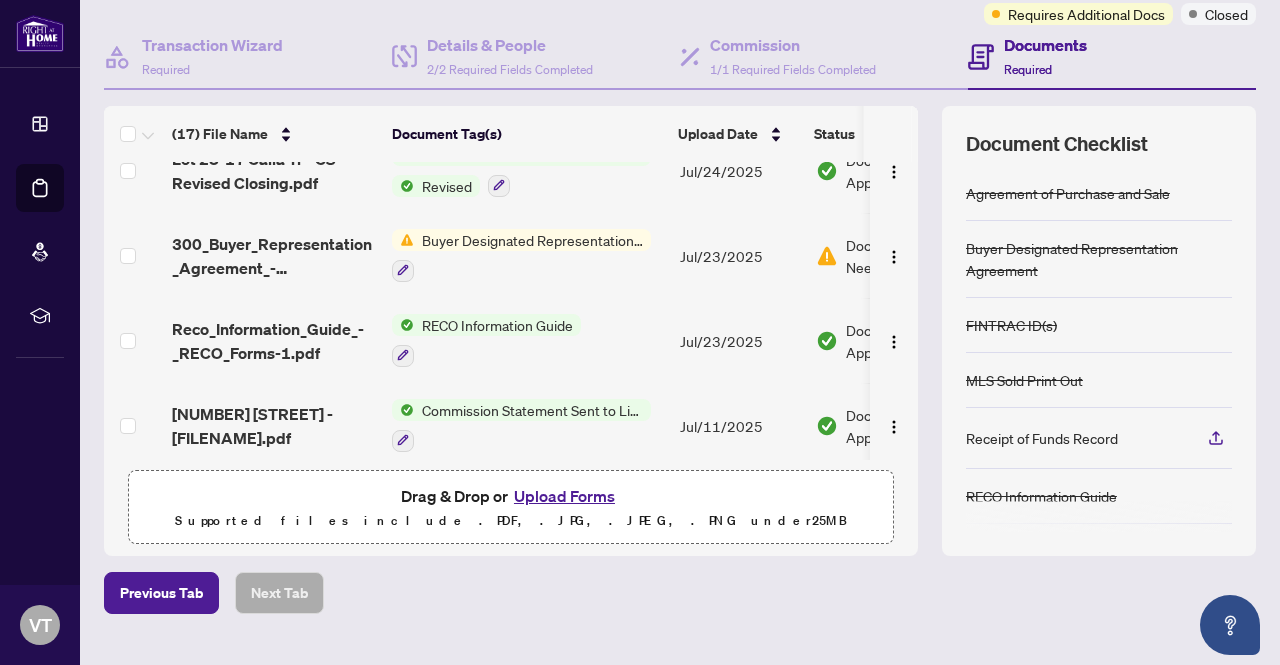 click on "Buyer Designated Representation Agreement" at bounding box center [521, 255] 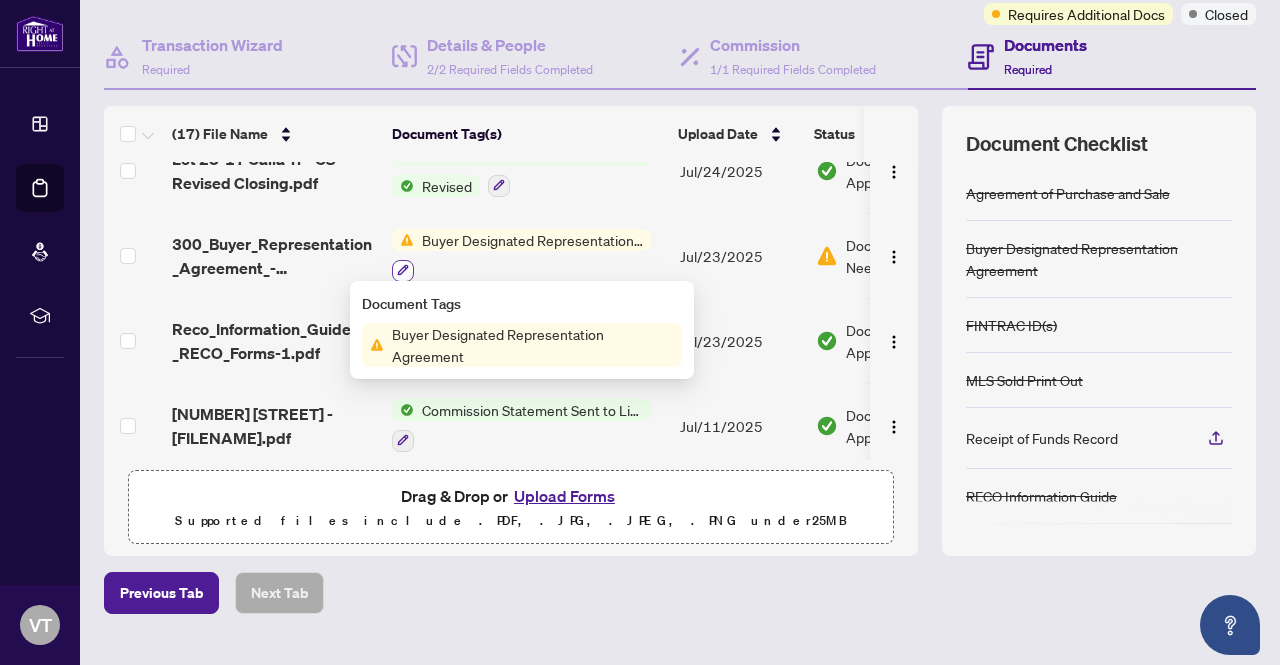 click 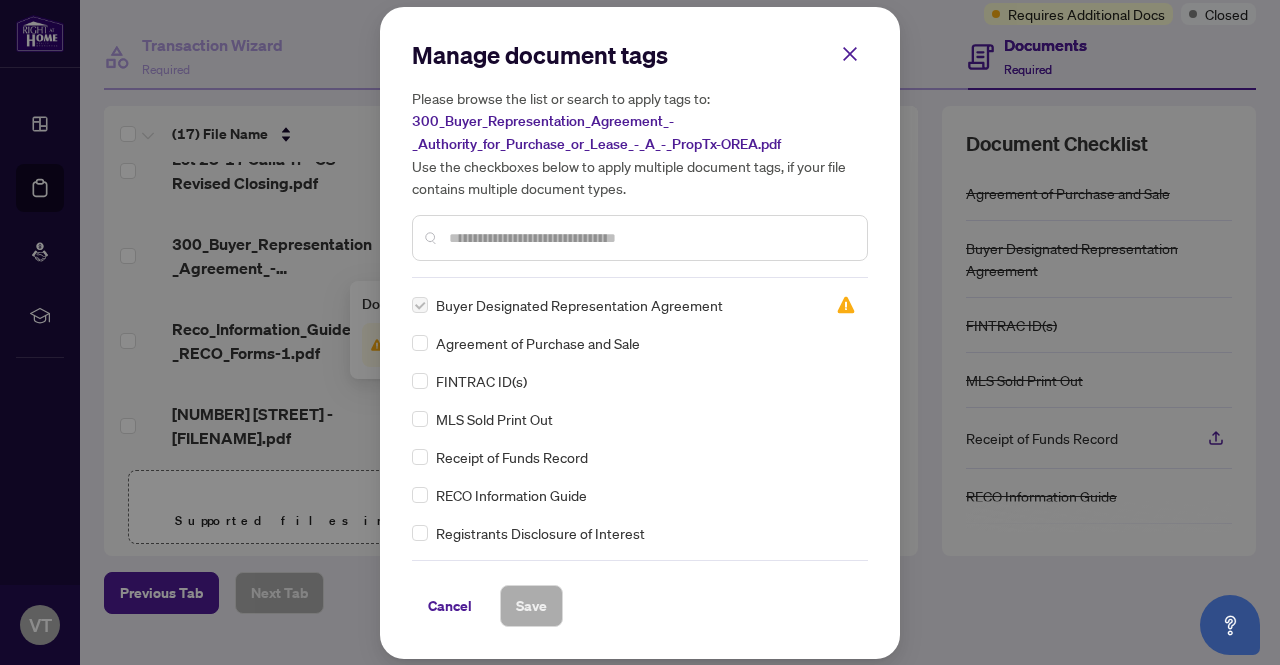 click at bounding box center (420, 305) 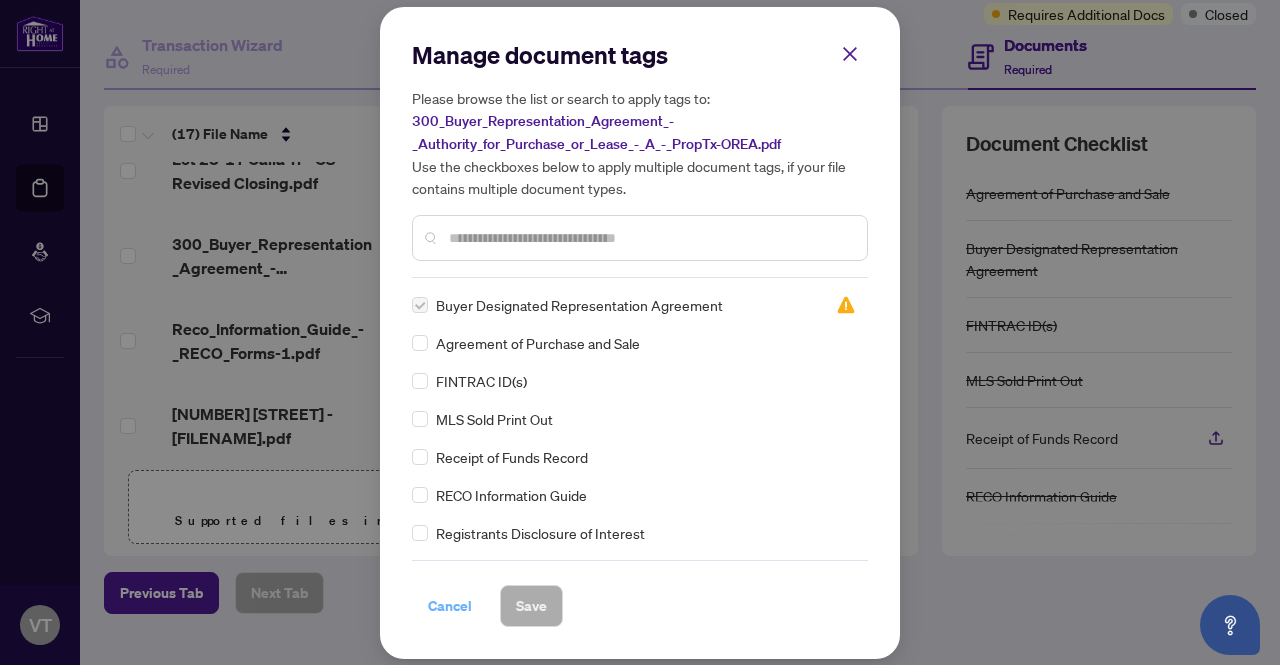 click on "Cancel" at bounding box center (450, 606) 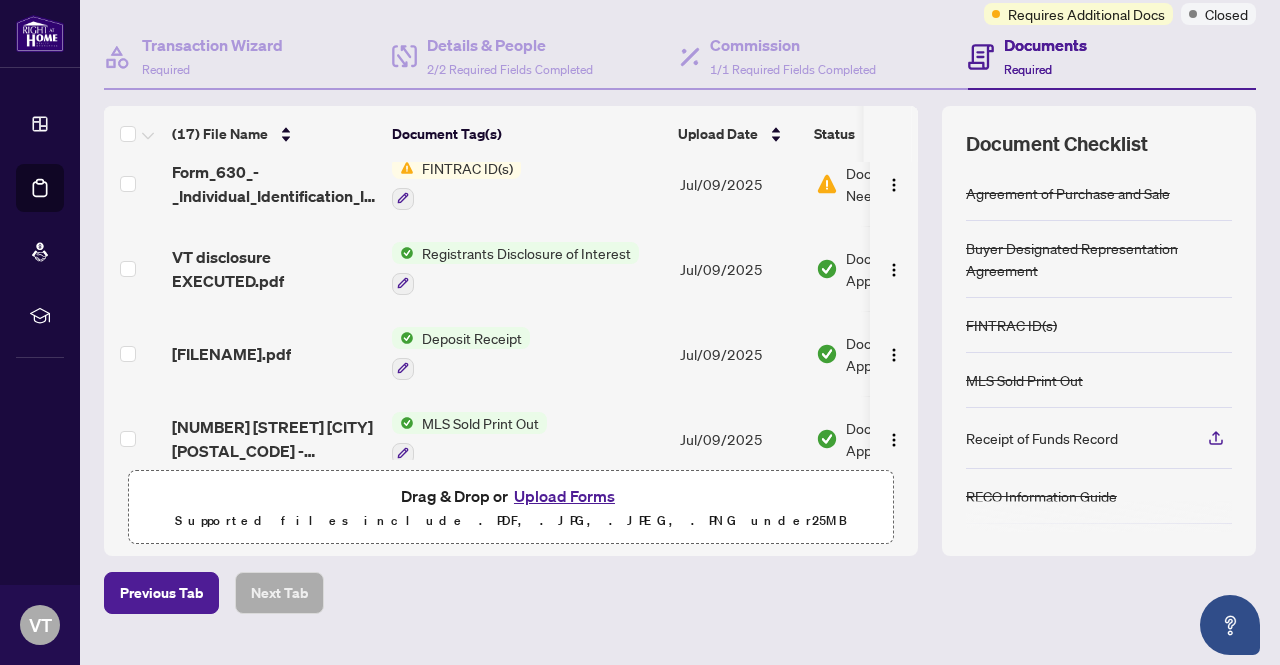 scroll, scrollTop: 0, scrollLeft: 0, axis: both 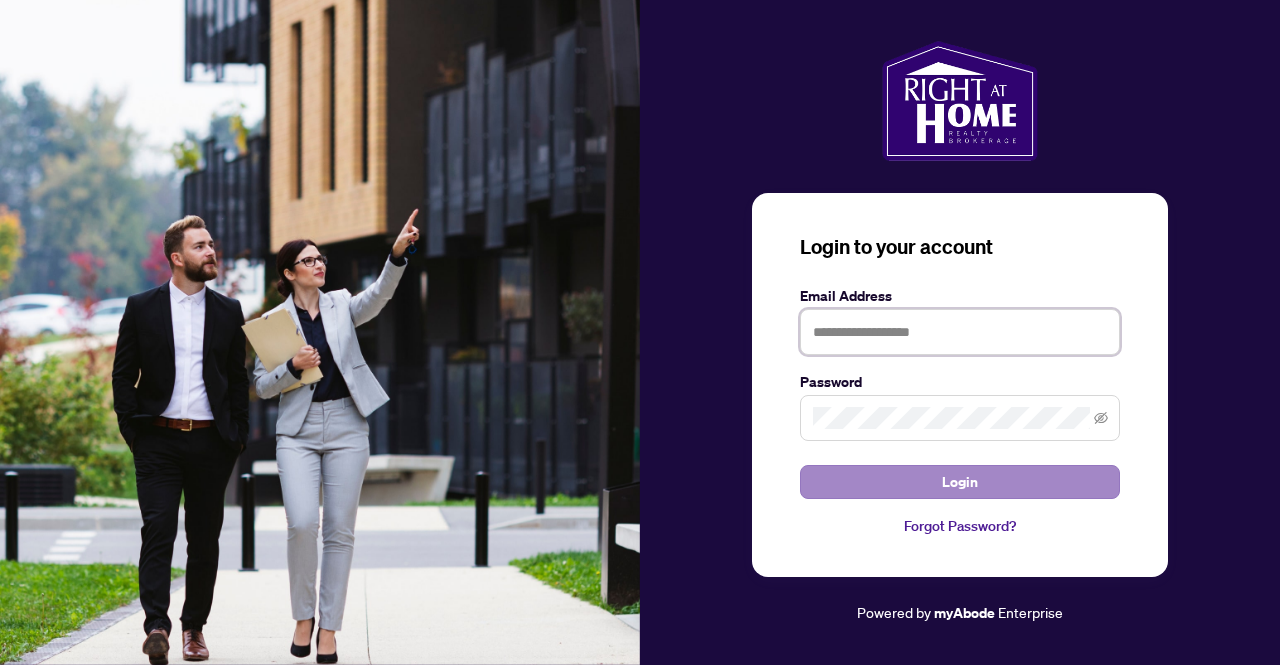 type on "**********" 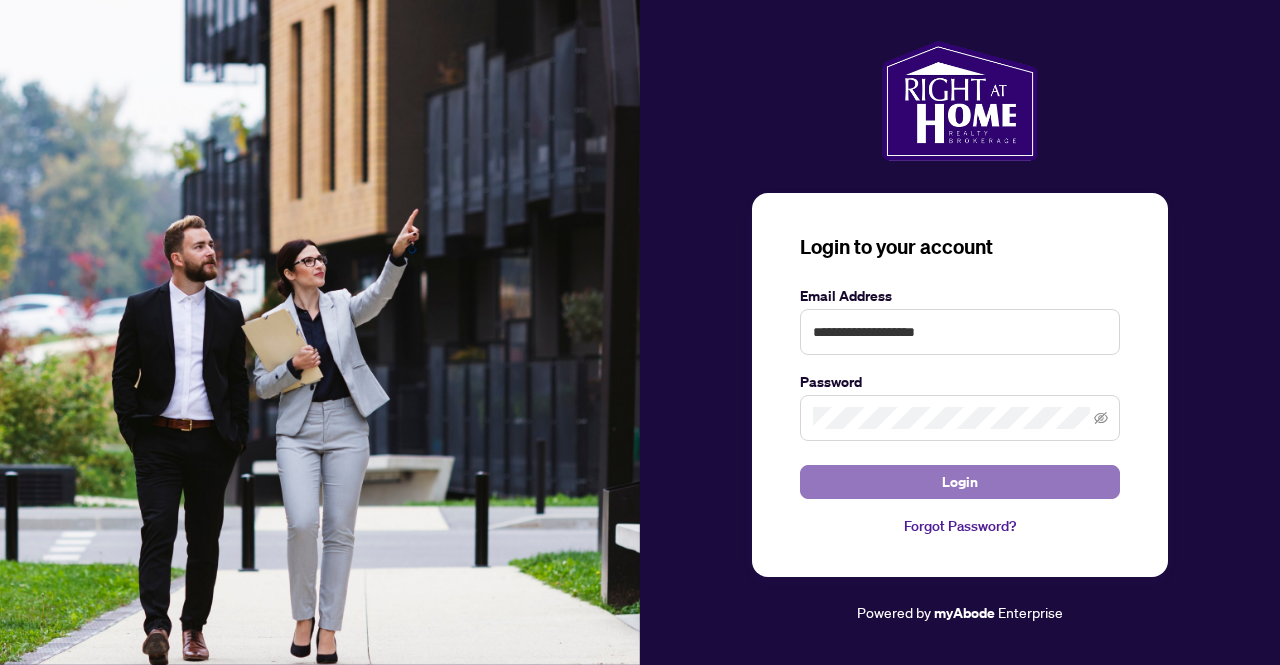 click on "Login" at bounding box center [960, 482] 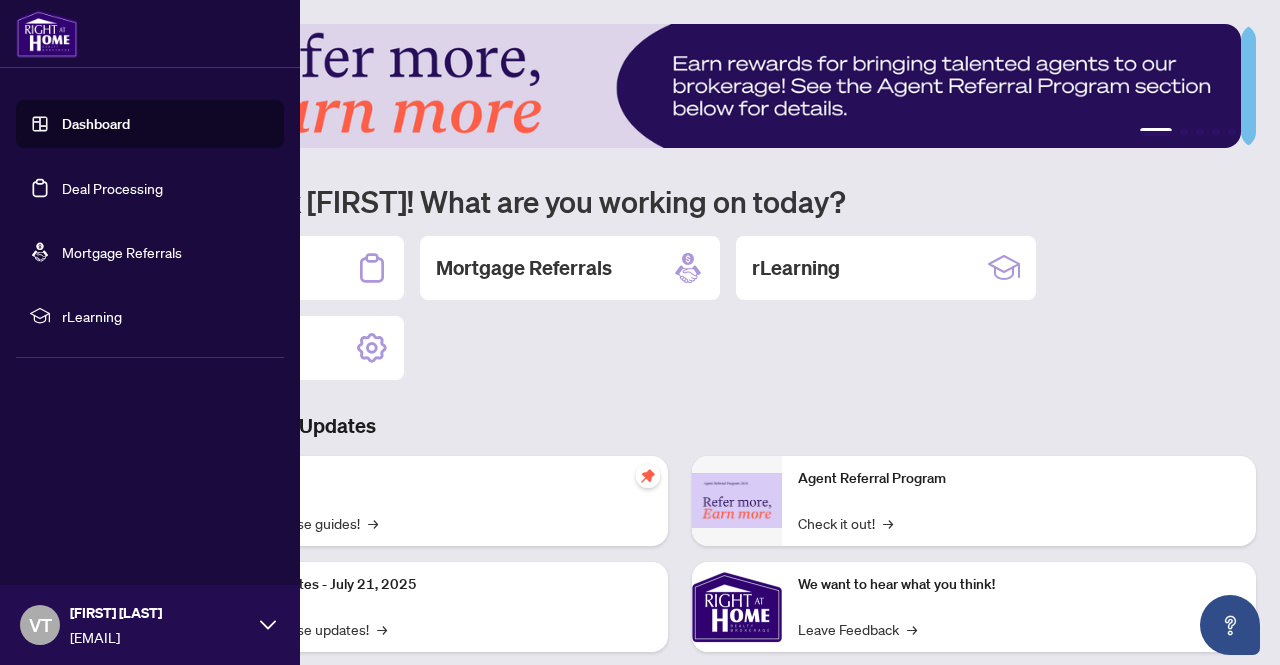 click on "Deal Processing" at bounding box center (112, 188) 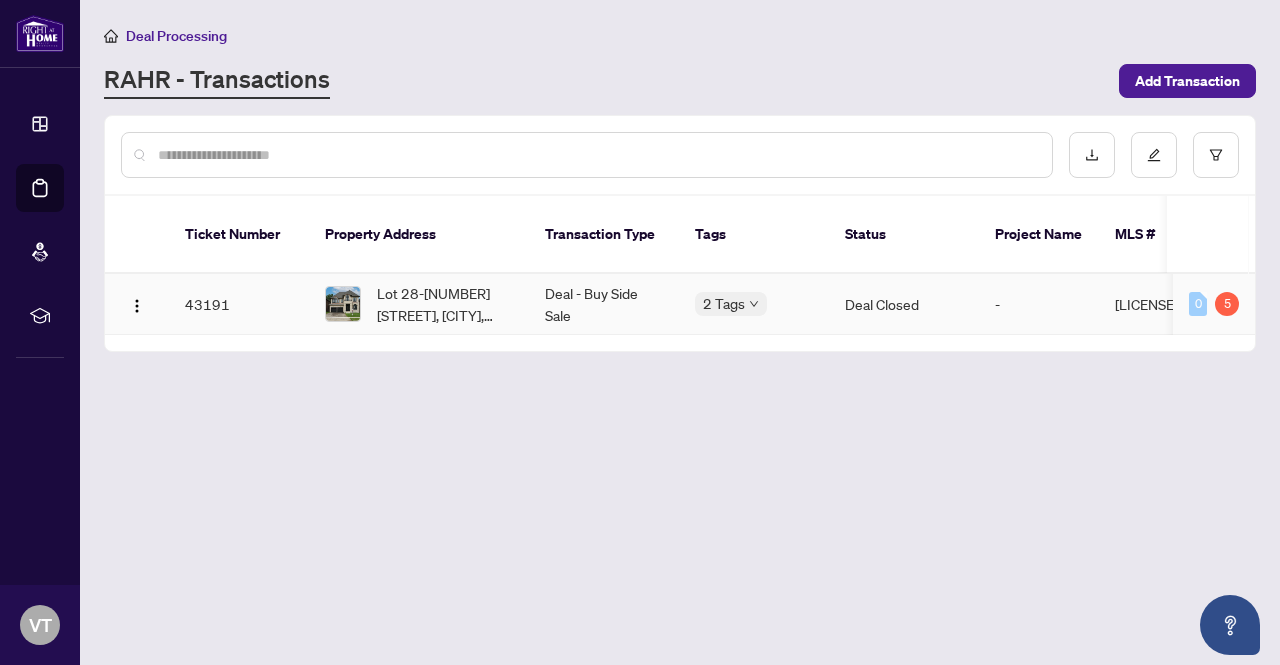 click on "Lot 28-[NUMBER] [STREET], [CITY], [STATE] [POSTAL_CODE], Canada" at bounding box center [445, 304] 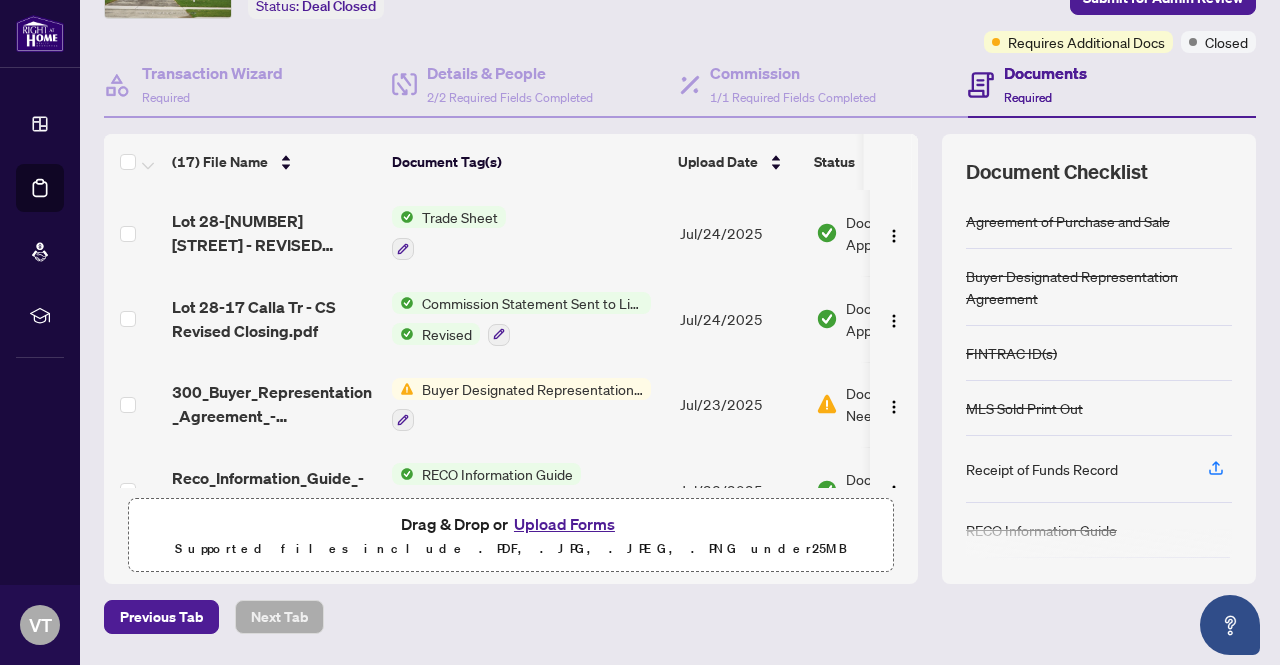 scroll, scrollTop: 141, scrollLeft: 0, axis: vertical 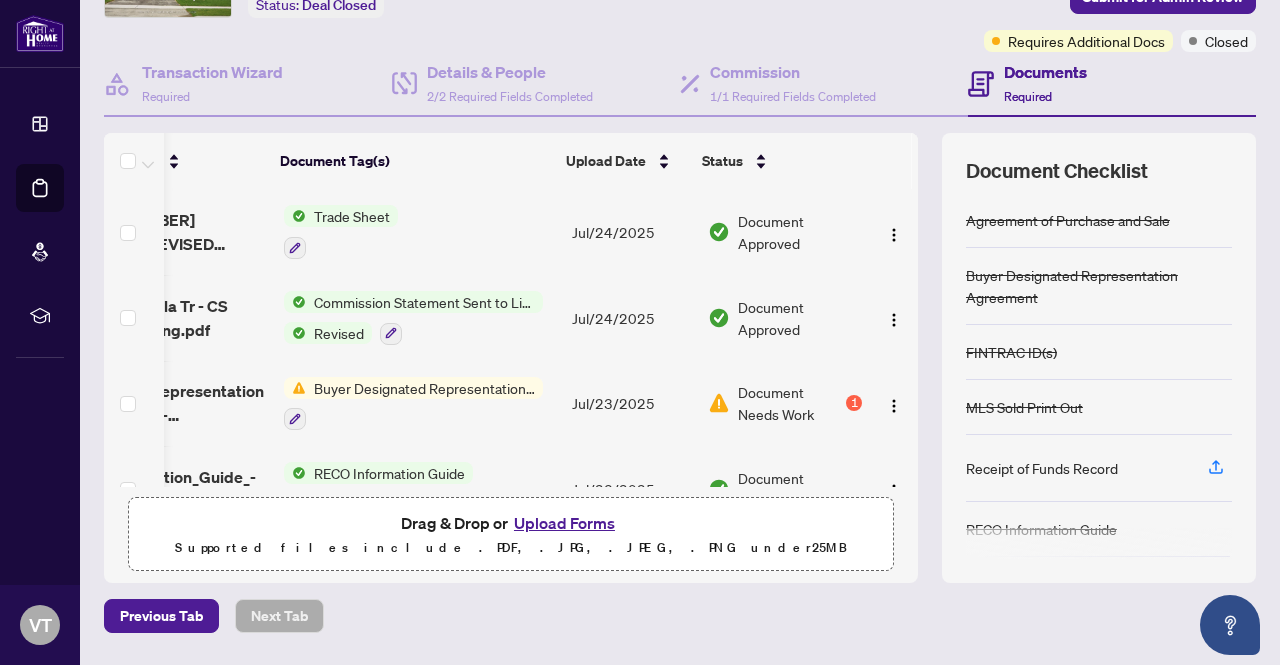 click on "1" at bounding box center (854, 403) 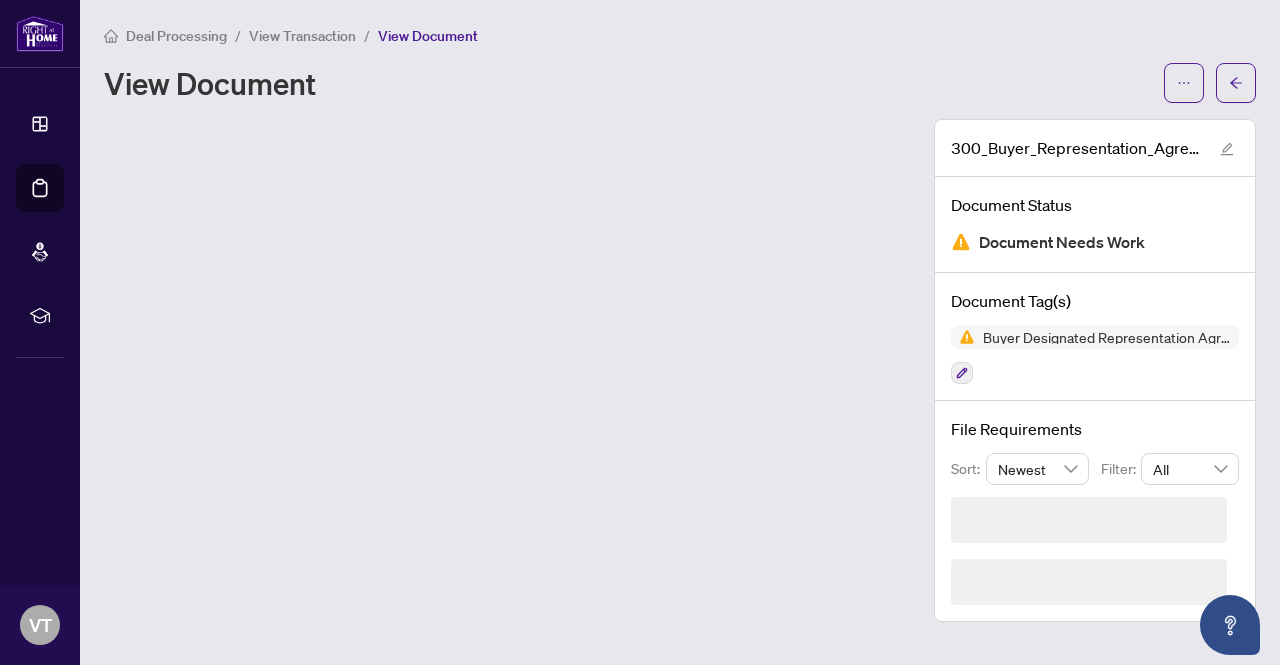 scroll, scrollTop: 0, scrollLeft: 0, axis: both 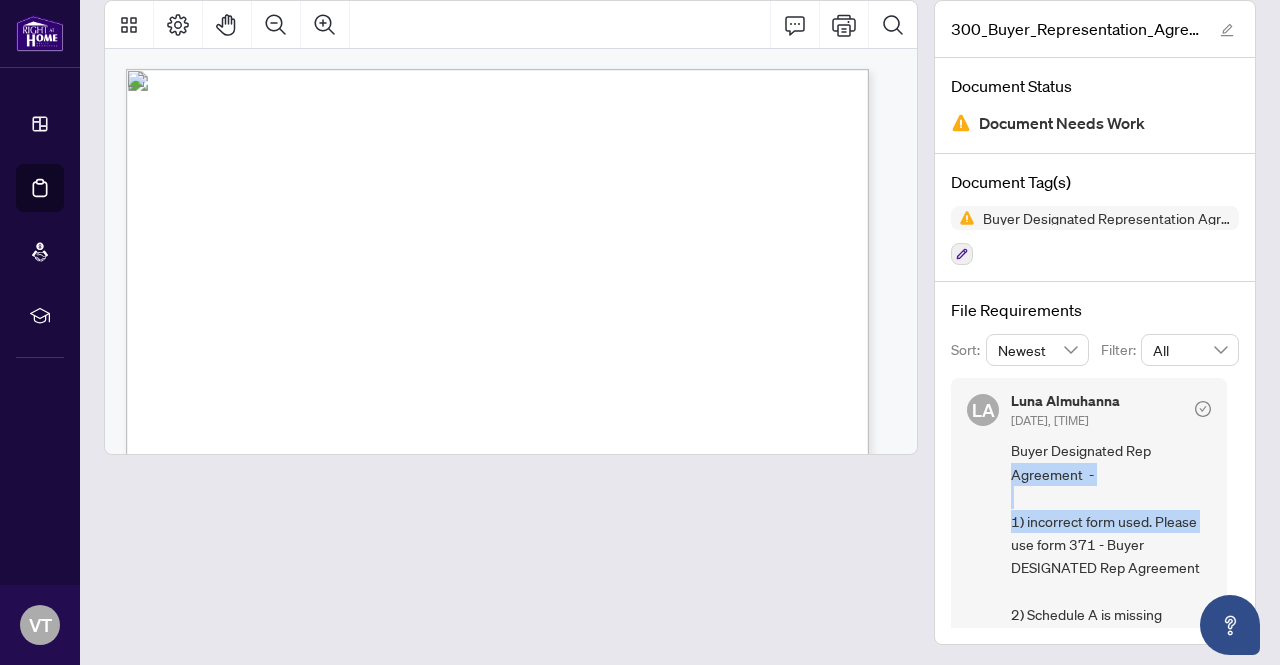 drag, startPoint x: 1216, startPoint y: 442, endPoint x: 1220, endPoint y: 511, distance: 69.115845 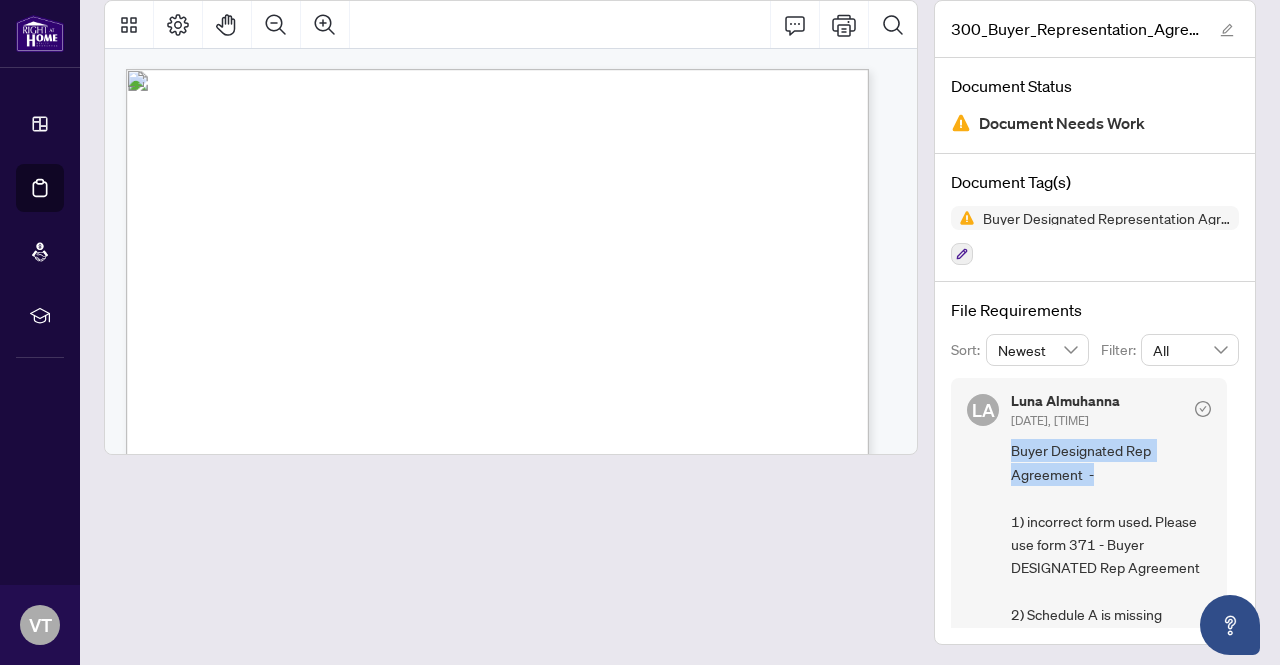 drag, startPoint x: 1224, startPoint y: 424, endPoint x: 1244, endPoint y: 429, distance: 20.615528 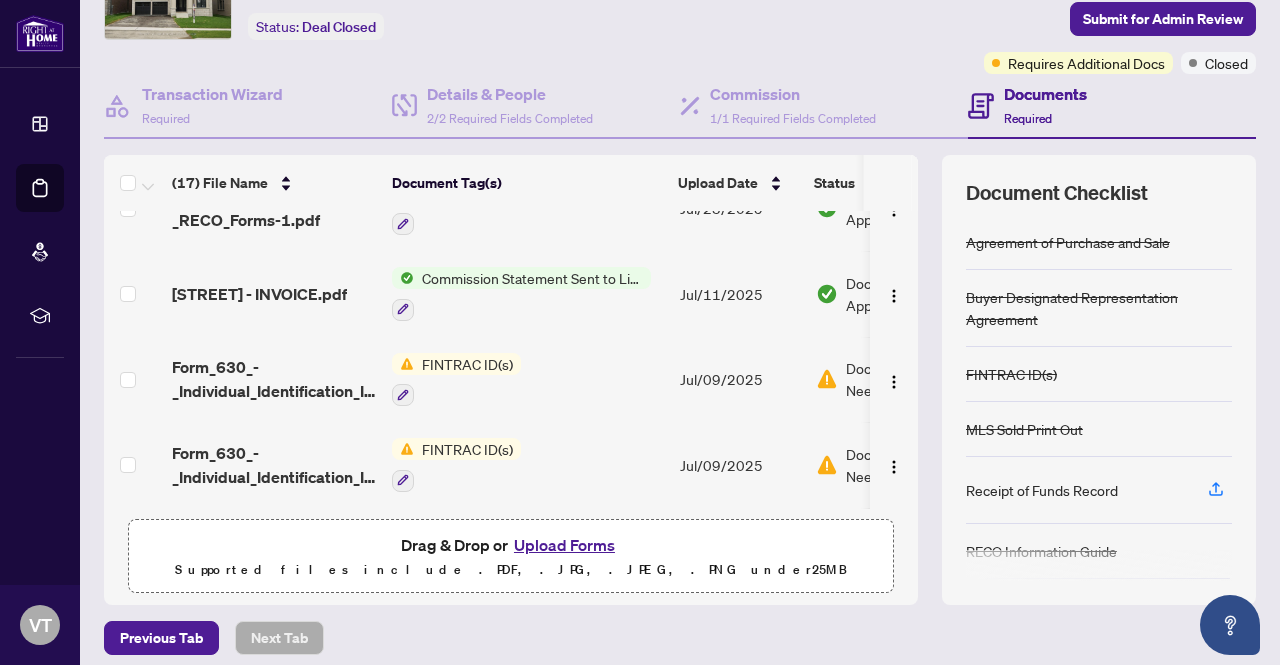 scroll, scrollTop: 310, scrollLeft: 0, axis: vertical 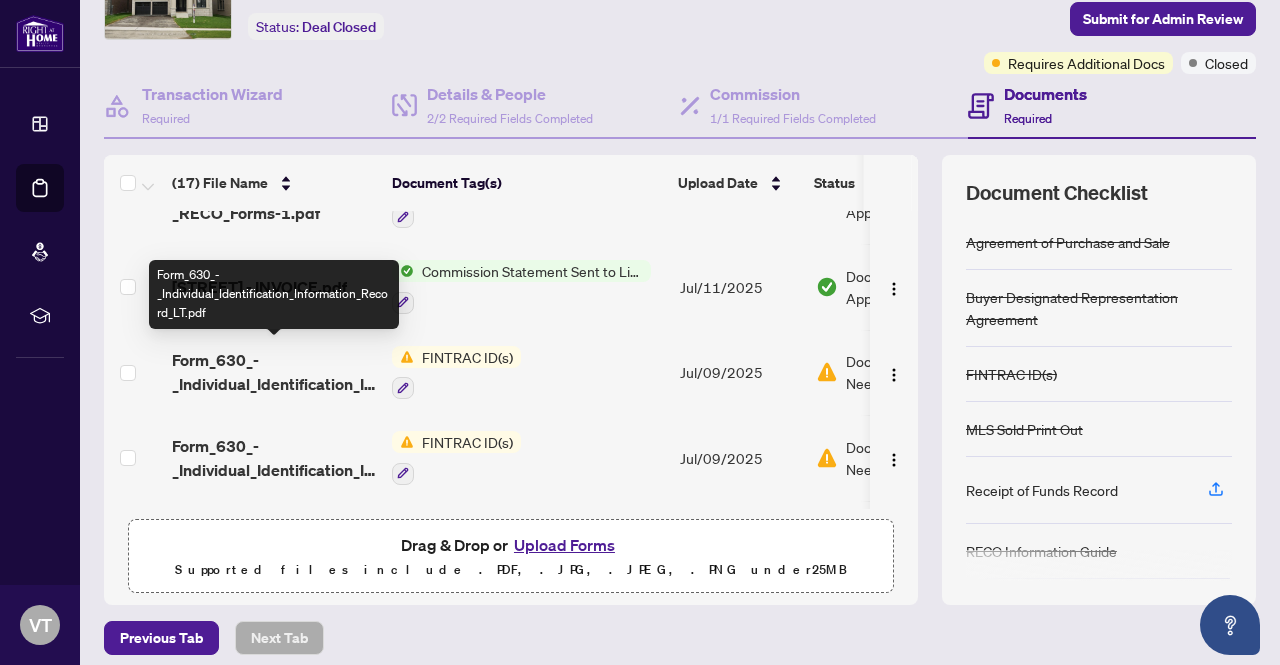 click on "Form_630_-_Individual_Identification_Information_Record_LT.pdf" at bounding box center [274, 372] 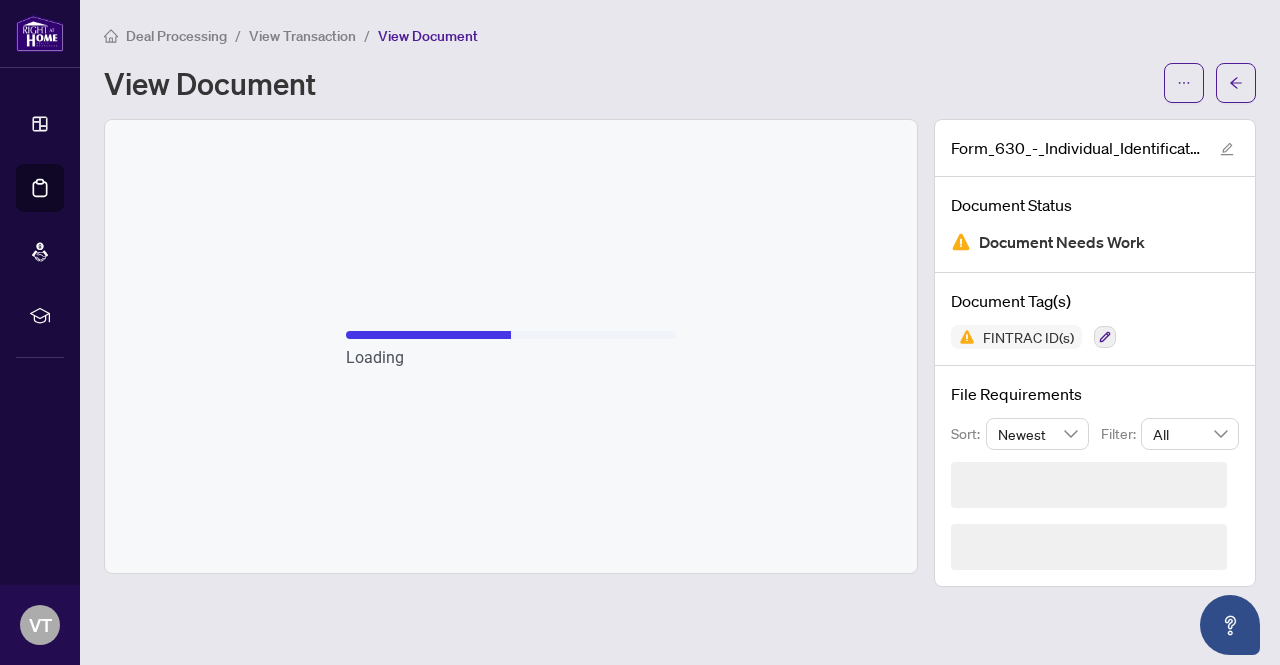 scroll, scrollTop: 0, scrollLeft: 0, axis: both 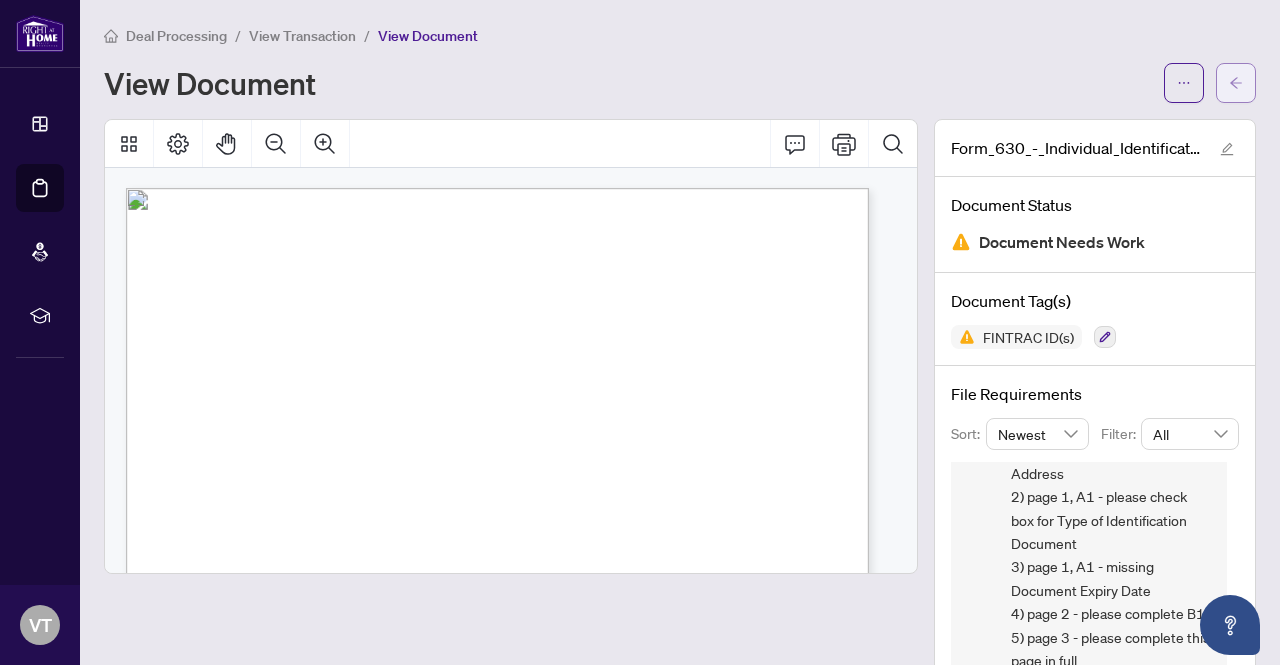 click at bounding box center (1236, 83) 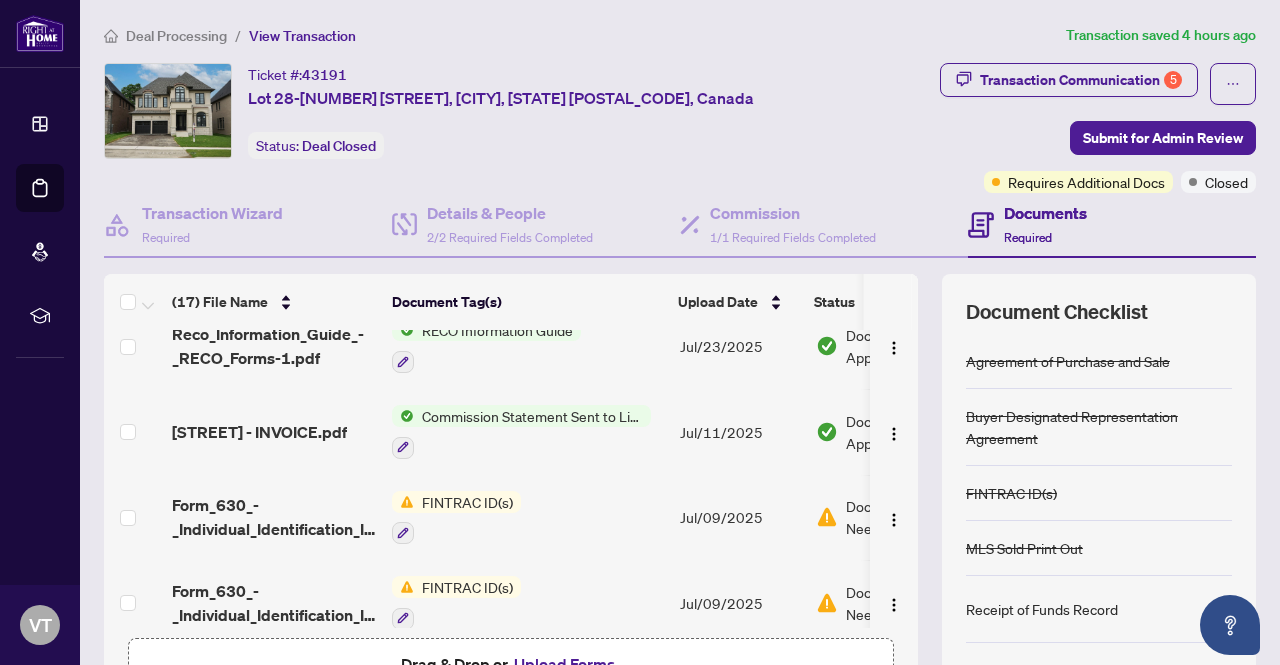 scroll, scrollTop: 303, scrollLeft: 0, axis: vertical 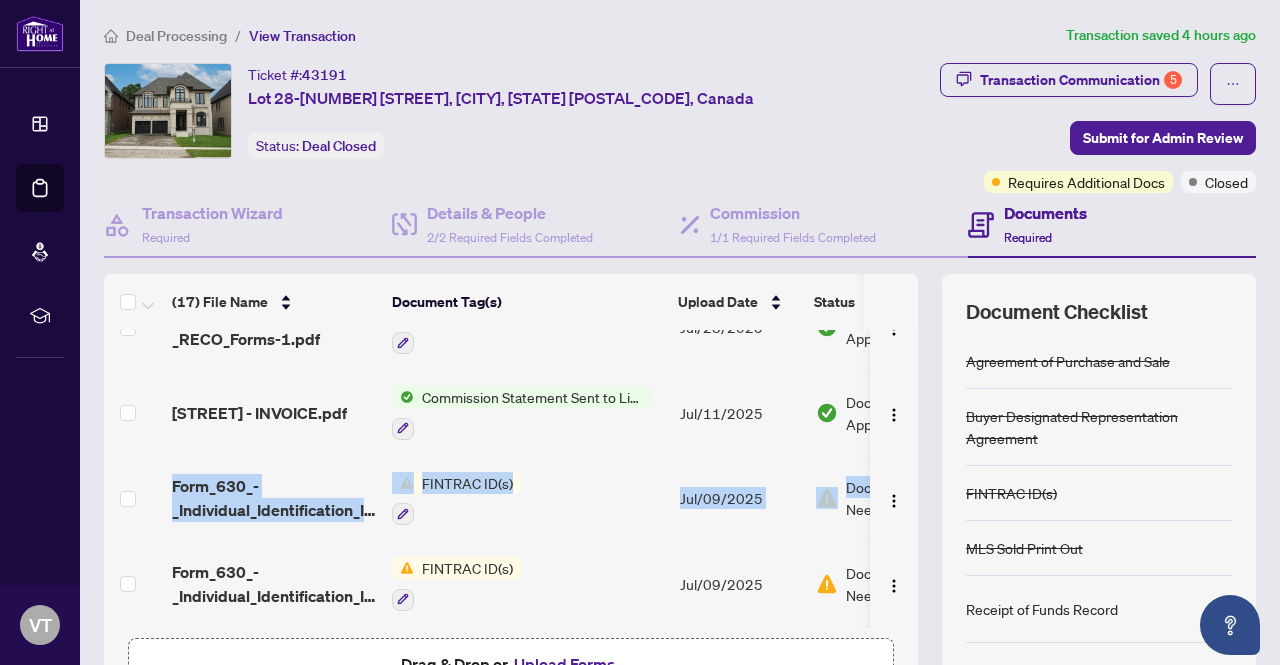 drag, startPoint x: 903, startPoint y: 421, endPoint x: 913, endPoint y: 460, distance: 40.261642 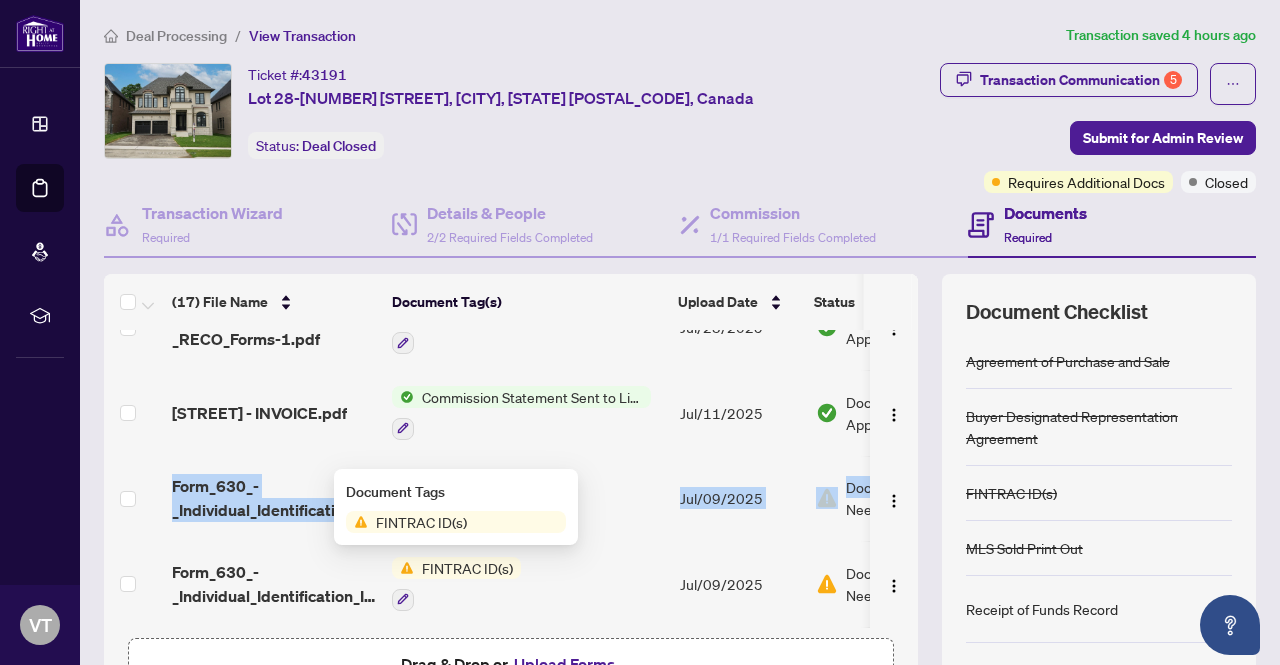click on "FINTRAC ID(s)" at bounding box center [467, 568] 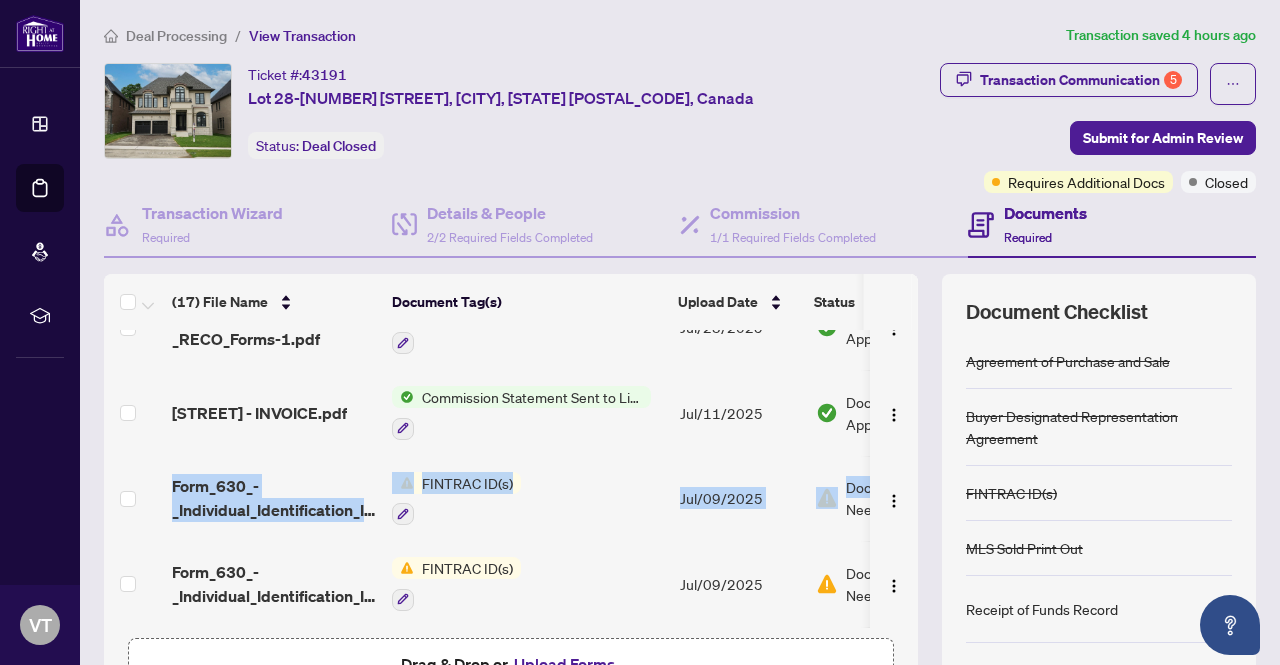 click on "FINTRAC ID(s)" at bounding box center (467, 568) 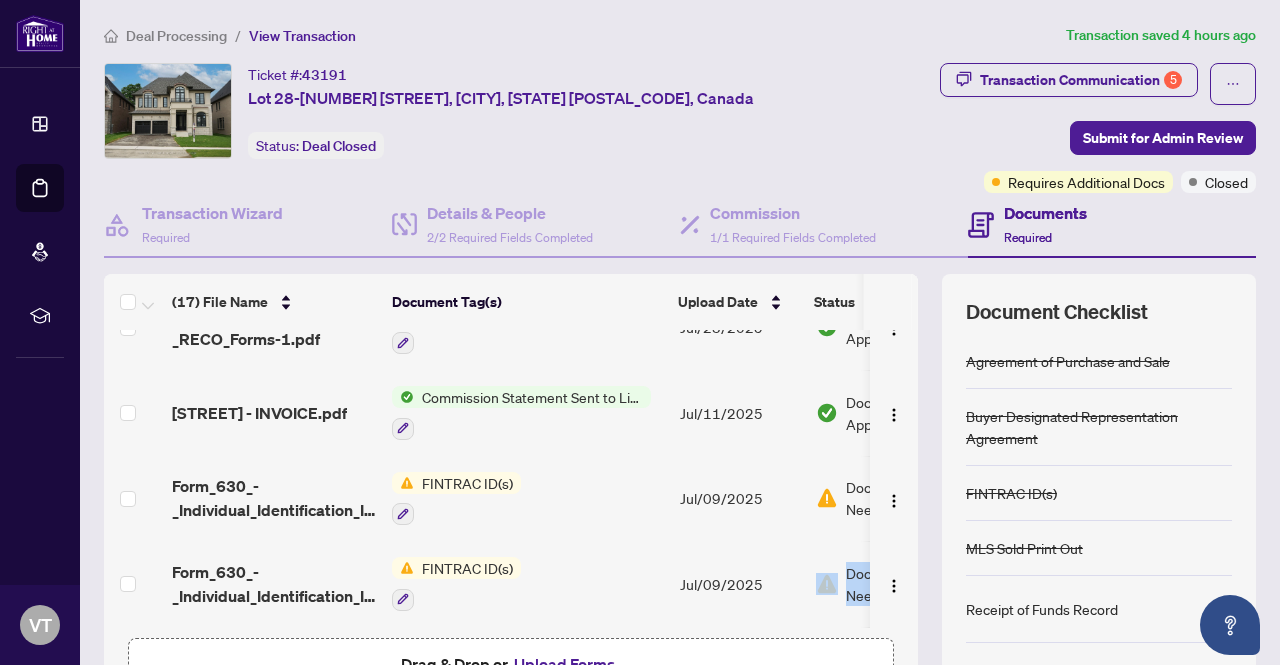 drag, startPoint x: 760, startPoint y: 618, endPoint x: 812, endPoint y: 612, distance: 52.34501 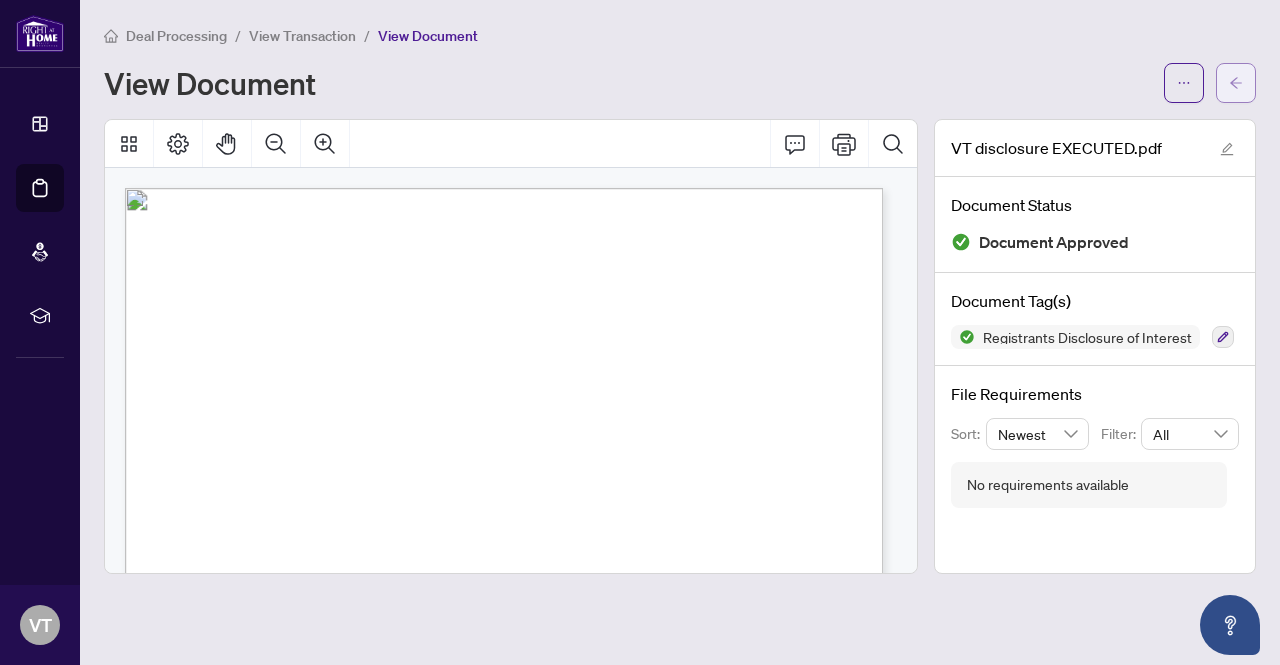 click 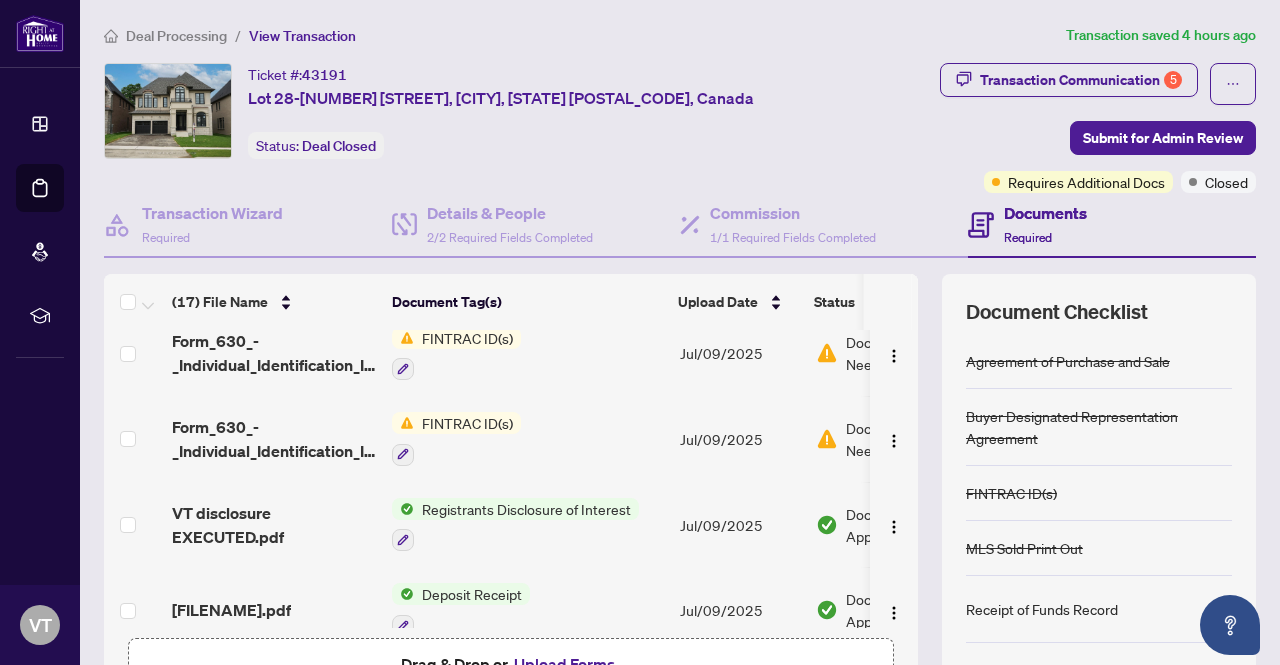 scroll, scrollTop: 435, scrollLeft: 0, axis: vertical 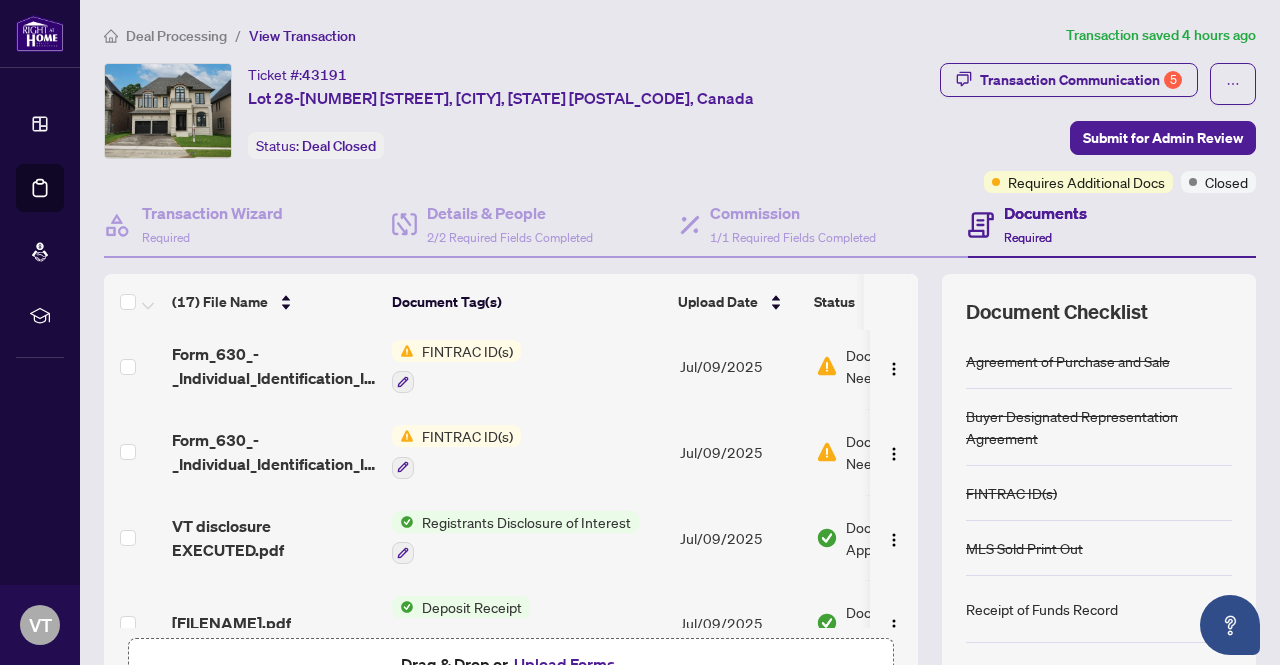 click on "FINTRAC ID(s)" at bounding box center [467, 436] 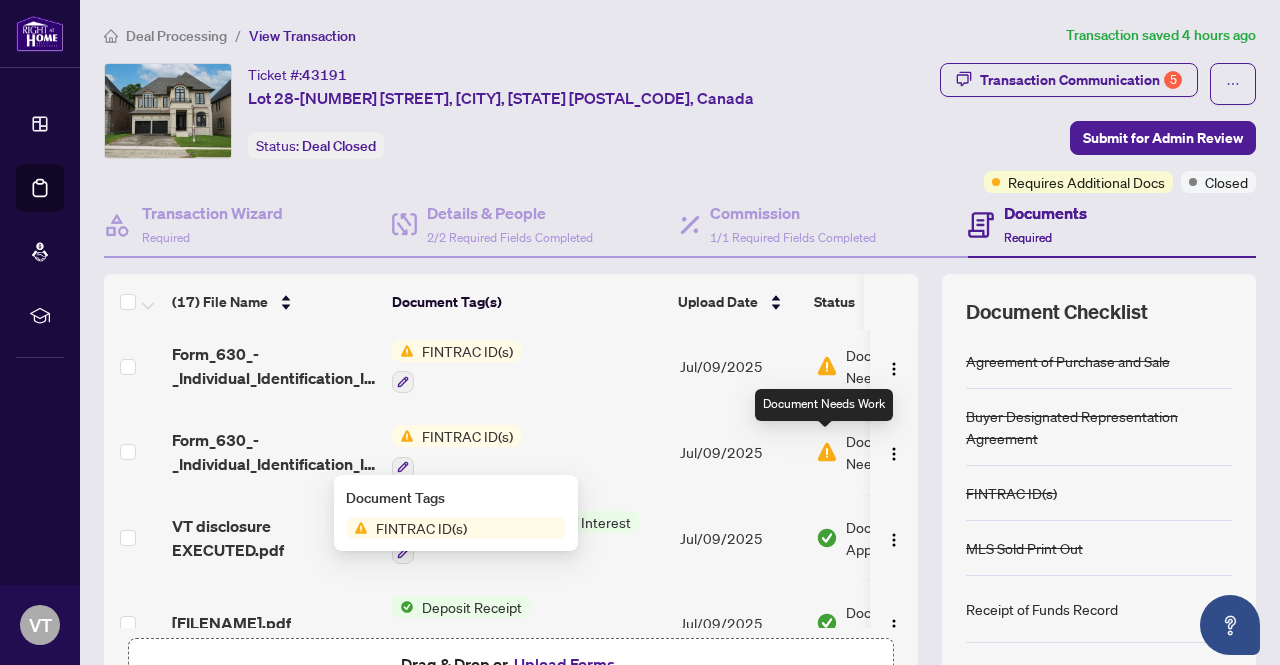 click at bounding box center (827, 452) 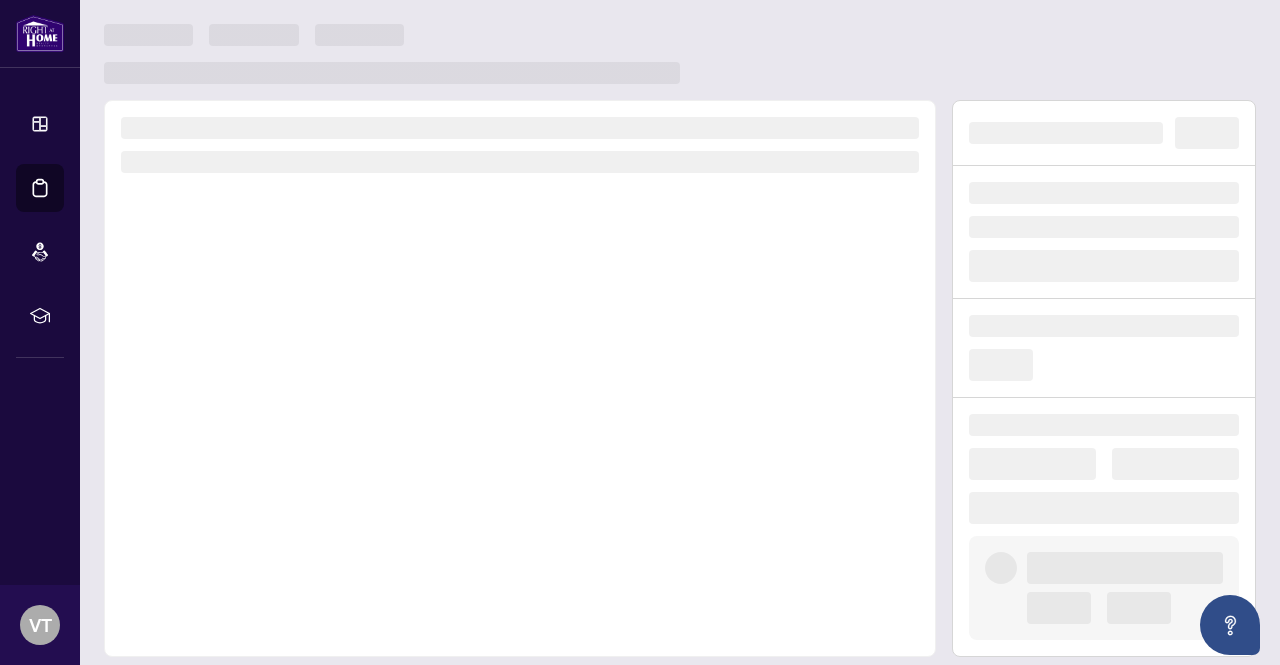 click at bounding box center [520, 378] 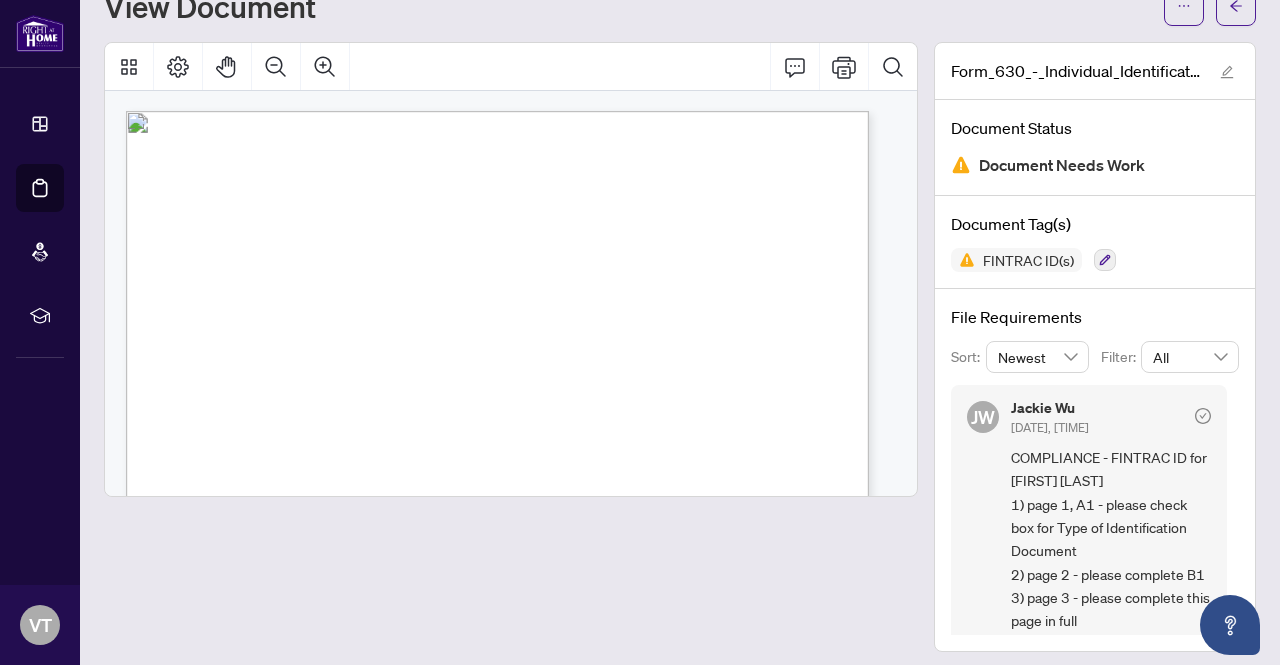 scroll, scrollTop: 84, scrollLeft: 0, axis: vertical 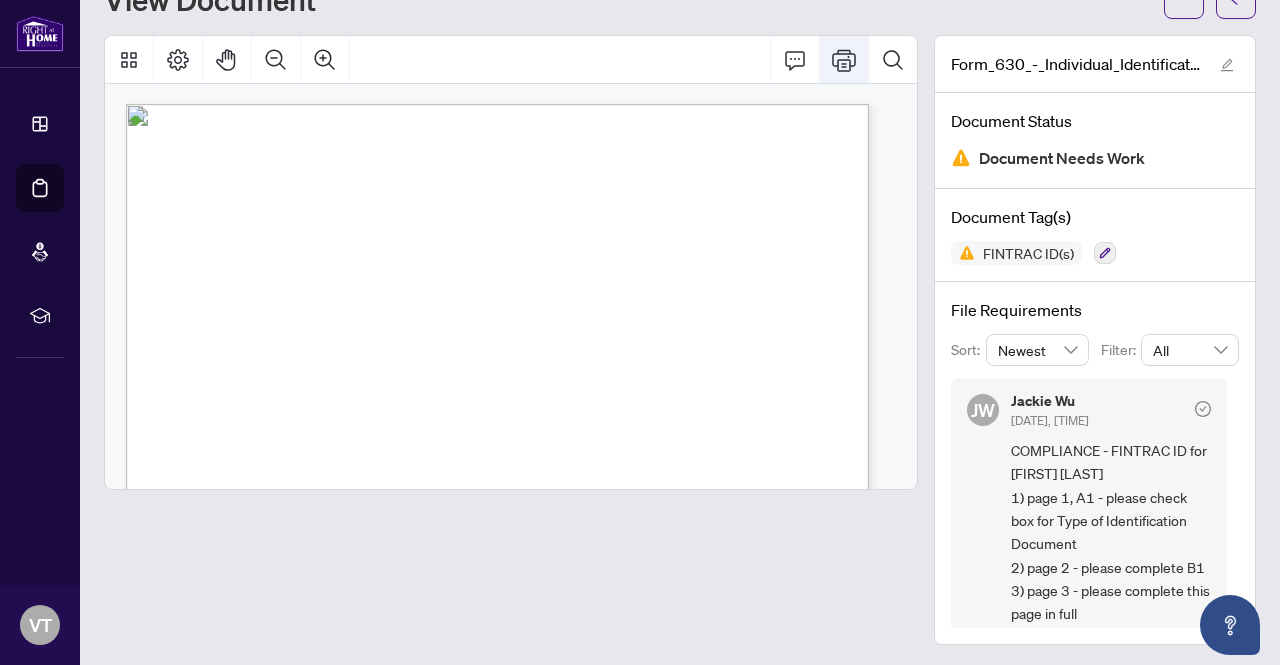 click 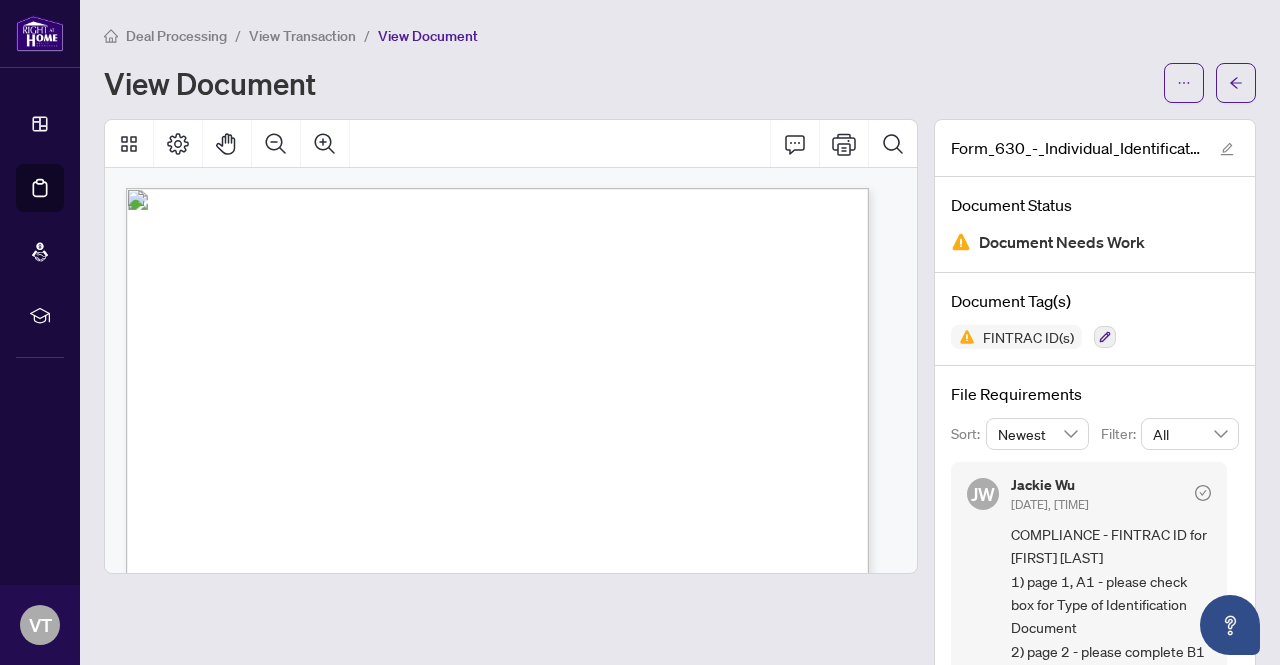 scroll, scrollTop: 84, scrollLeft: 0, axis: vertical 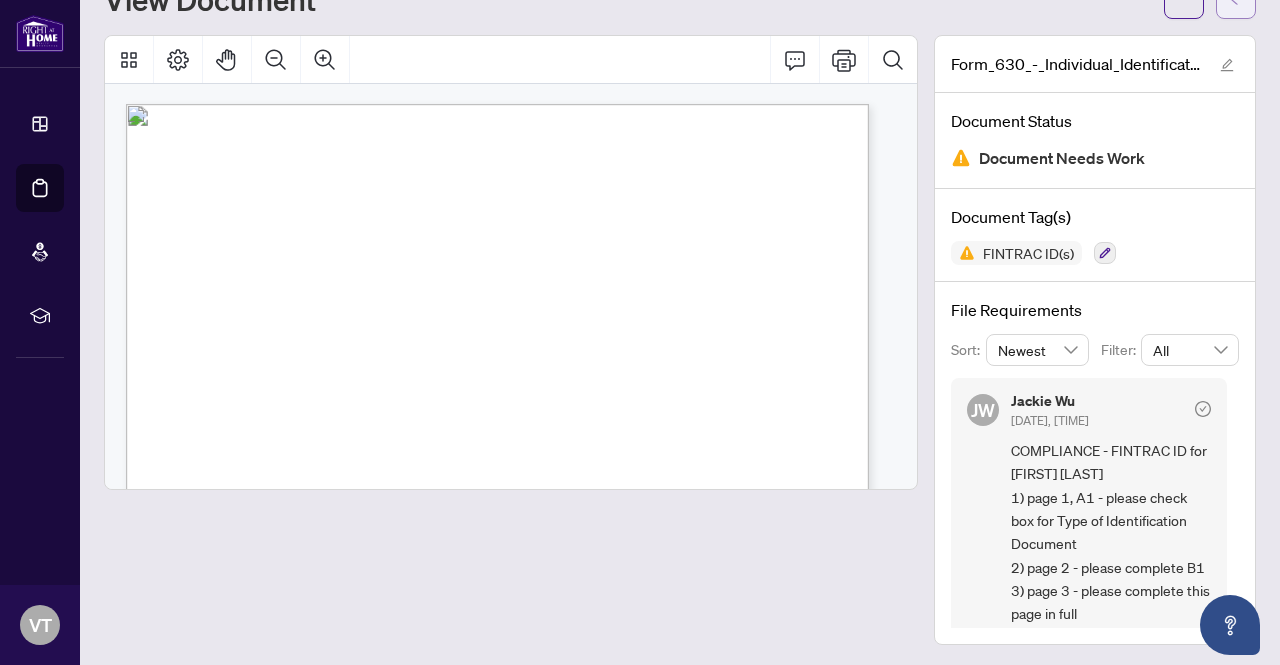 click at bounding box center [1236, -1] 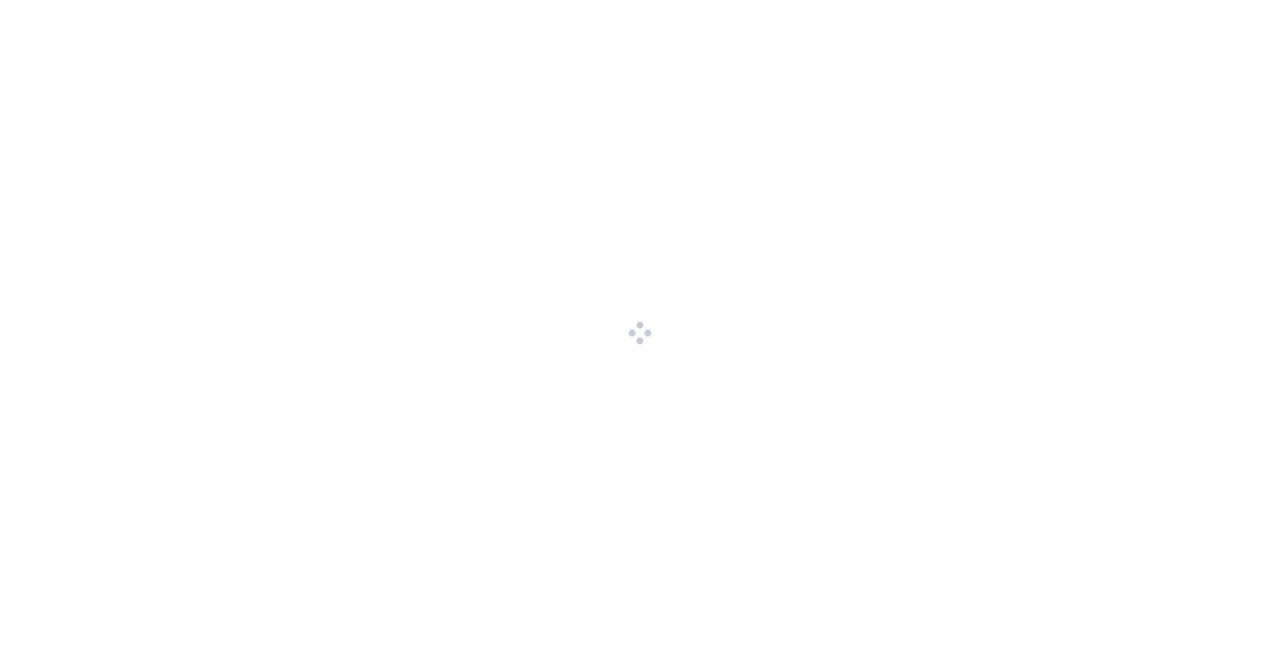 scroll, scrollTop: 0, scrollLeft: 0, axis: both 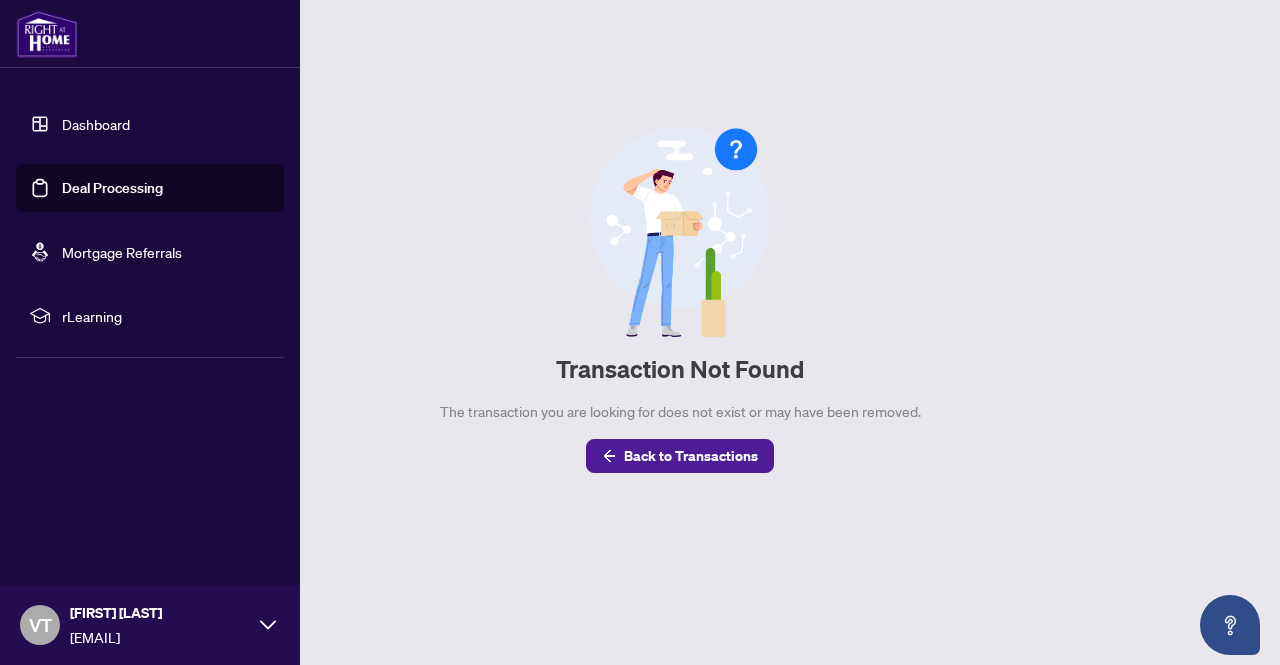 click on "Deal Processing" at bounding box center [112, 188] 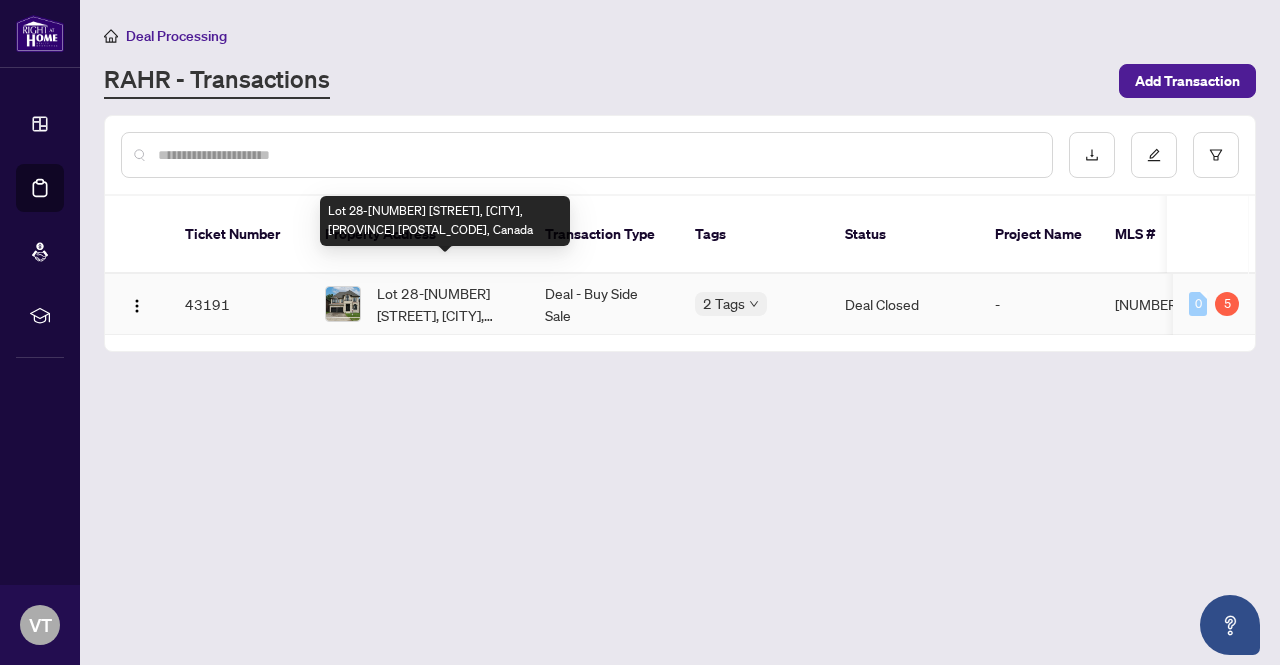 click on "Lot 28-[NUMBER] [STREET], [CITY], [PROVINCE] [POSTAL_CODE], Canada" at bounding box center (445, 304) 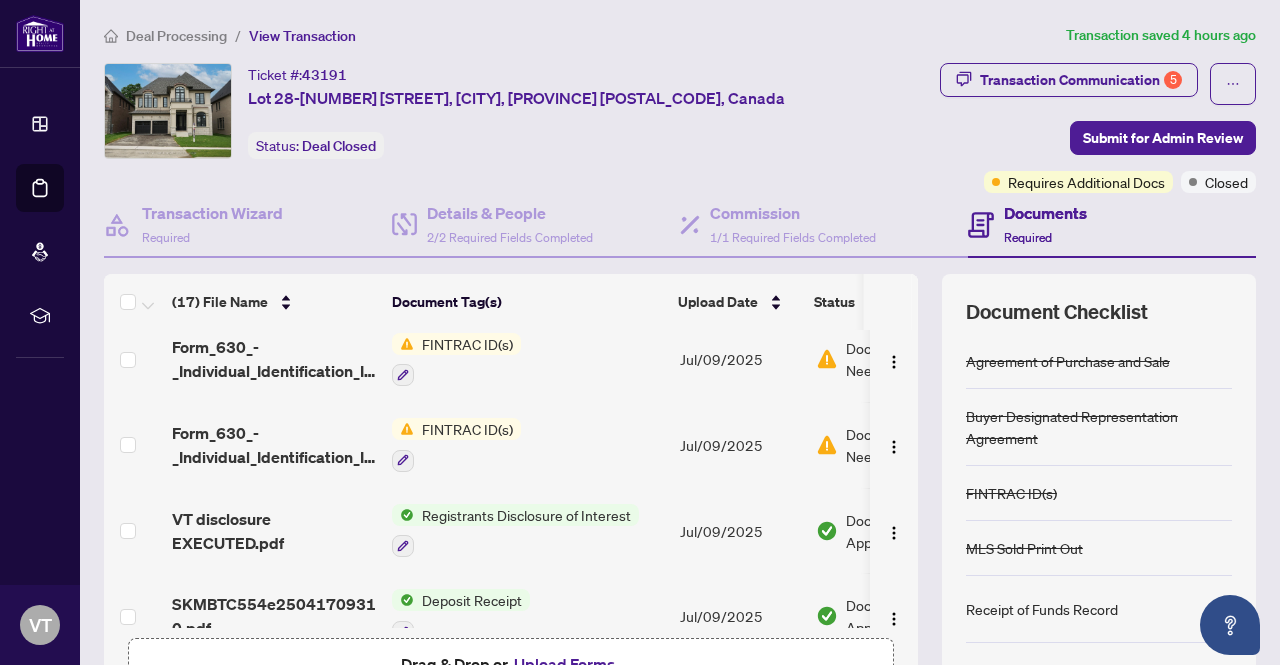 scroll, scrollTop: 410, scrollLeft: 0, axis: vertical 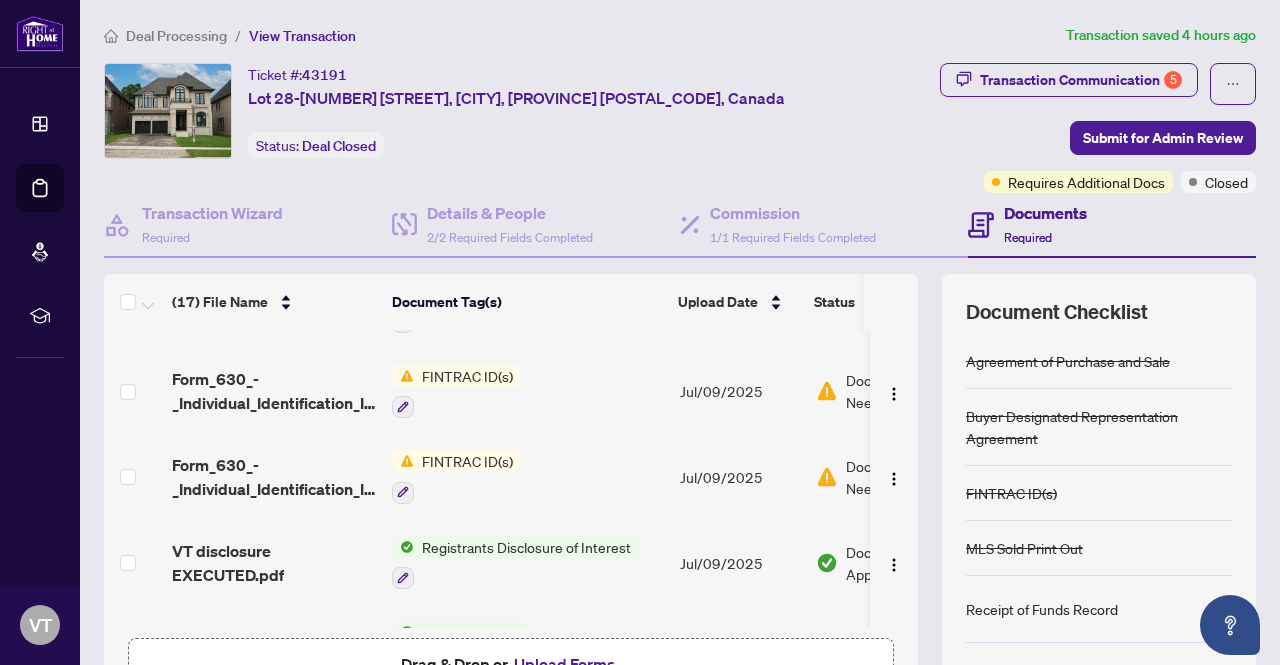 click on "FINTRAC ID(s)" at bounding box center [467, 461] 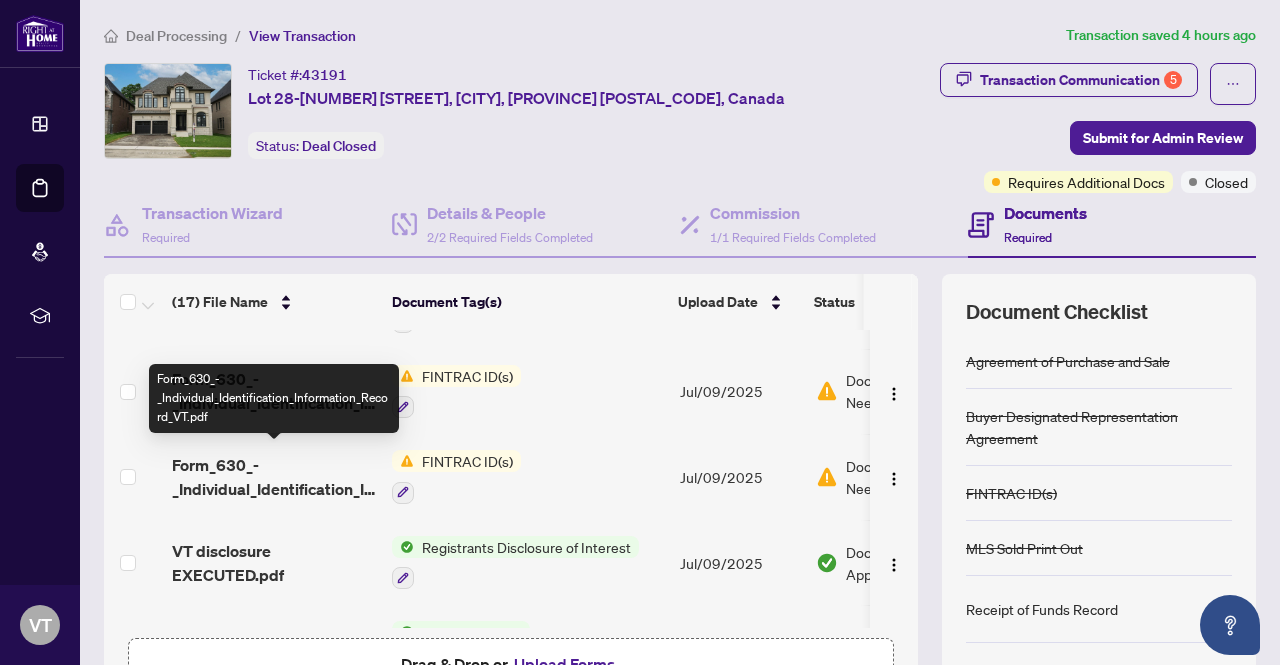 click on "Form_630_-_Individual_Identification_Information_Record_VT.pdf" at bounding box center [274, 477] 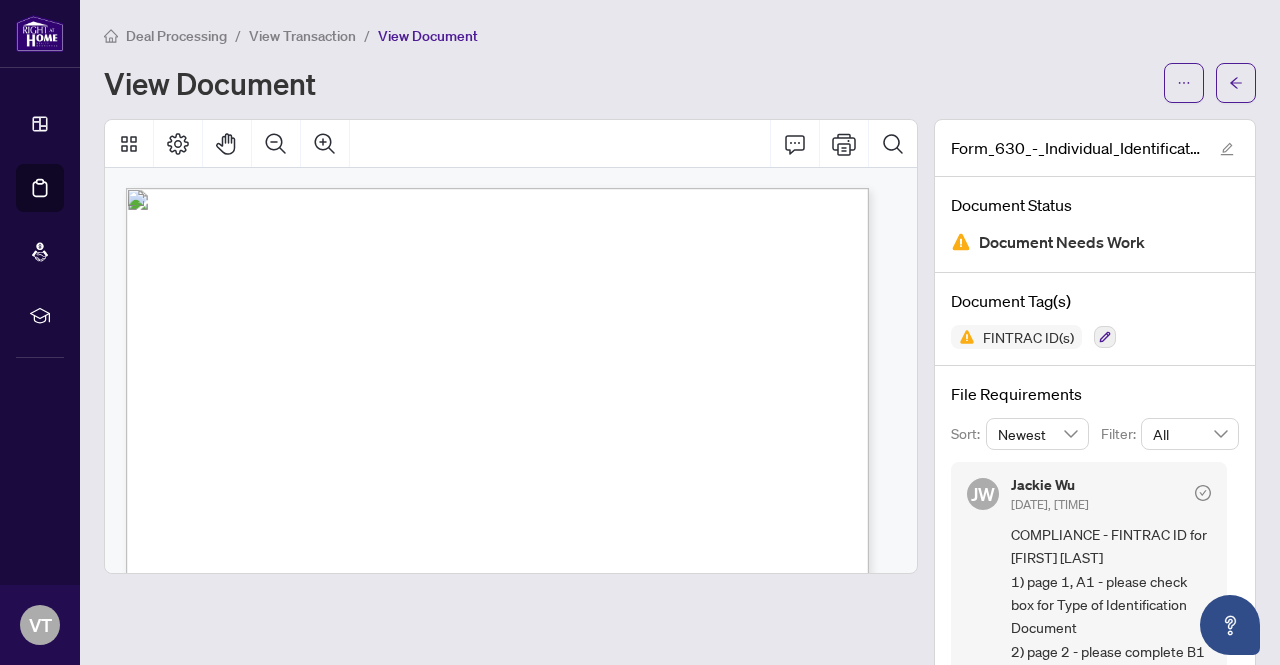 scroll, scrollTop: 84, scrollLeft: 0, axis: vertical 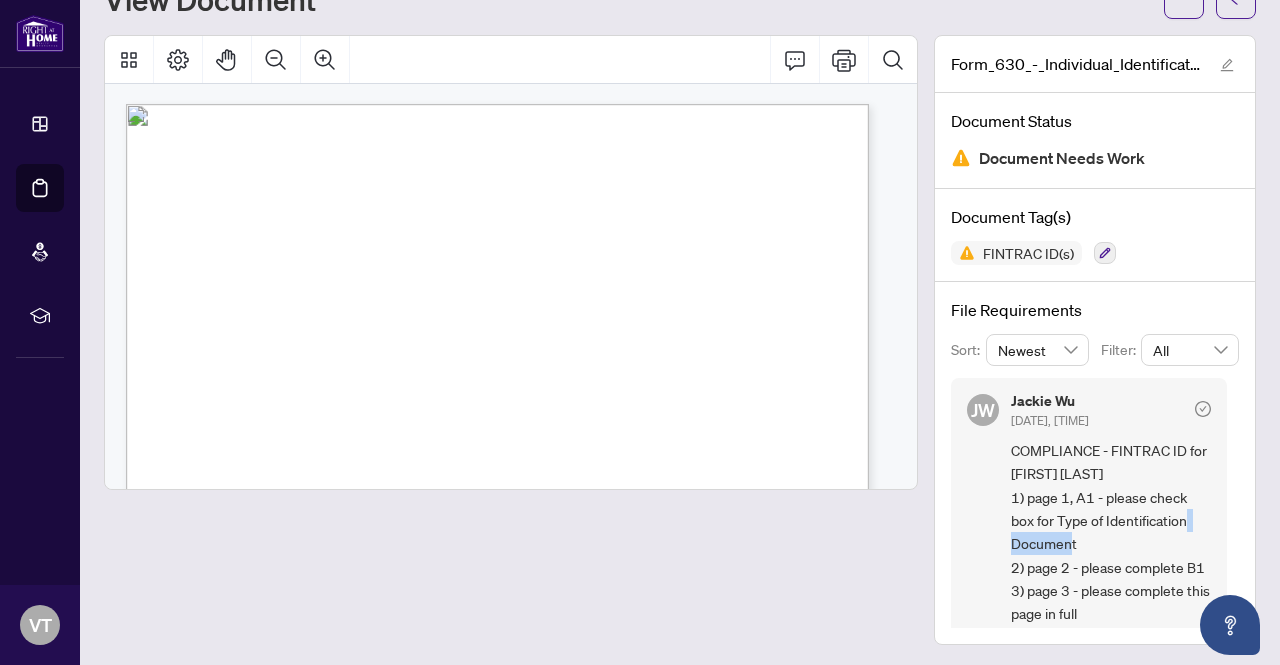 drag, startPoint x: 1216, startPoint y: 512, endPoint x: 1226, endPoint y: 544, distance: 33.526108 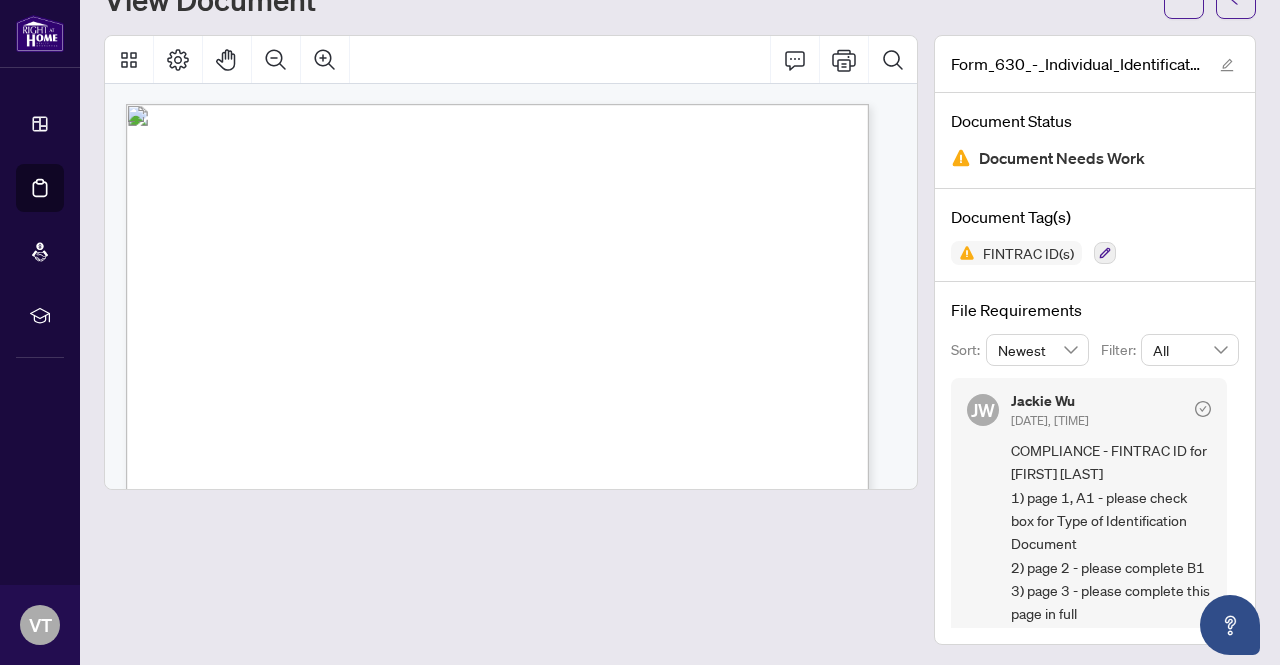 click on "JW Jackie Wu   Jul/11/2025, 12:00pm COMPLIANCE - FINTRAC ID for VIRAJ TRIVEDI
1) page 1, A1 - please check box for Type of Identification Document
2) page 2 - please complete B1
3) page 3 - please complete this page in full
4) page 4 - please complete D1" at bounding box center [1095, 503] 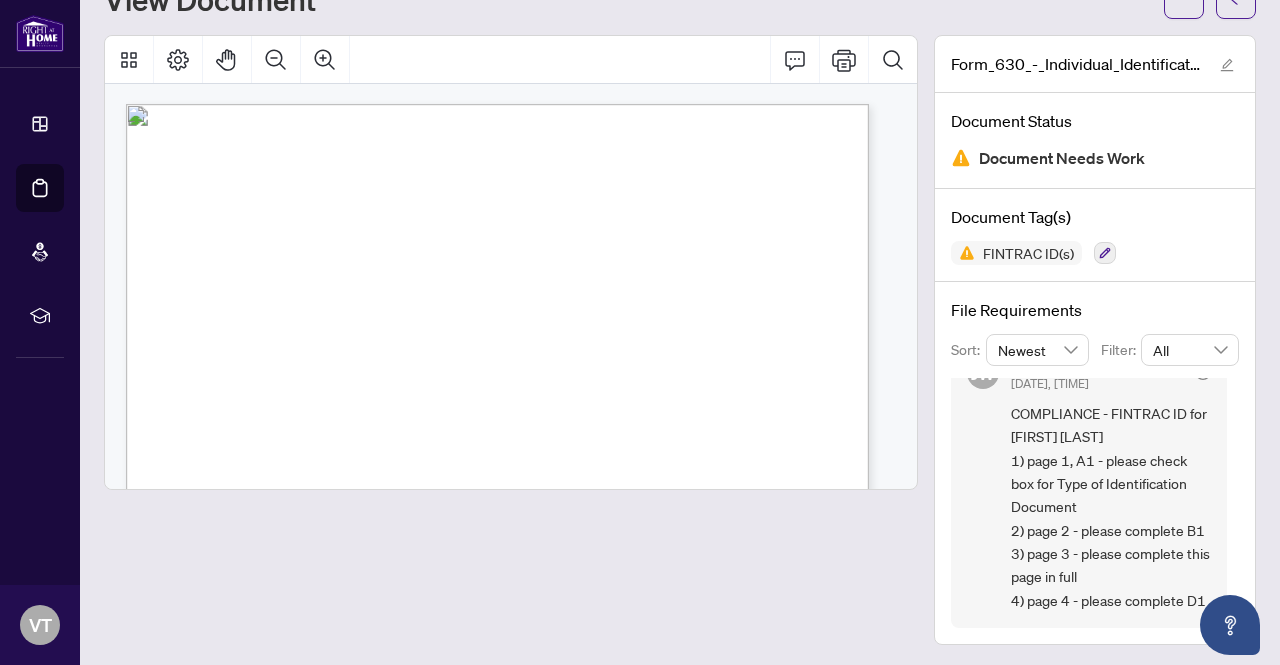 scroll, scrollTop: 60, scrollLeft: 0, axis: vertical 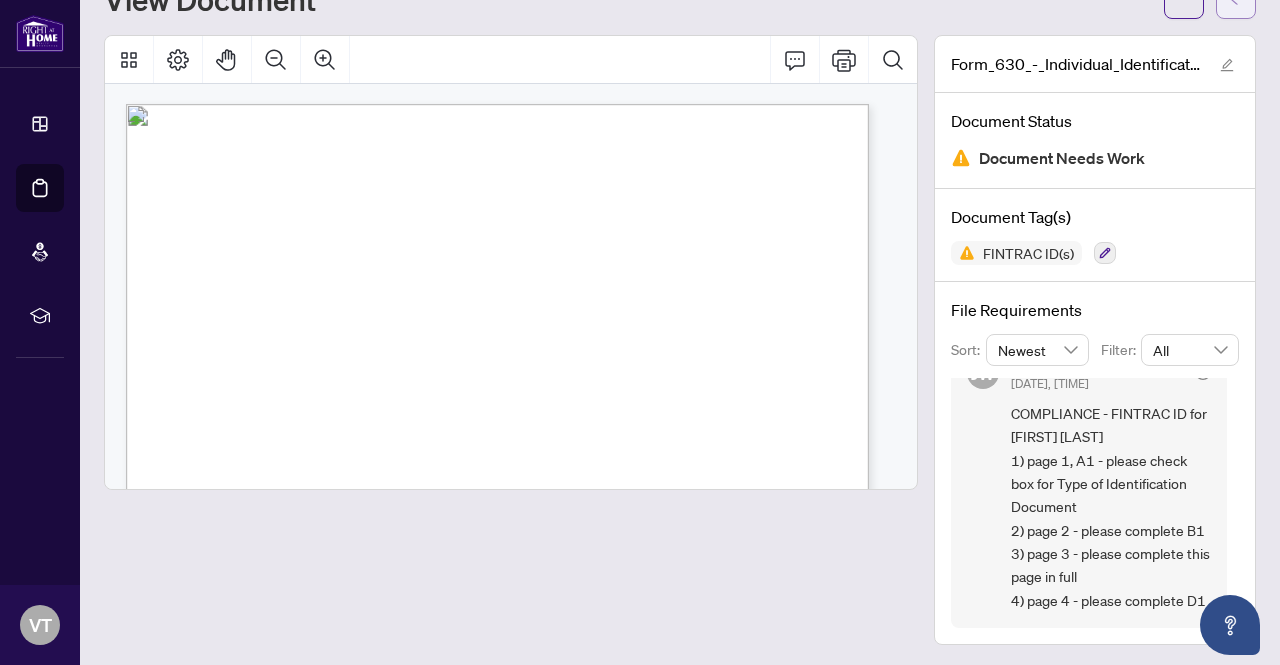click at bounding box center (1236, -1) 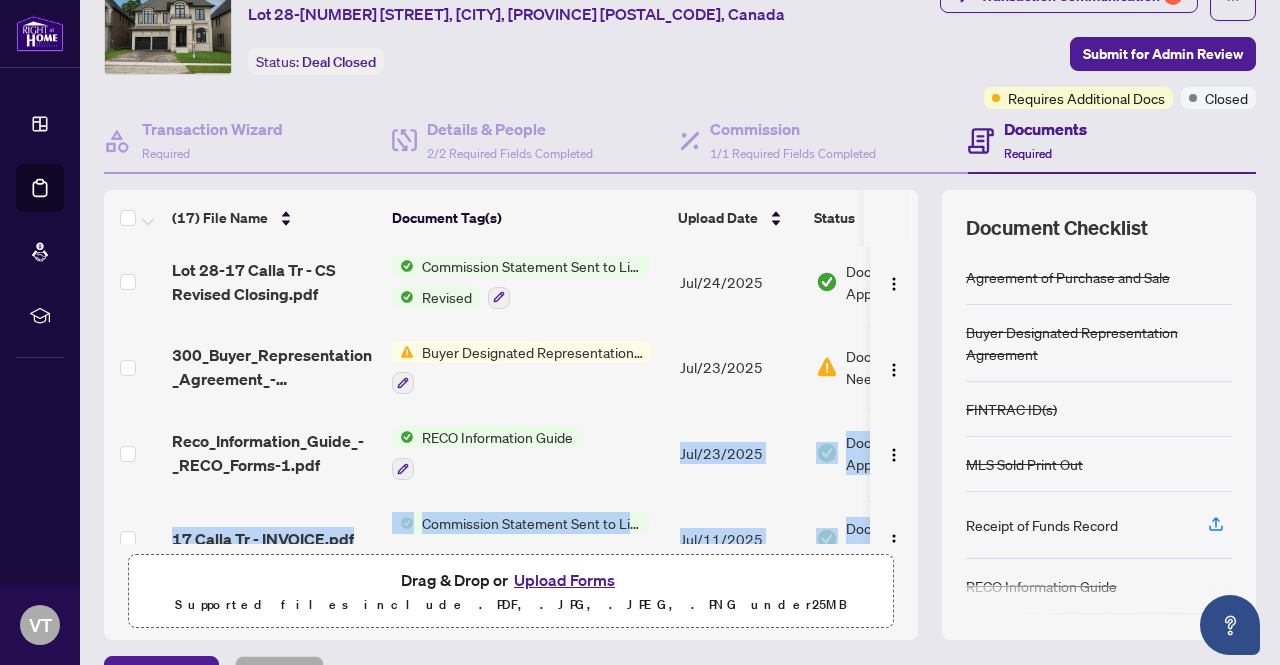 scroll, scrollTop: 279, scrollLeft: 128, axis: both 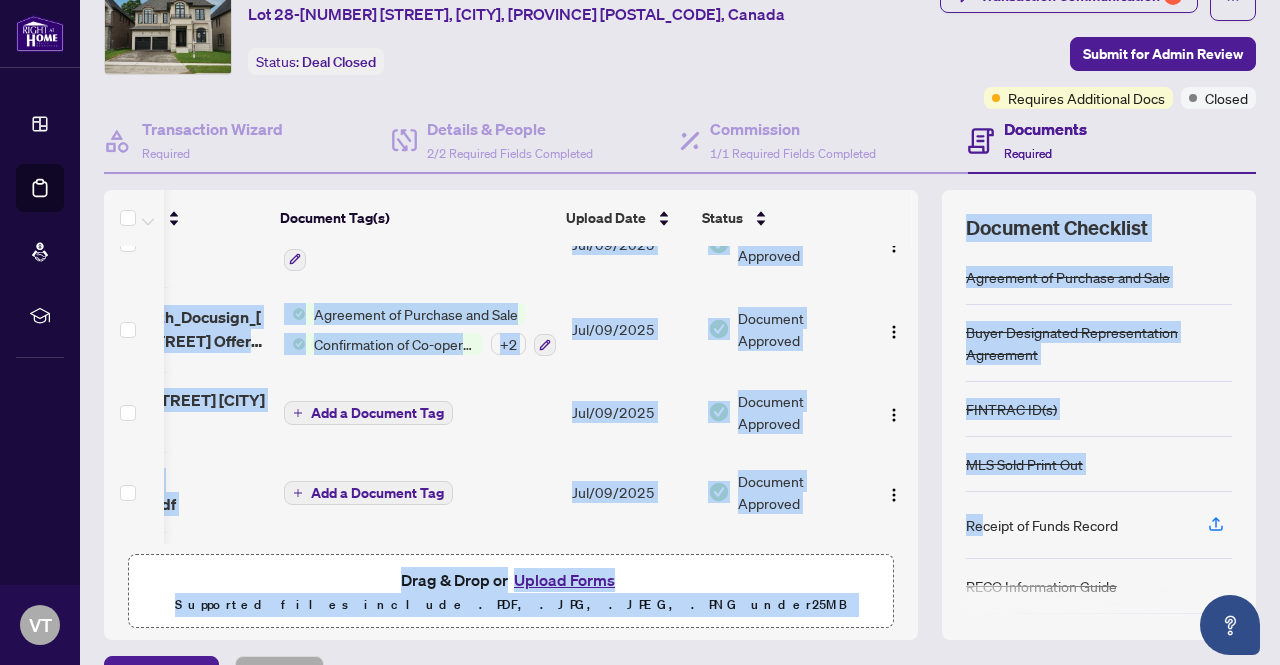 drag, startPoint x: 679, startPoint y: 534, endPoint x: 966, endPoint y: 546, distance: 287.25076 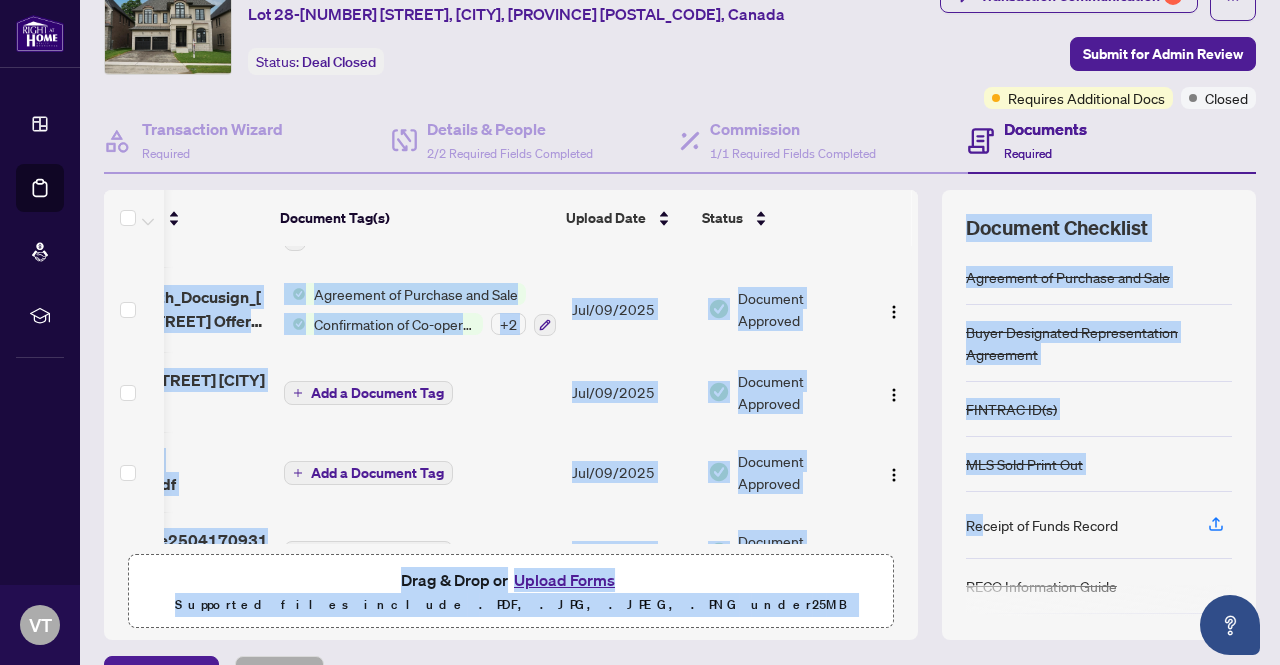 click on "(17) File Name Document Tag(s) Upload Date Status             Lot 28-17 [STREET] - REVISED TRADE SHEET.pdf Trade Sheet [DATE] Document Approved Lot 28-17 [STREET] - CS Revised Closing.pdf Commission Statement Sent to Listing Brokerage Revised [DATE] Document Approved 300_Buyer_Representation_Agreement_-_Authority_for_Purchase_or_Lease_-_A_-_PropTx-OREA.pdf Buyer Designated Representation Agreement [DATE] Document Needs Work 1 Reco_Information_Guide_-_RECO_Forms-1.pdf RECO Information Guide [DATE] Document Approved 17 [STREET] - INVOICE.pdf Commission Statement Sent to Listing Brokerage [DATE] Document Approved Form_630_-_Individual_Identification_Information_Record_LT.pdf FINTRAC ID(s) [DATE] Document Needs Work 1 Form_630_-_Individual_Identification_Information_Record_VT.pdf FINTRAC ID(s) [DATE] Document Needs Work 1 [INITIALS] disclosure EXECUTED.pdf Registrants Disclosure of Interest [DATE] Document Approved [FILENAME].pdf Deposit Receipt [DATE] + 2" at bounding box center (511, 415) 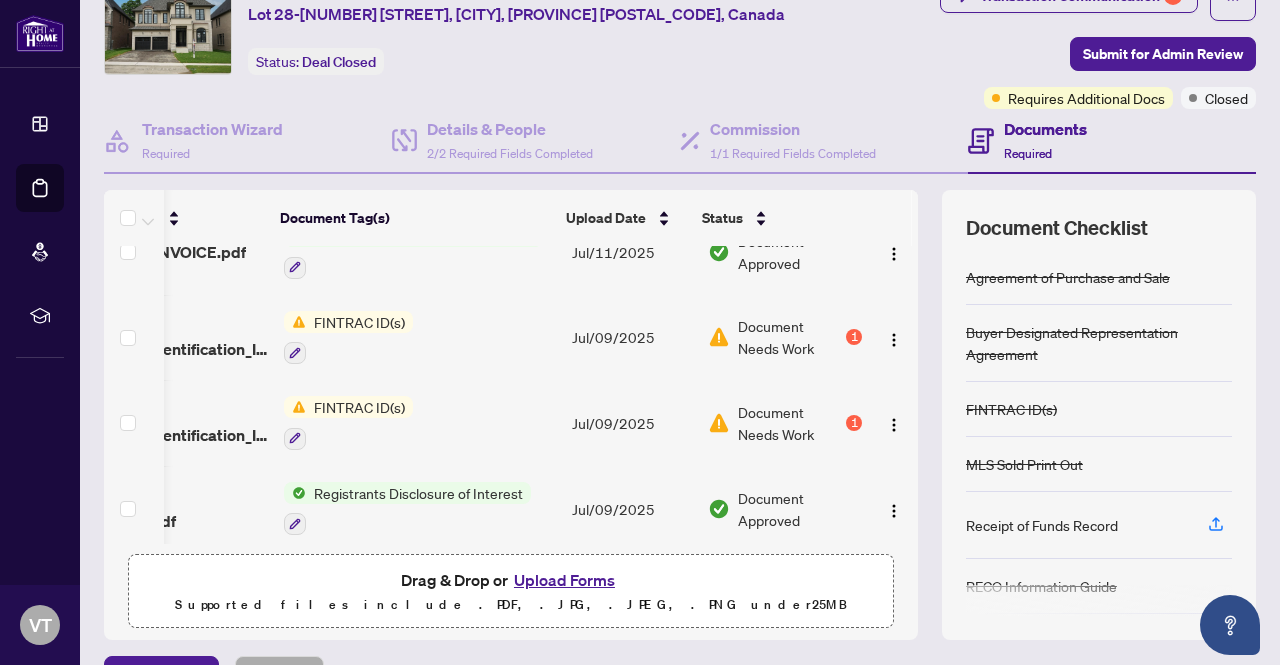scroll, scrollTop: 394, scrollLeft: 128, axis: both 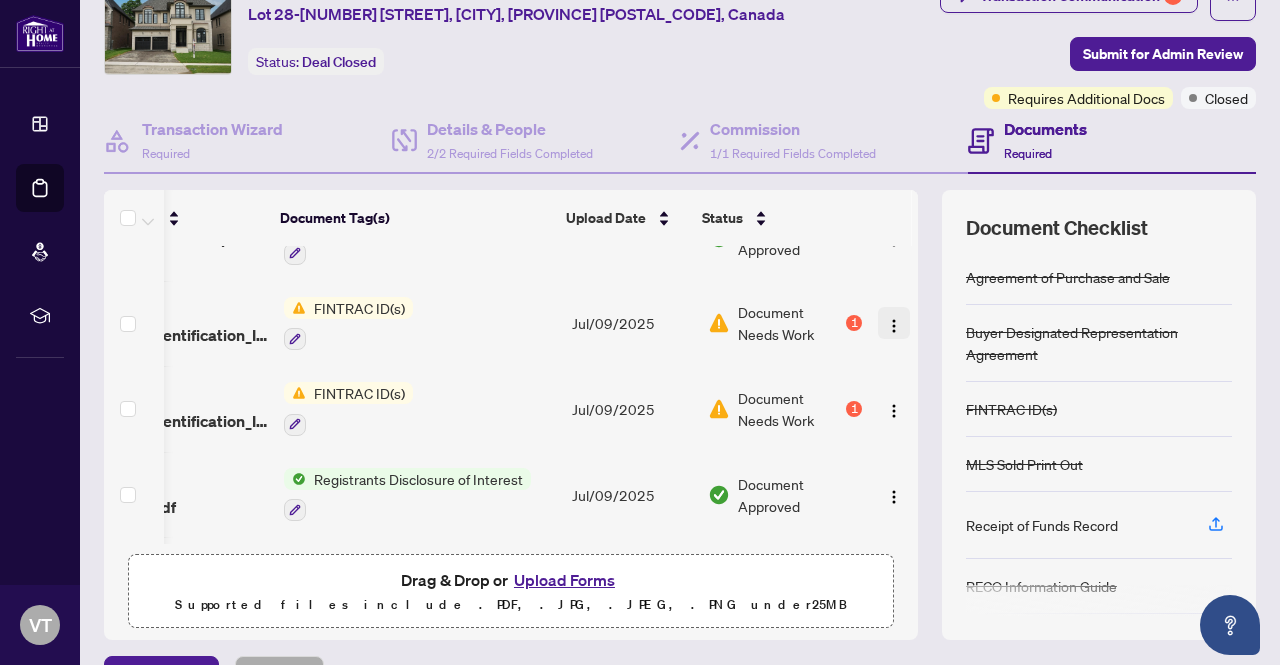 click at bounding box center (894, 326) 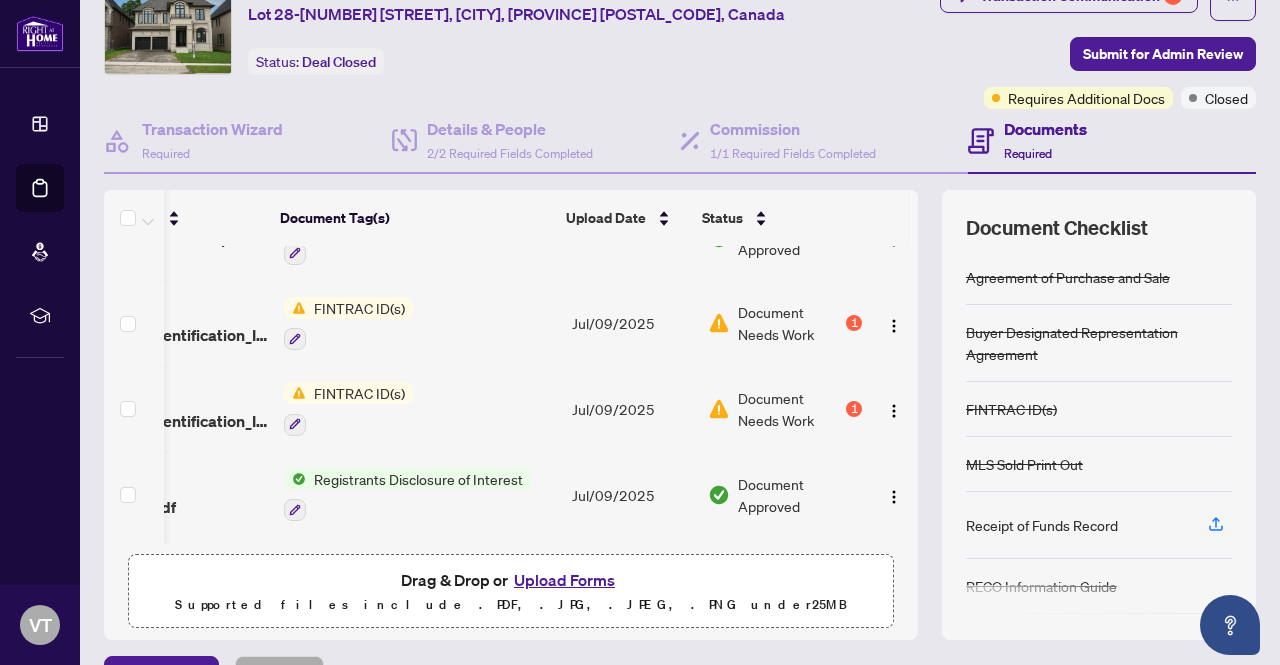 click on "Document Needs Work" at bounding box center [790, 323] 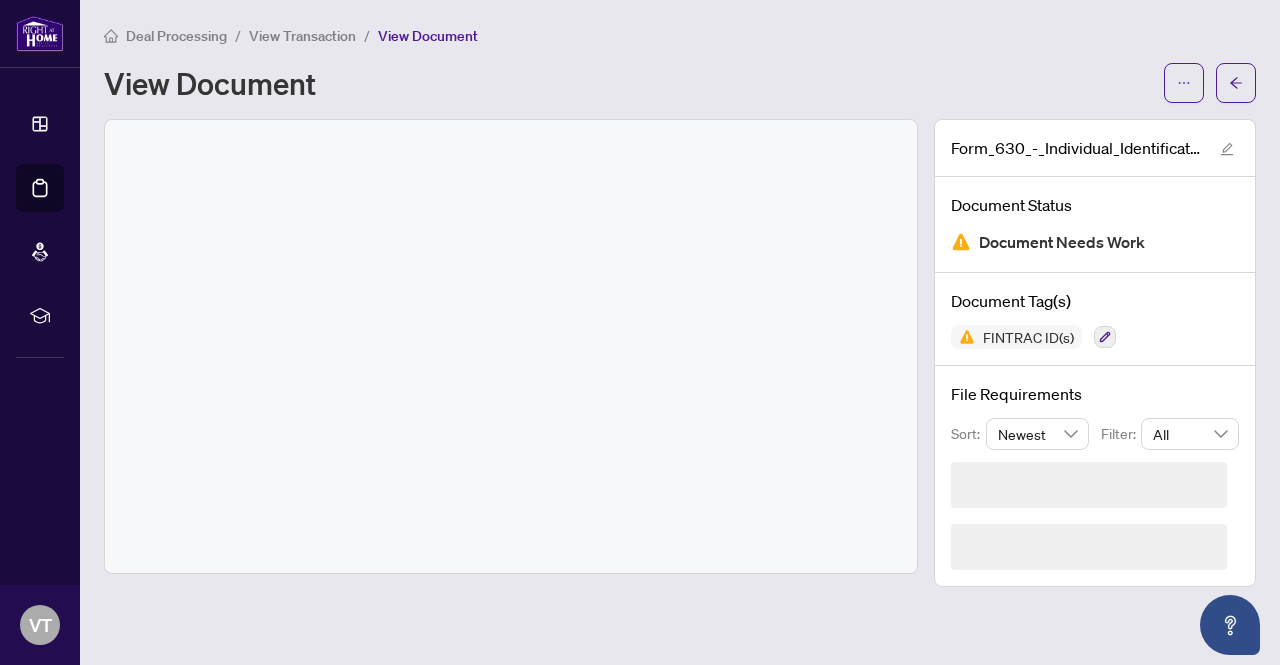 scroll, scrollTop: 0, scrollLeft: 0, axis: both 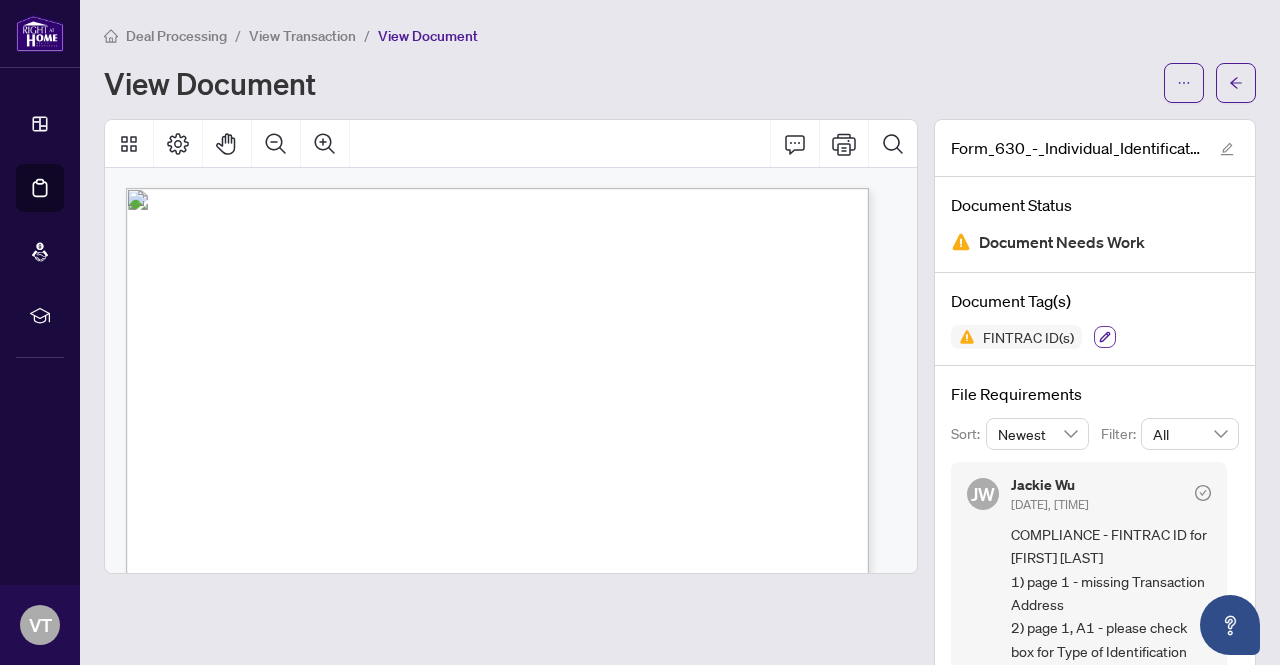 click 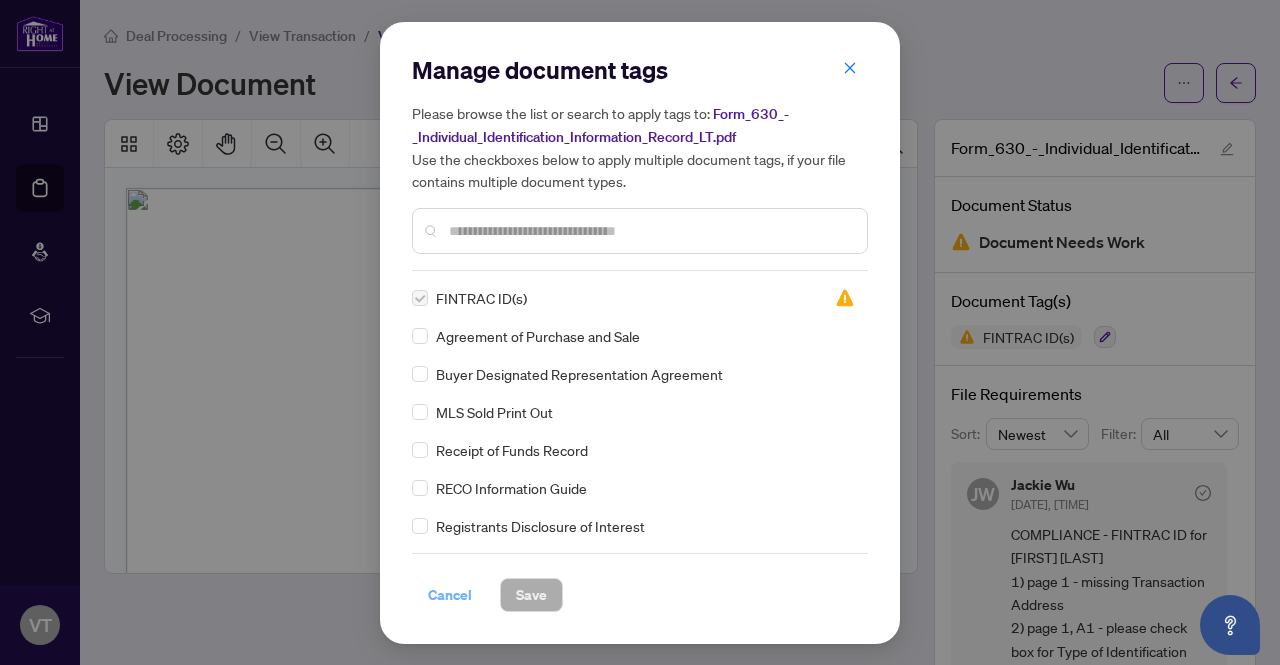 click on "Cancel" at bounding box center [450, 595] 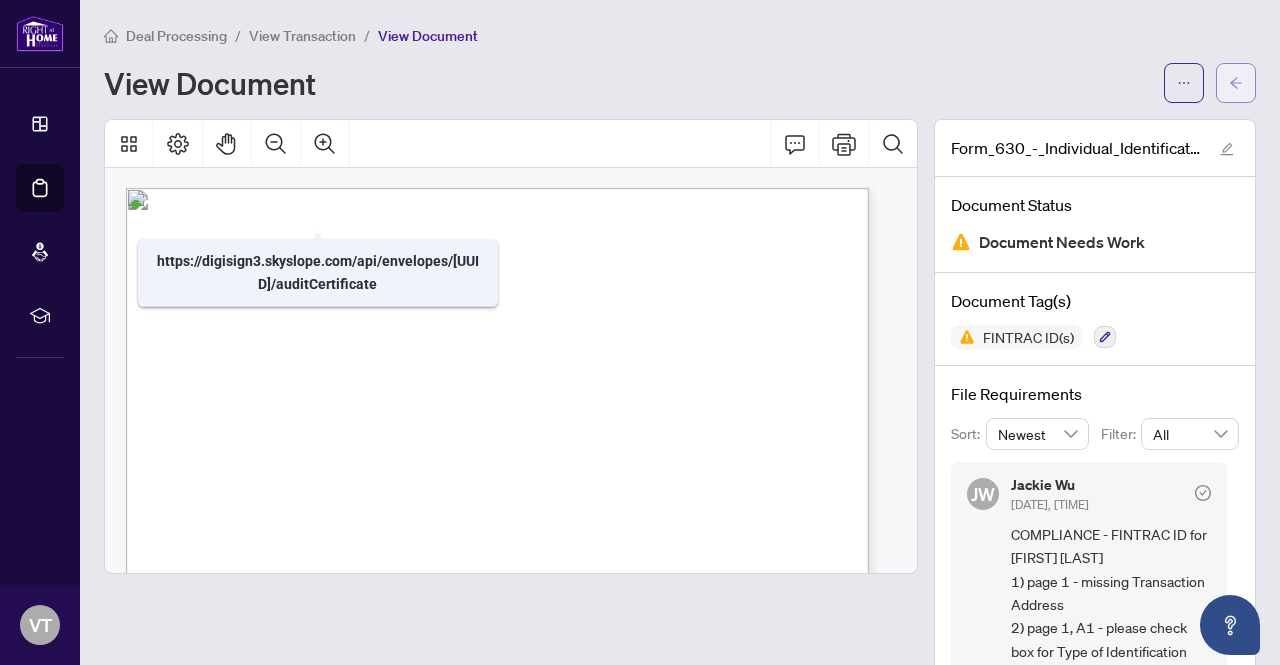 click 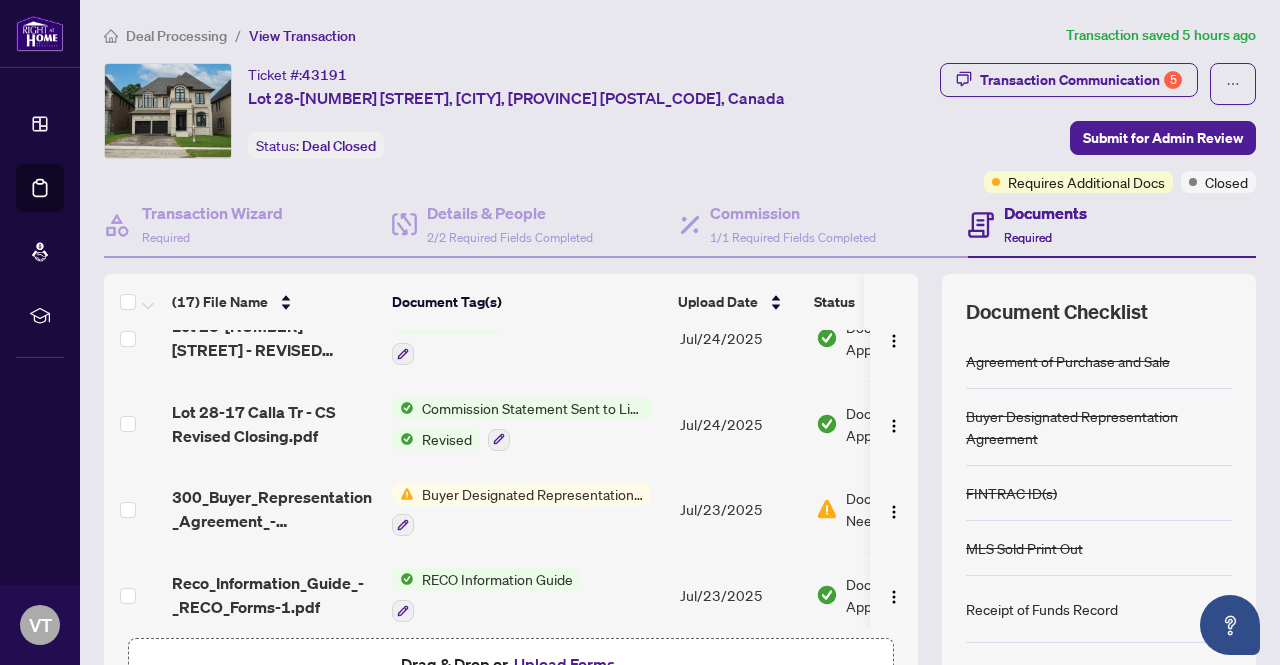 scroll, scrollTop: 42, scrollLeft: 0, axis: vertical 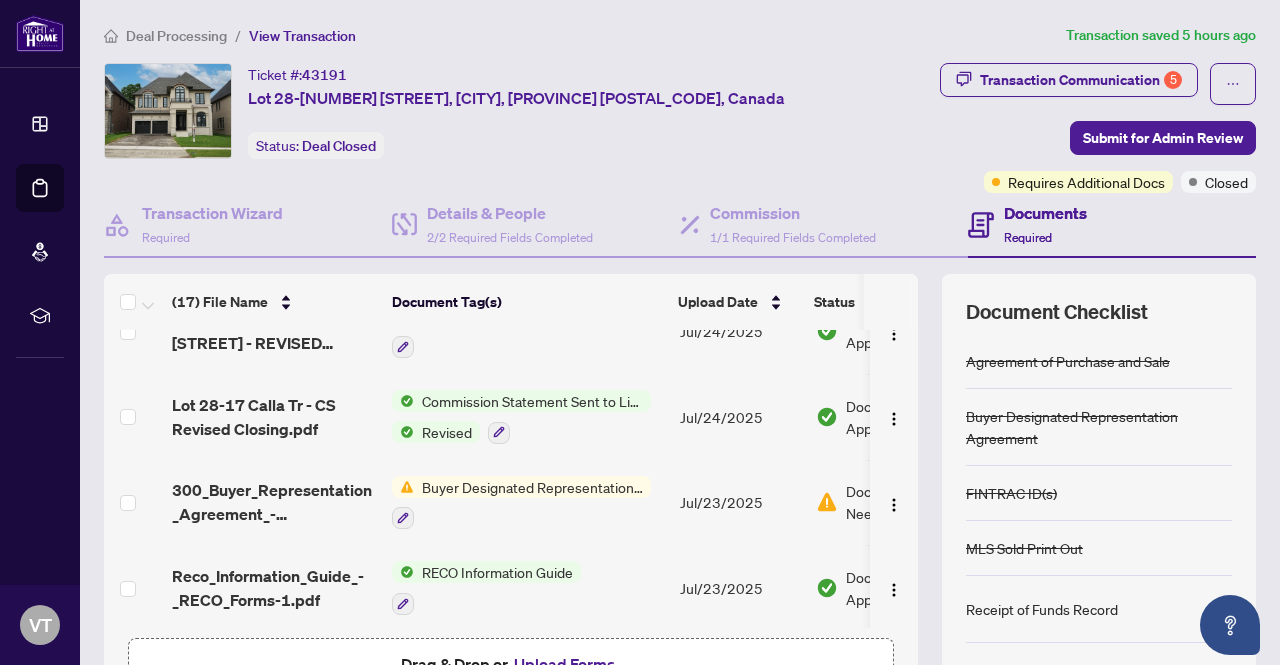 click on "Buyer Designated Representation Agreement" at bounding box center [532, 487] 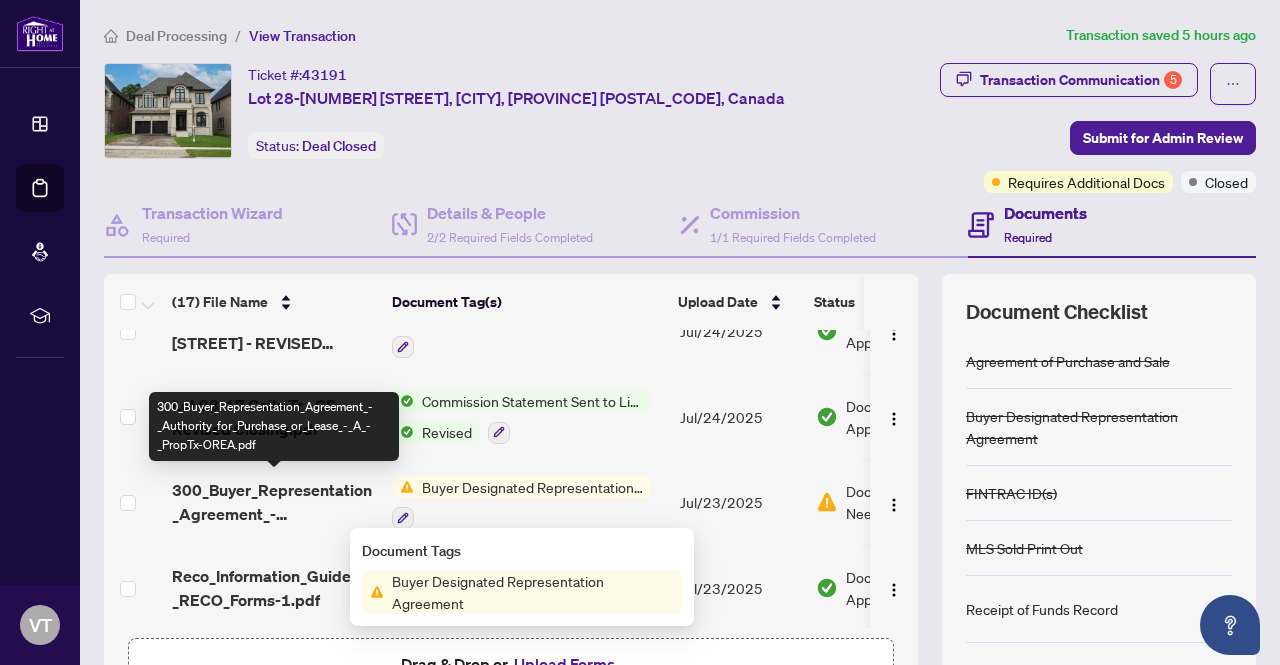 click on "300_Buyer_Representation_Agreement_-_Authority_for_Purchase_or_Lease_-_A_-_PropTx-OREA.pdf" at bounding box center [274, 502] 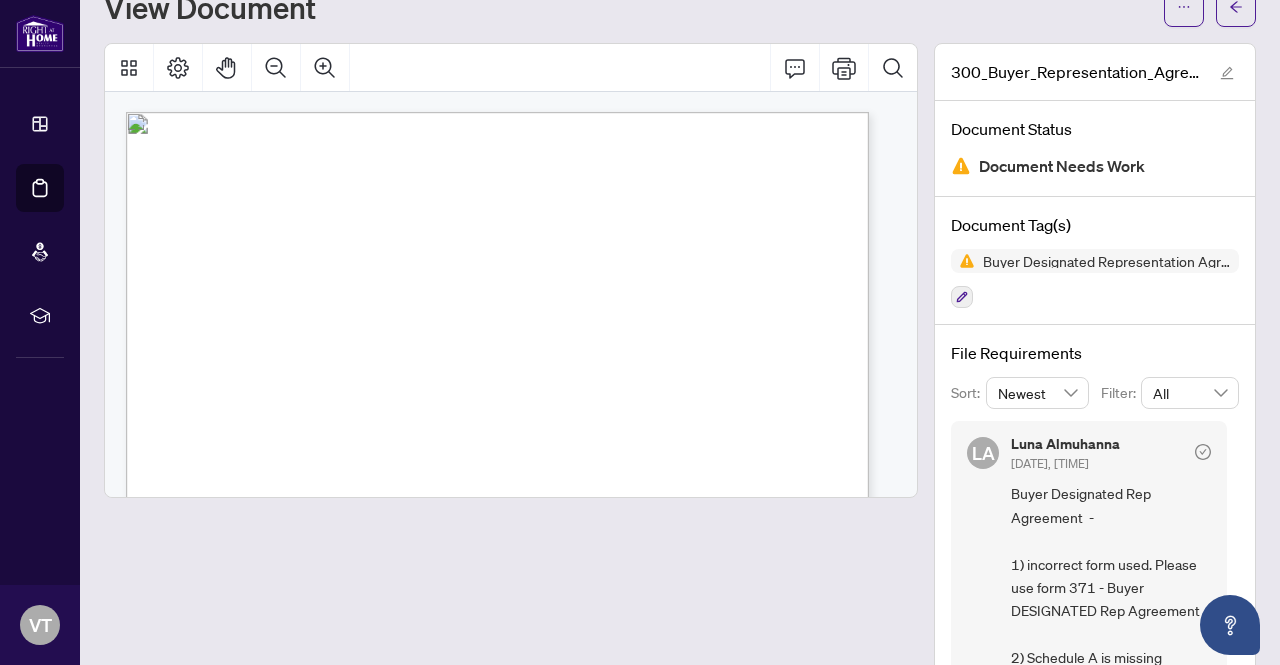scroll, scrollTop: 119, scrollLeft: 0, axis: vertical 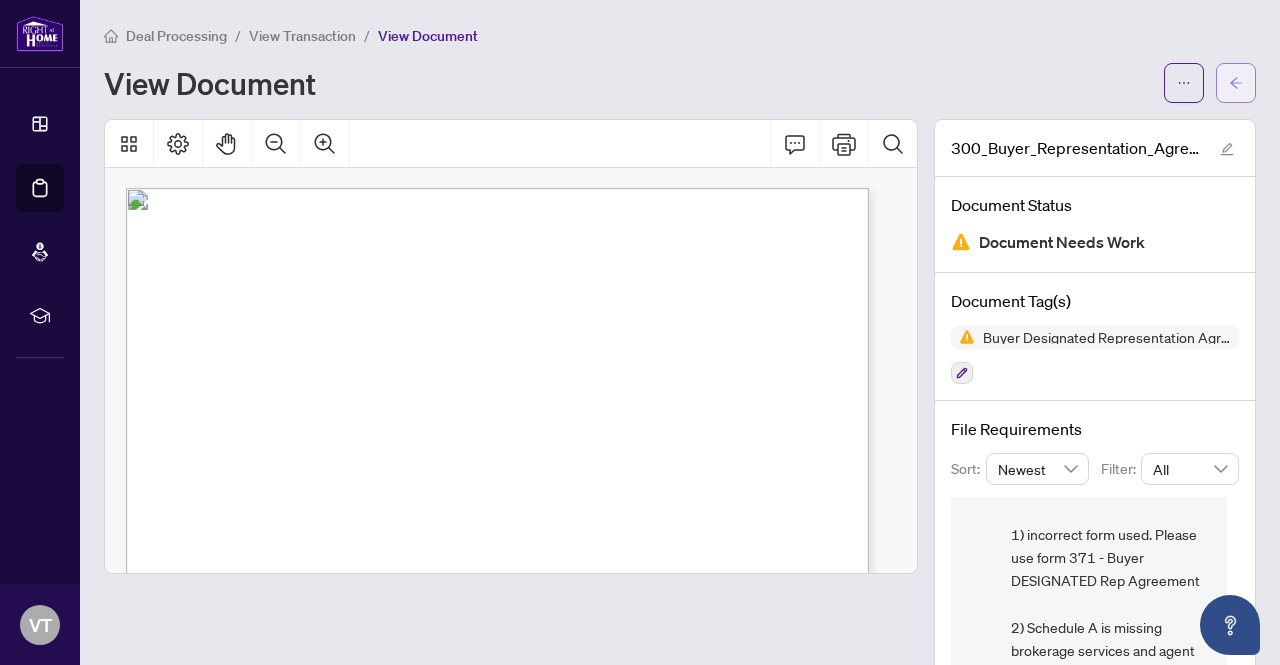 click at bounding box center (1236, 83) 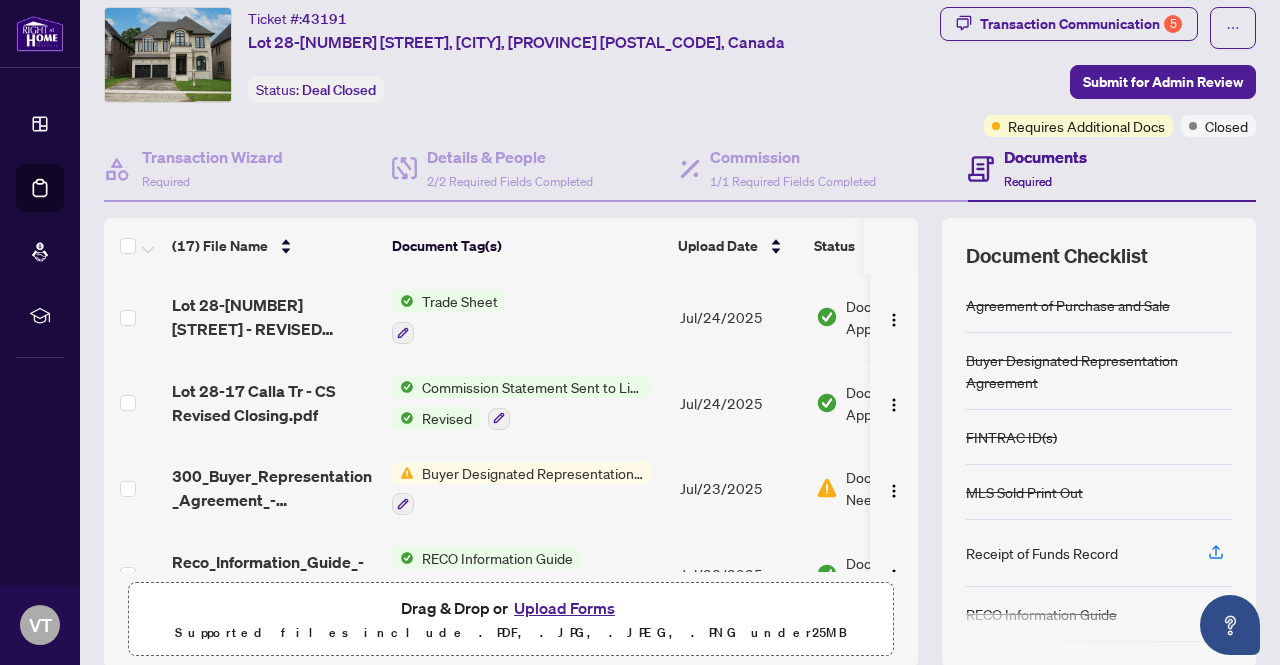 scroll, scrollTop: 57, scrollLeft: 0, axis: vertical 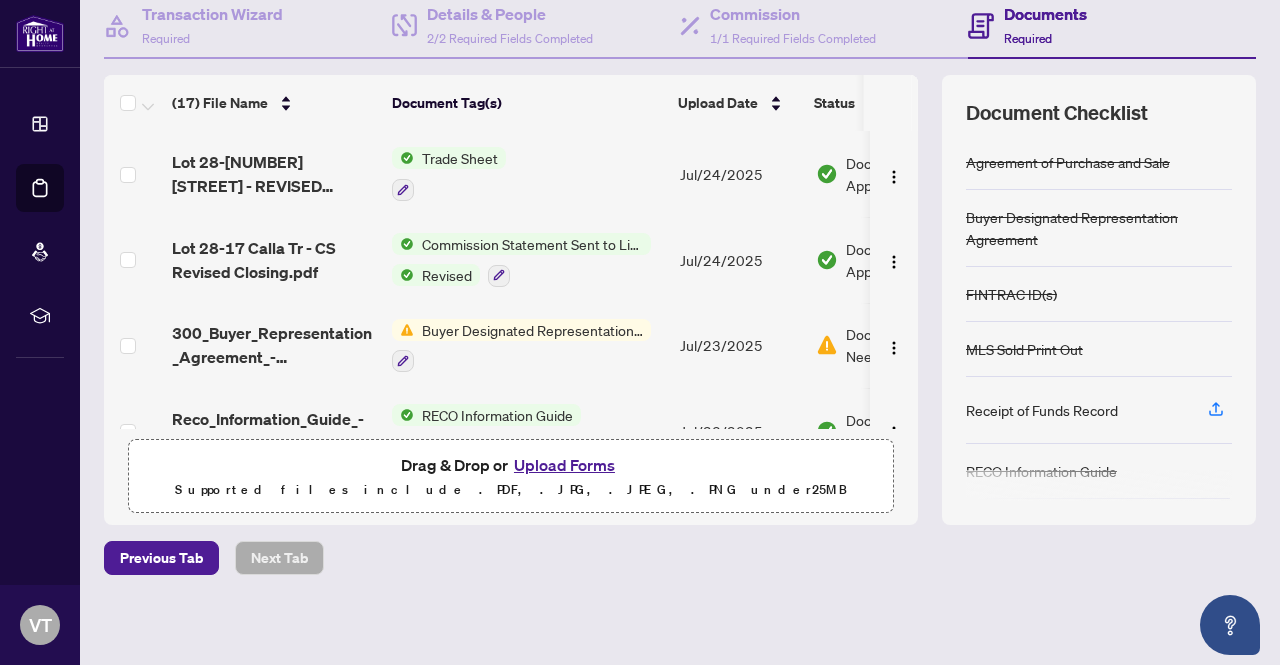 click on "Upload Forms" at bounding box center [564, 465] 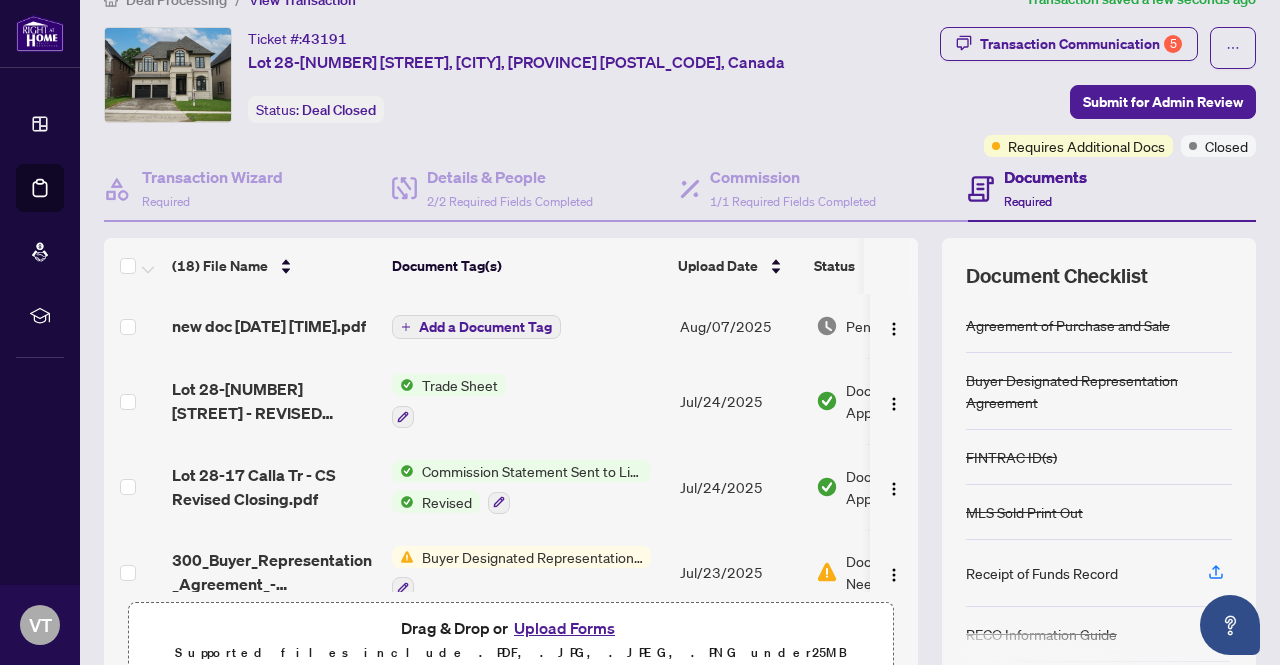 scroll, scrollTop: 0, scrollLeft: 0, axis: both 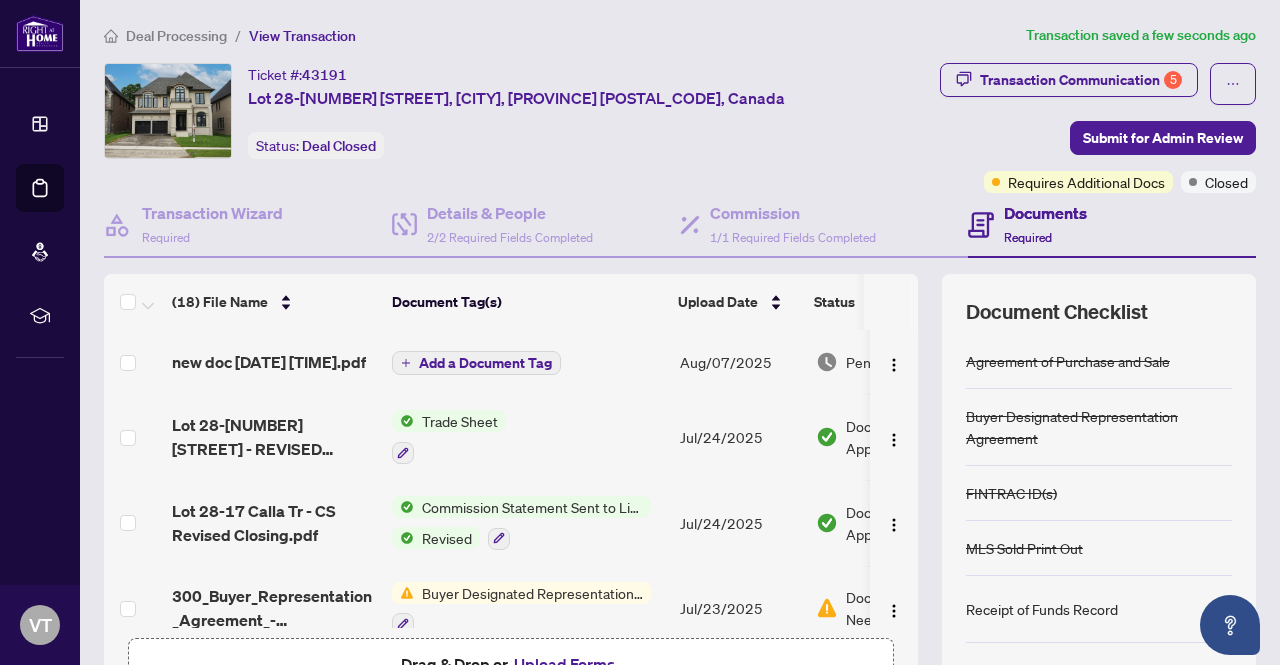 click on "Add a Document Tag" at bounding box center [485, 363] 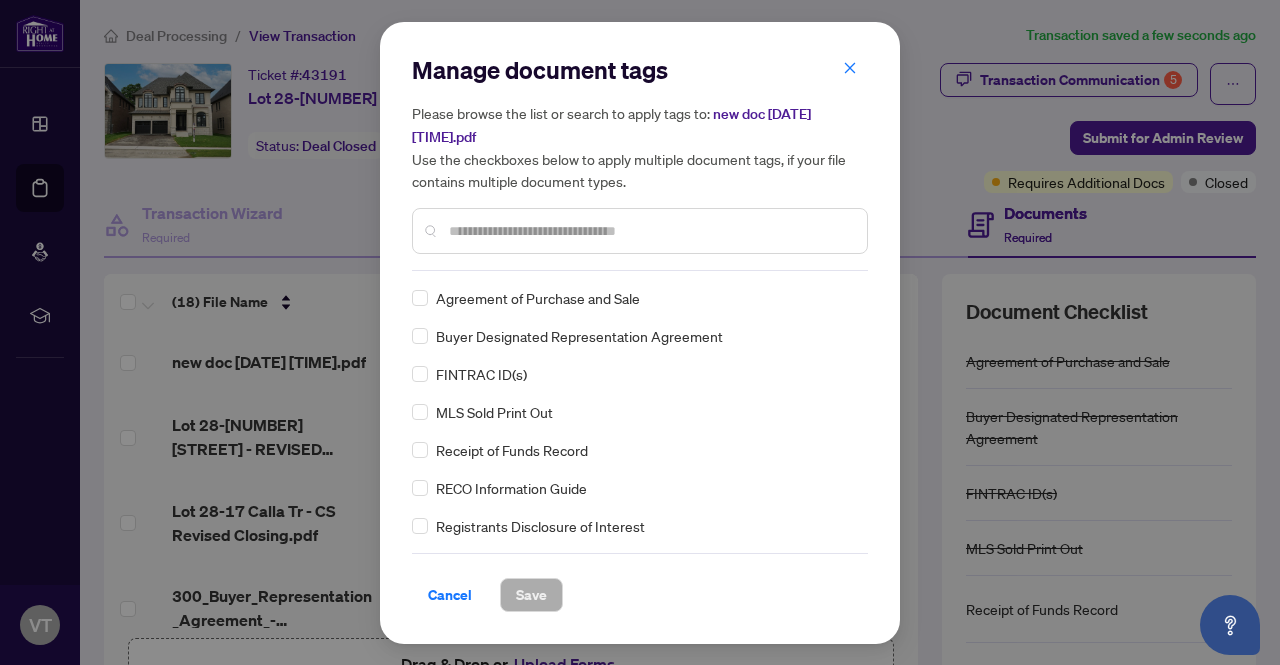 click on "FINTRAC ID(s)" at bounding box center (481, 374) 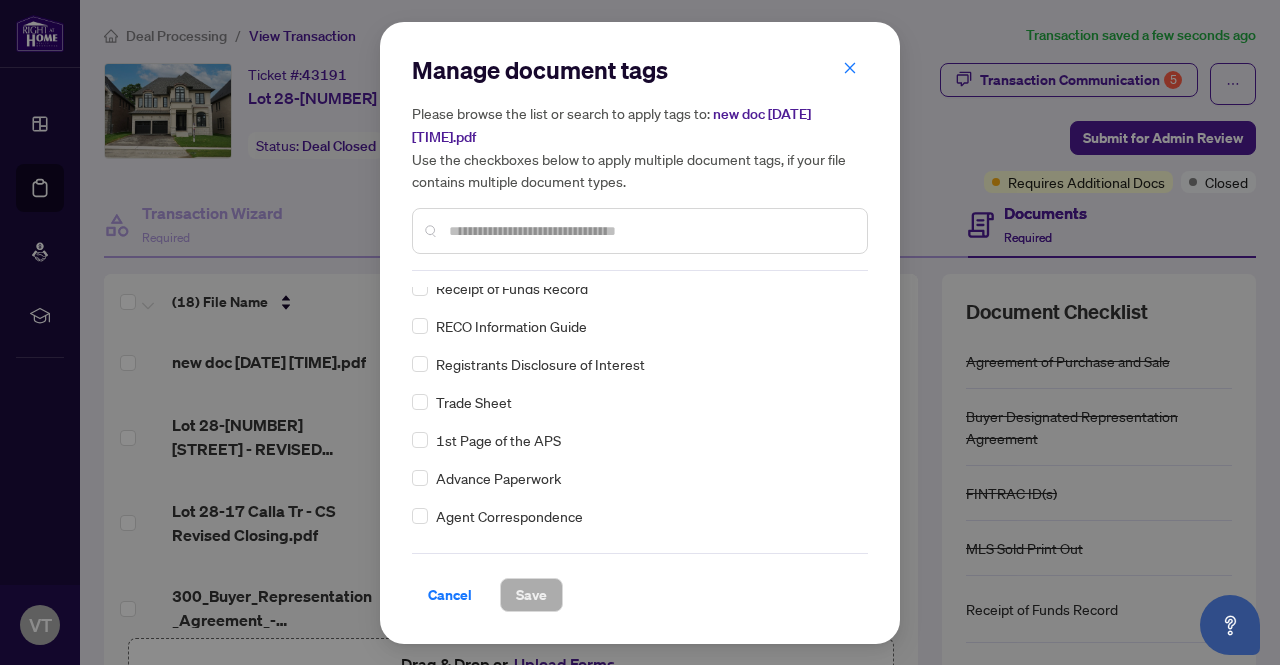 scroll, scrollTop: 0, scrollLeft: 0, axis: both 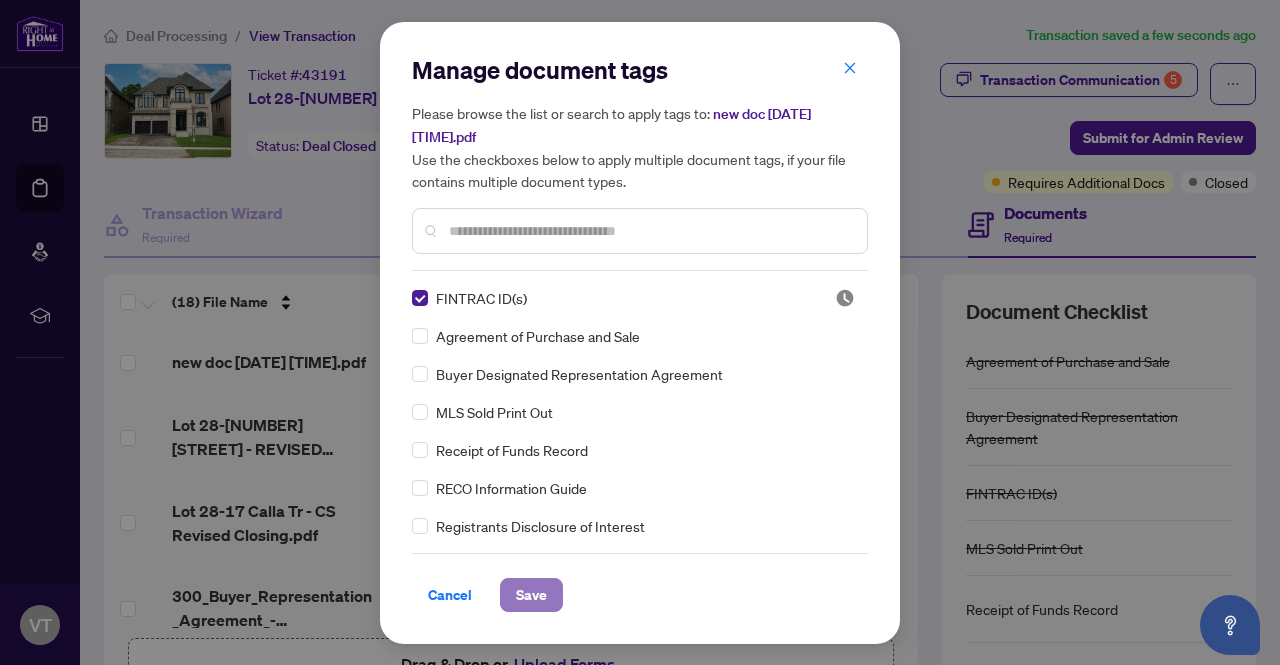 click on "Save" at bounding box center (531, 595) 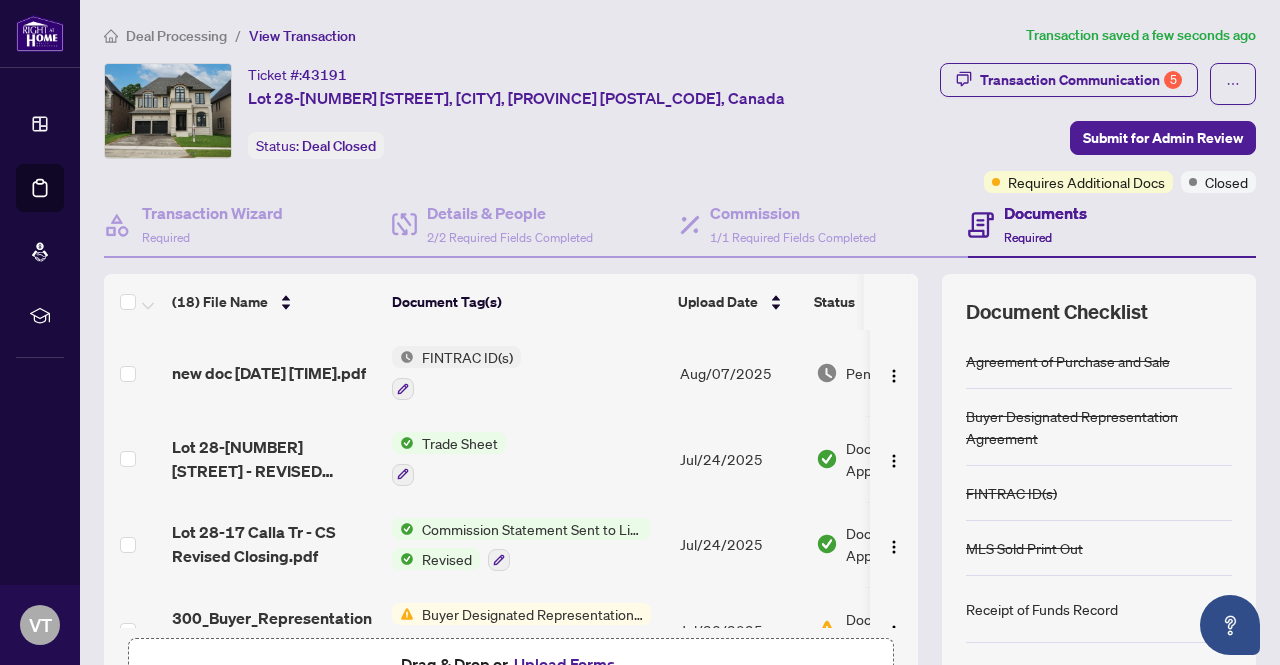 click on "Documents" at bounding box center [1045, 213] 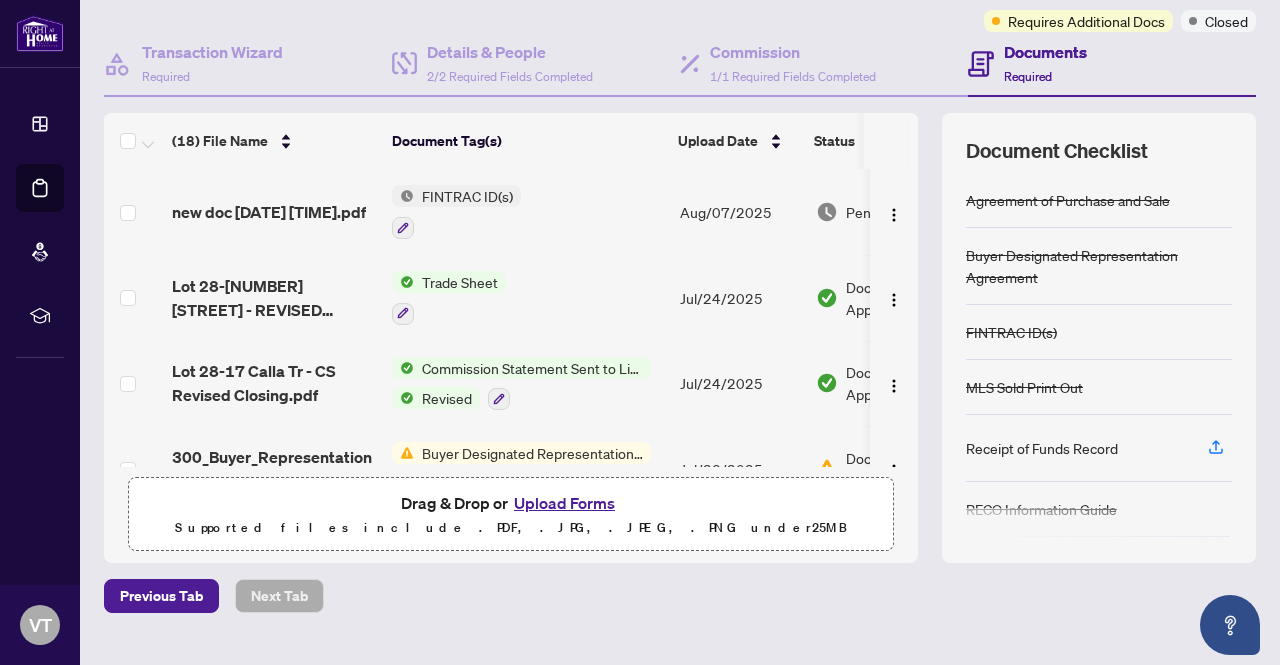 click on "Upload Forms" at bounding box center [564, 503] 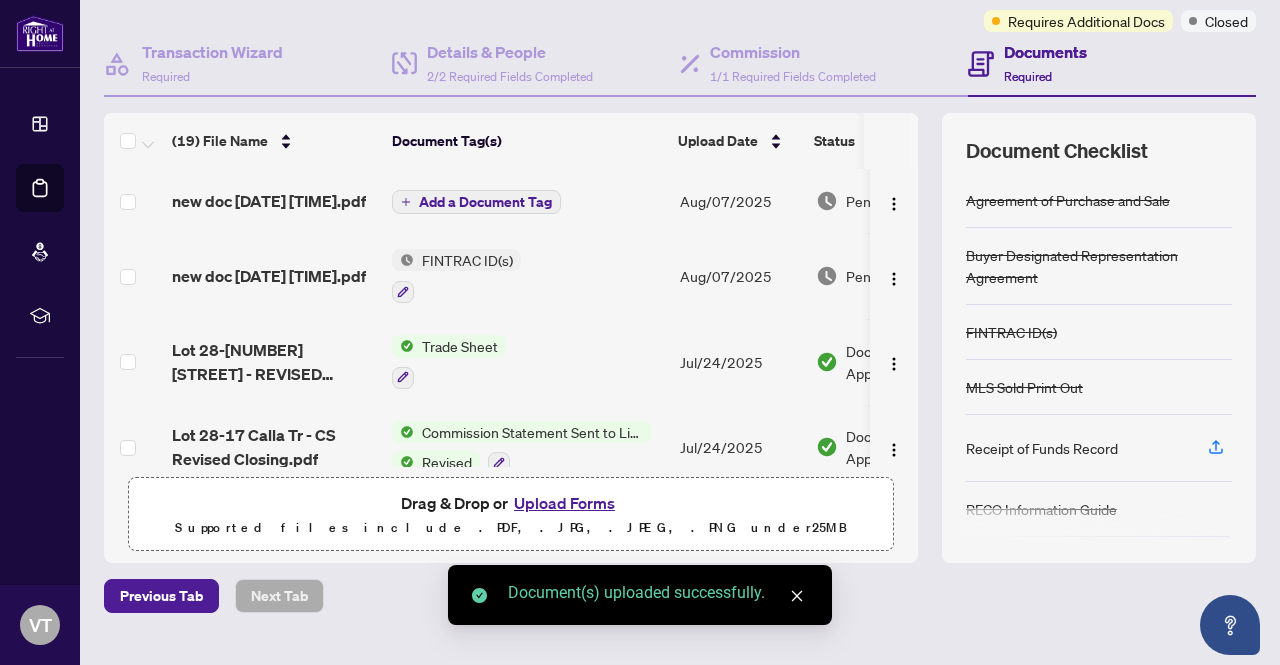click on "Add a Document Tag" at bounding box center (485, 202) 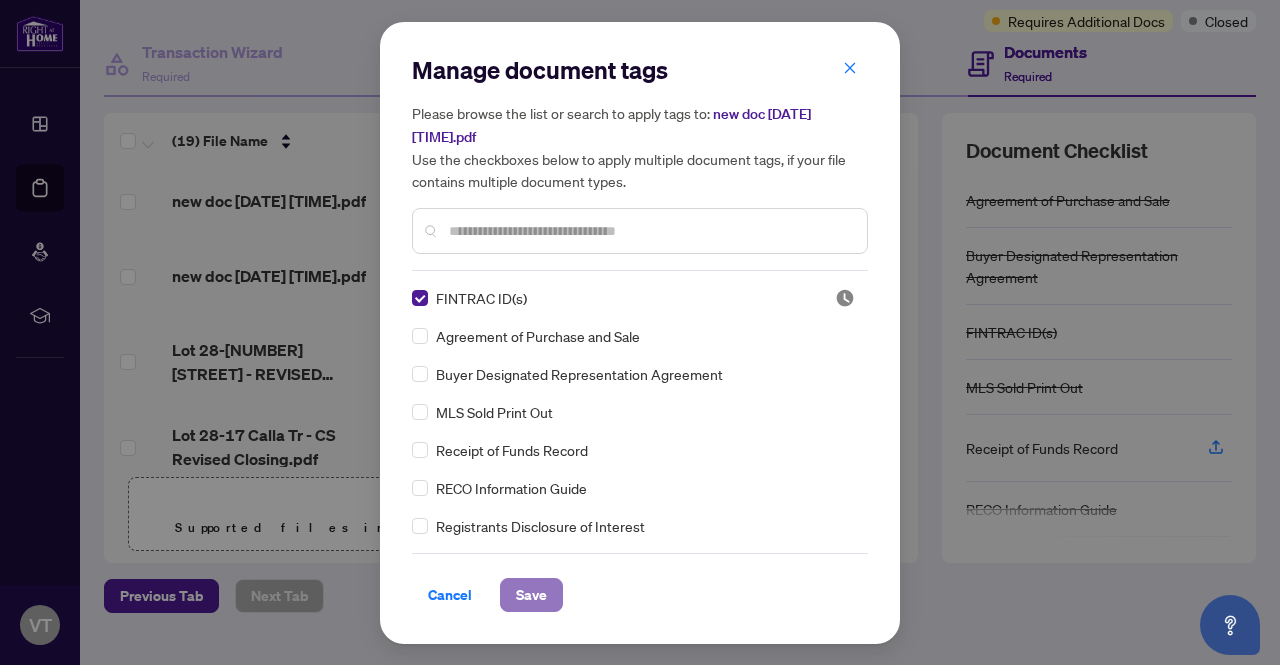 click on "Save" at bounding box center (531, 595) 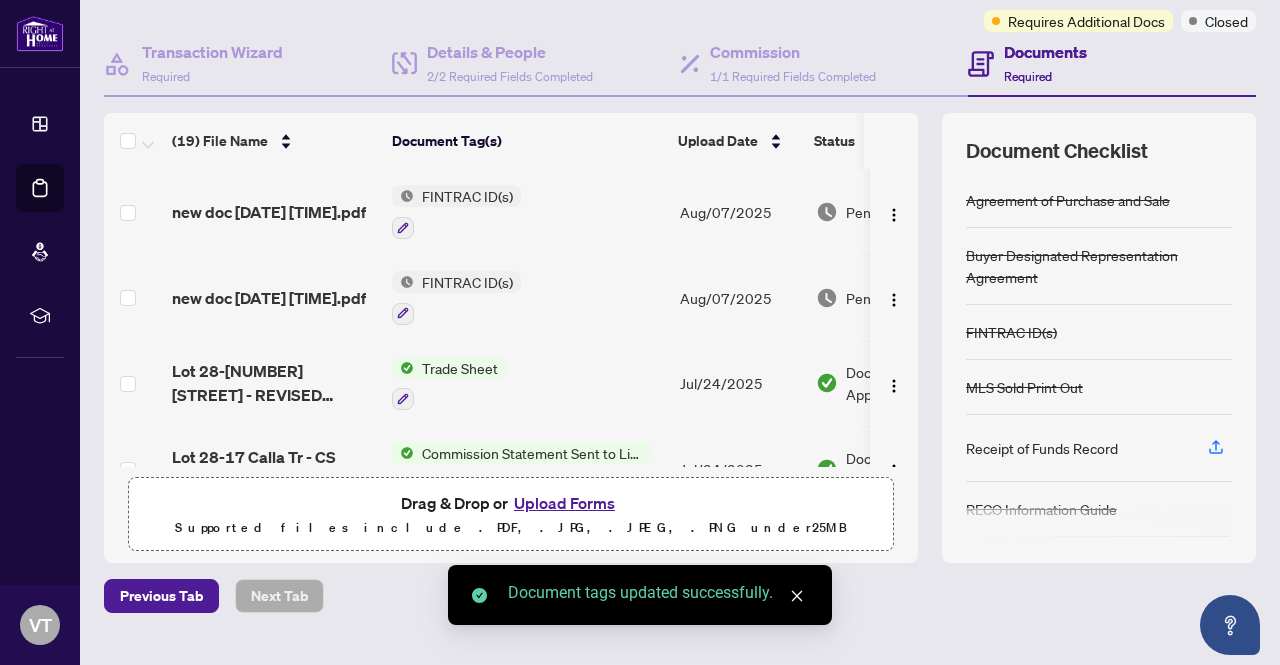 click on "Upload Forms" at bounding box center [564, 503] 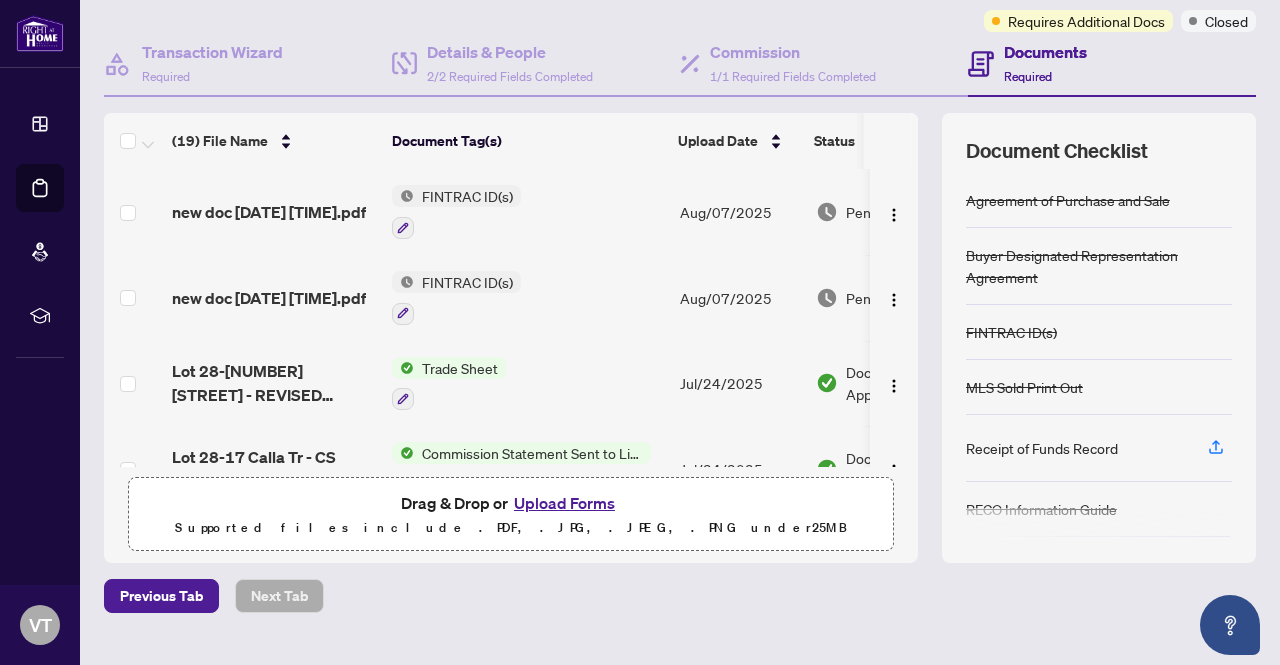 click on "Upload Forms" at bounding box center (564, 503) 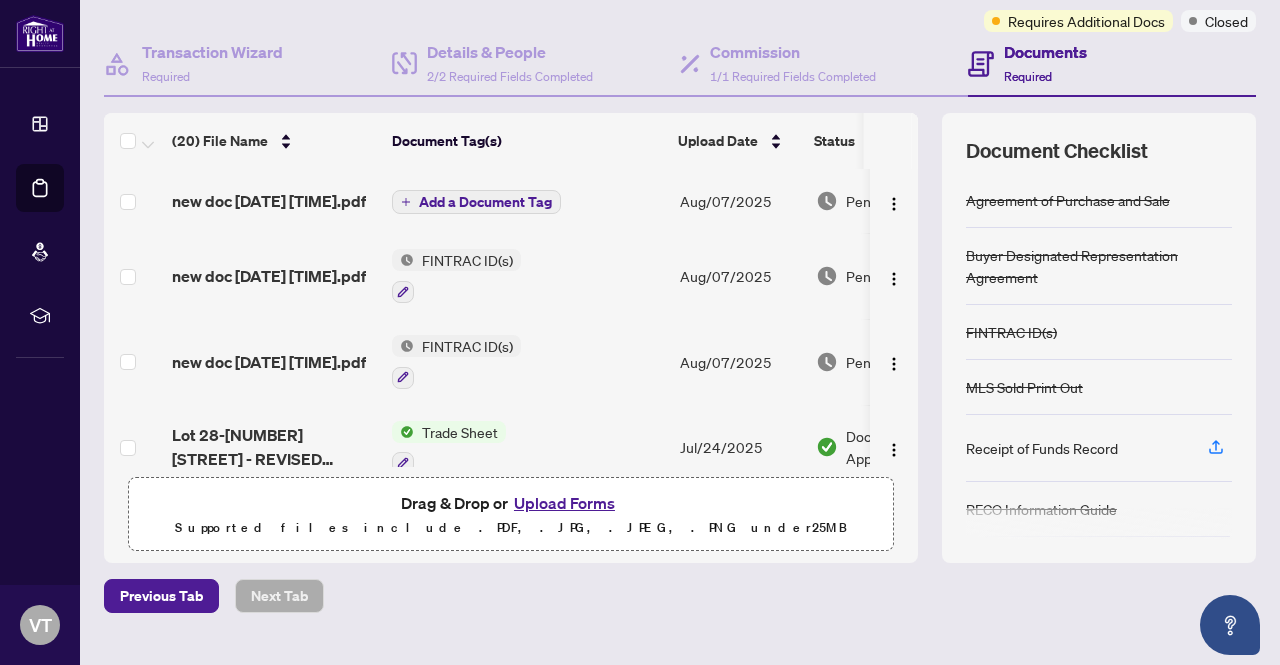 click on "Add a Document Tag" at bounding box center (476, 202) 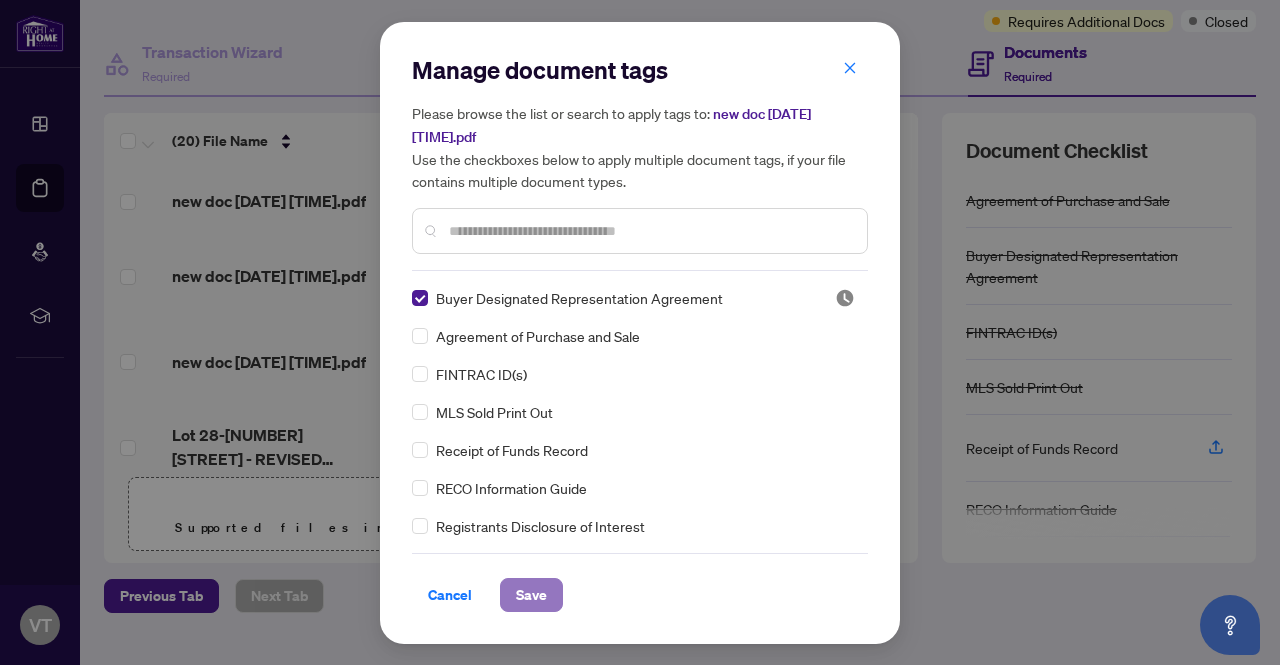 click on "Save" at bounding box center (531, 595) 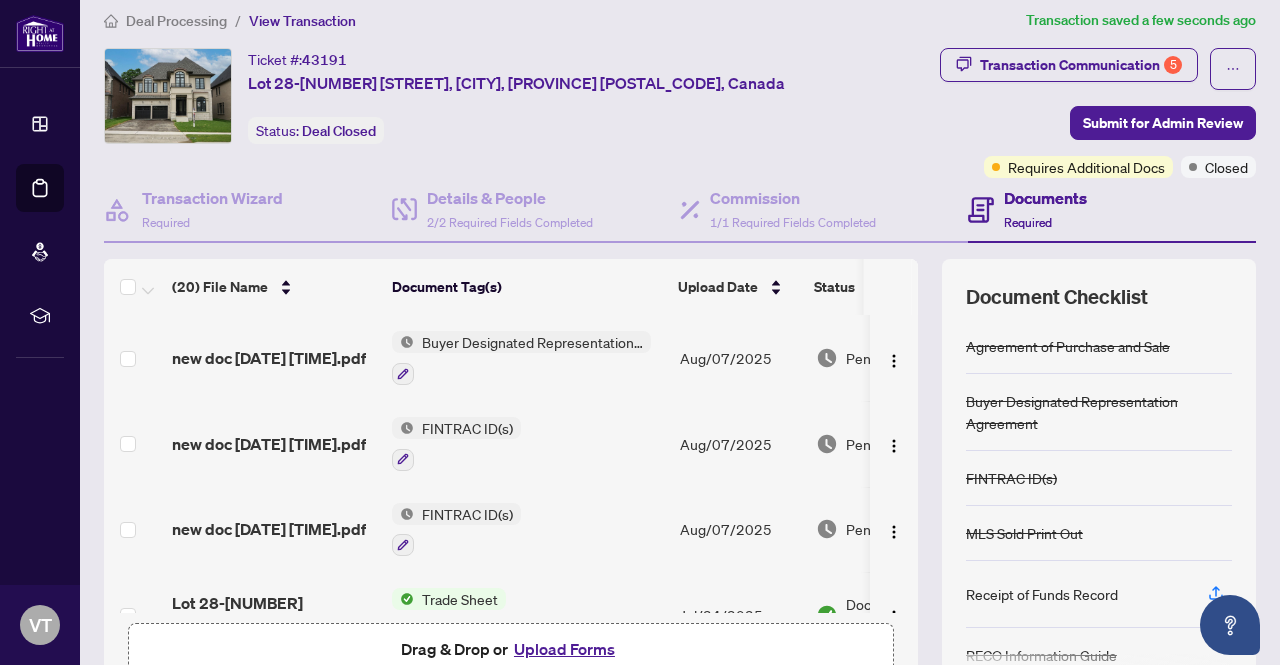 scroll, scrollTop: 0, scrollLeft: 0, axis: both 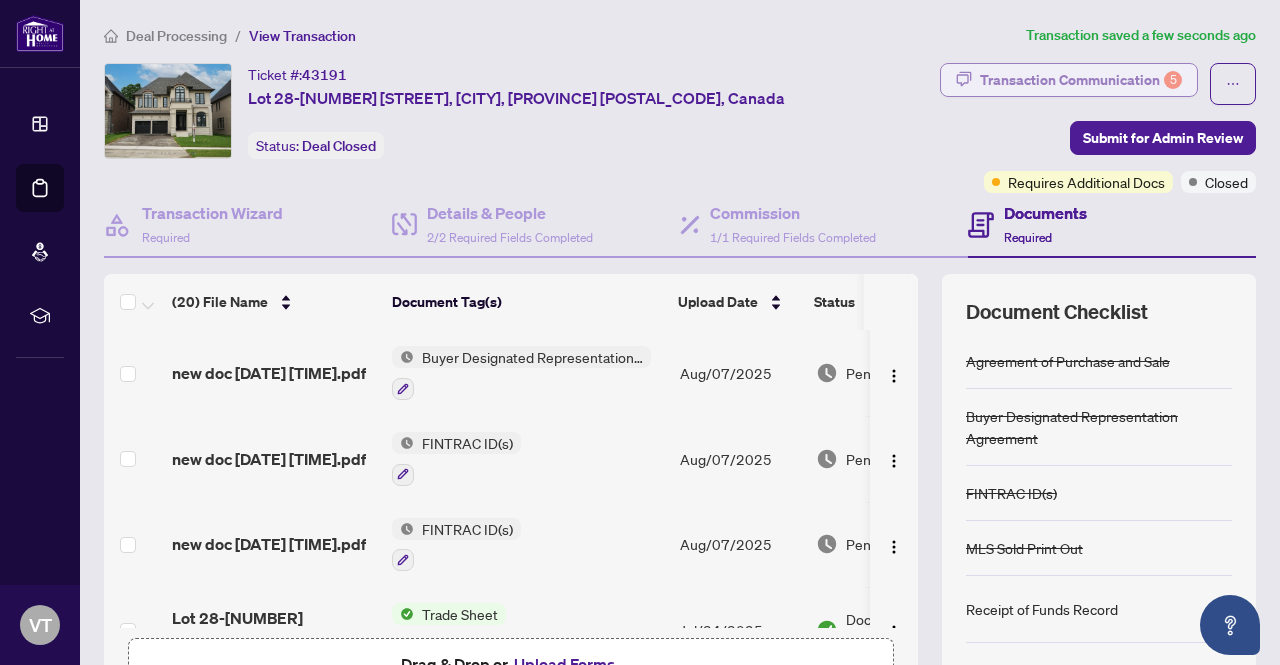 click on "Transaction Communication 5" at bounding box center (1081, 80) 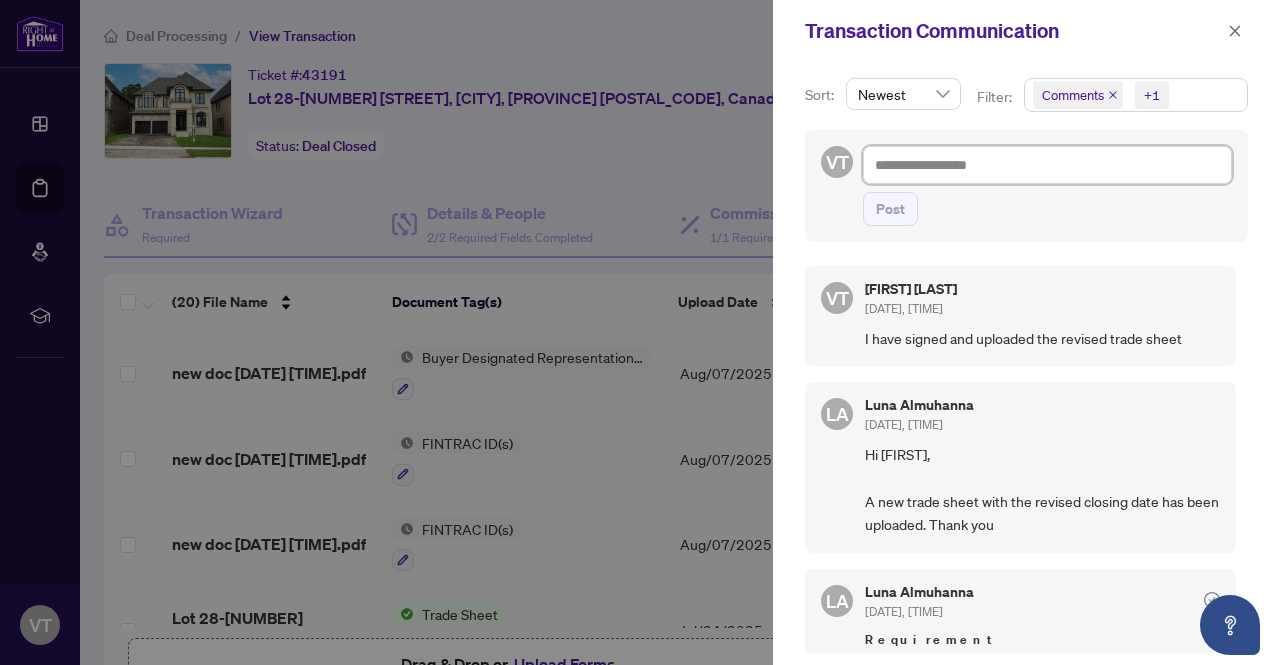 click at bounding box center (1047, 164) 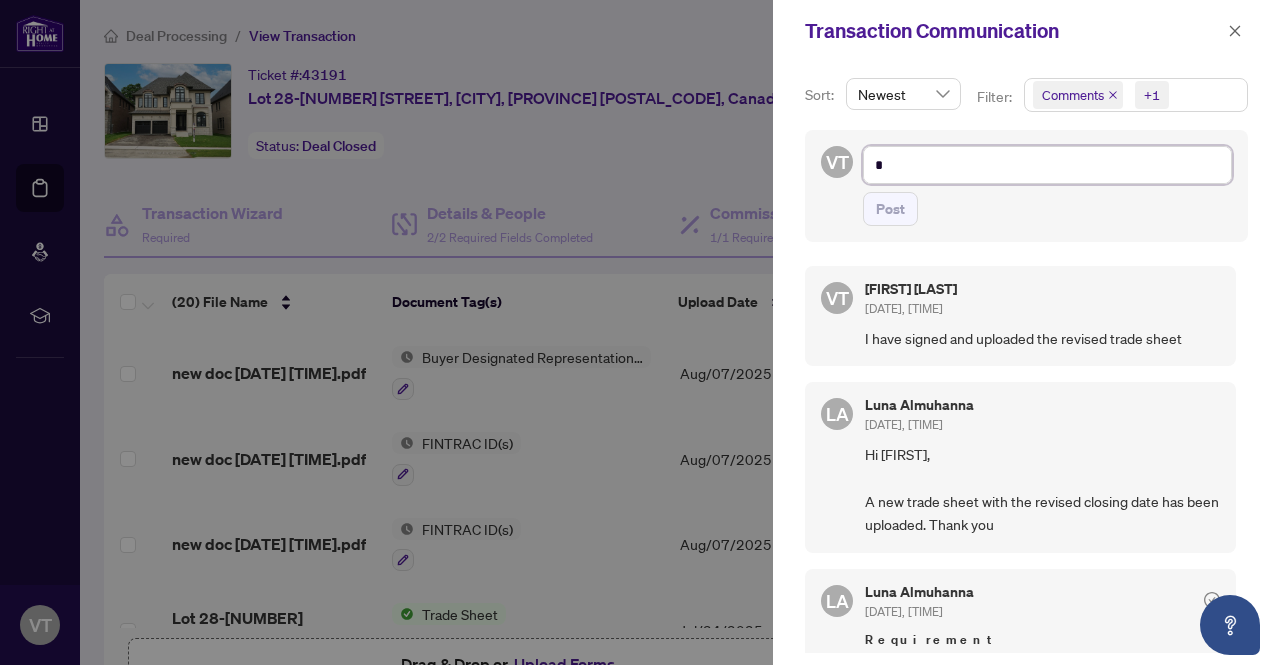 type on "**" 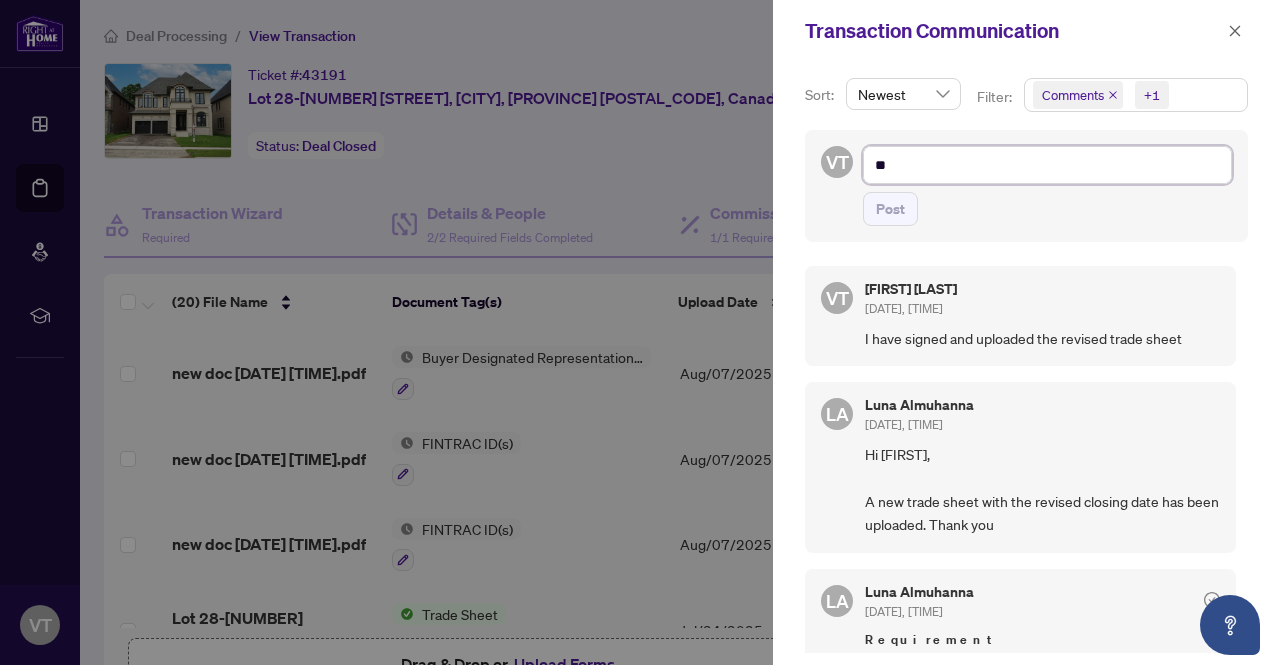 type on "***" 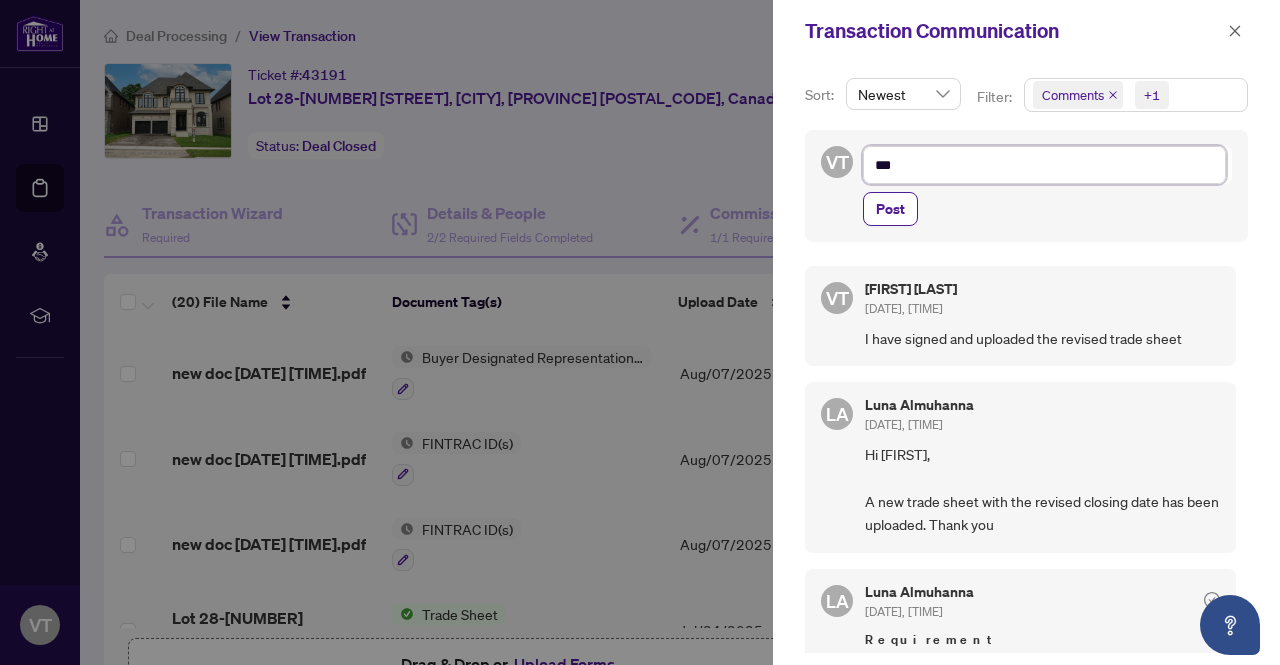 type on "****" 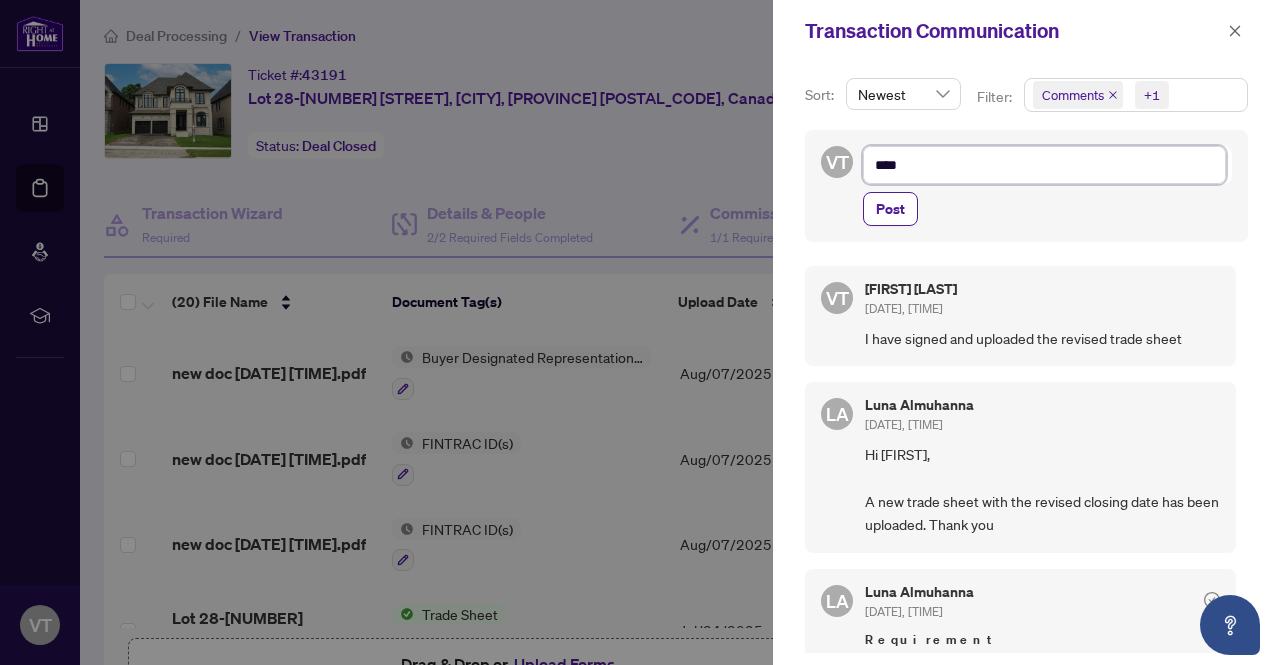 type on "****" 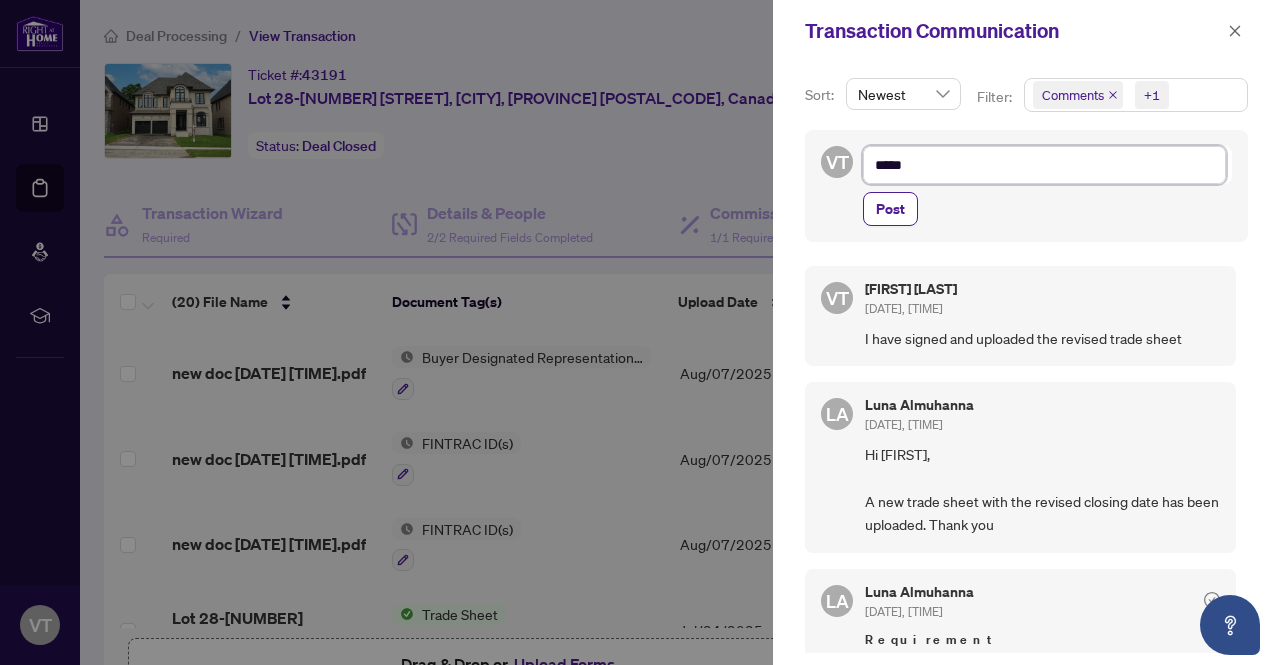 type on "******" 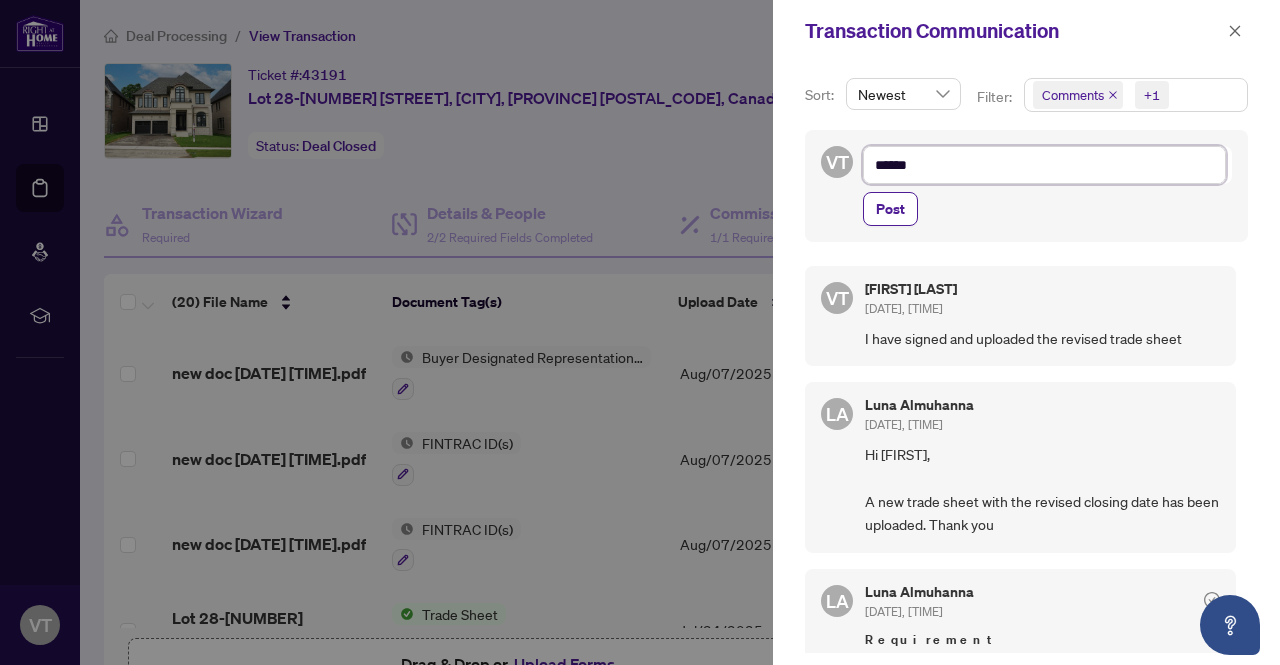 type on "******" 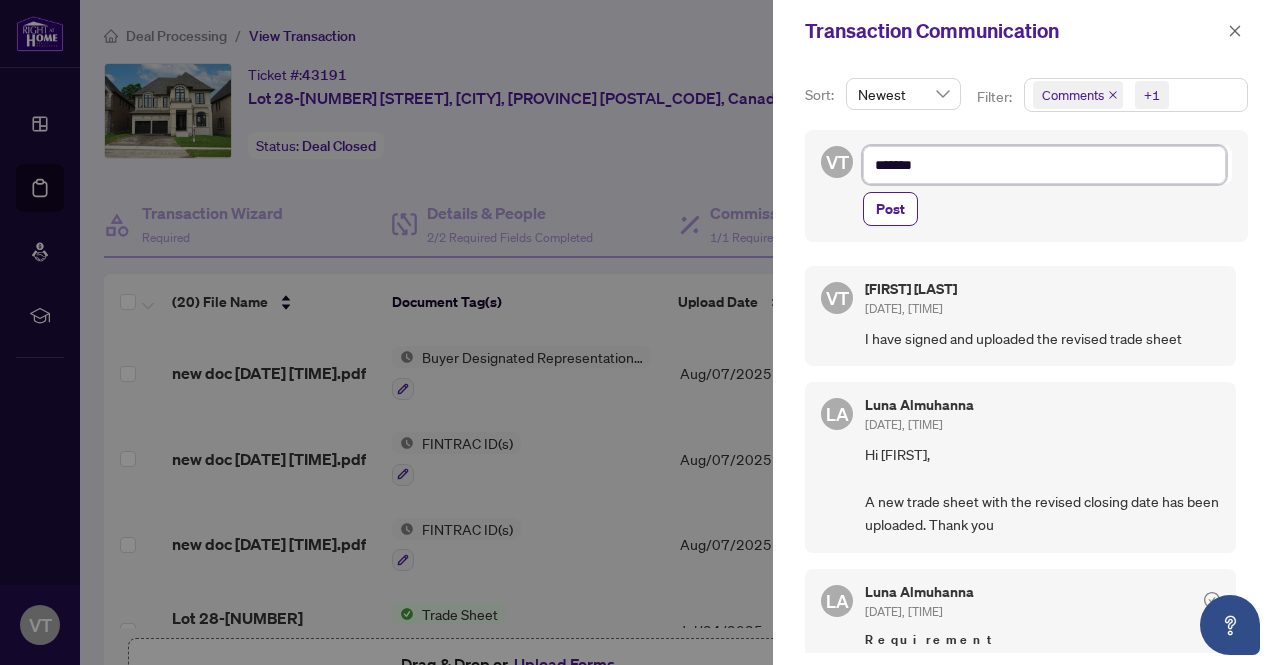 type on "*******" 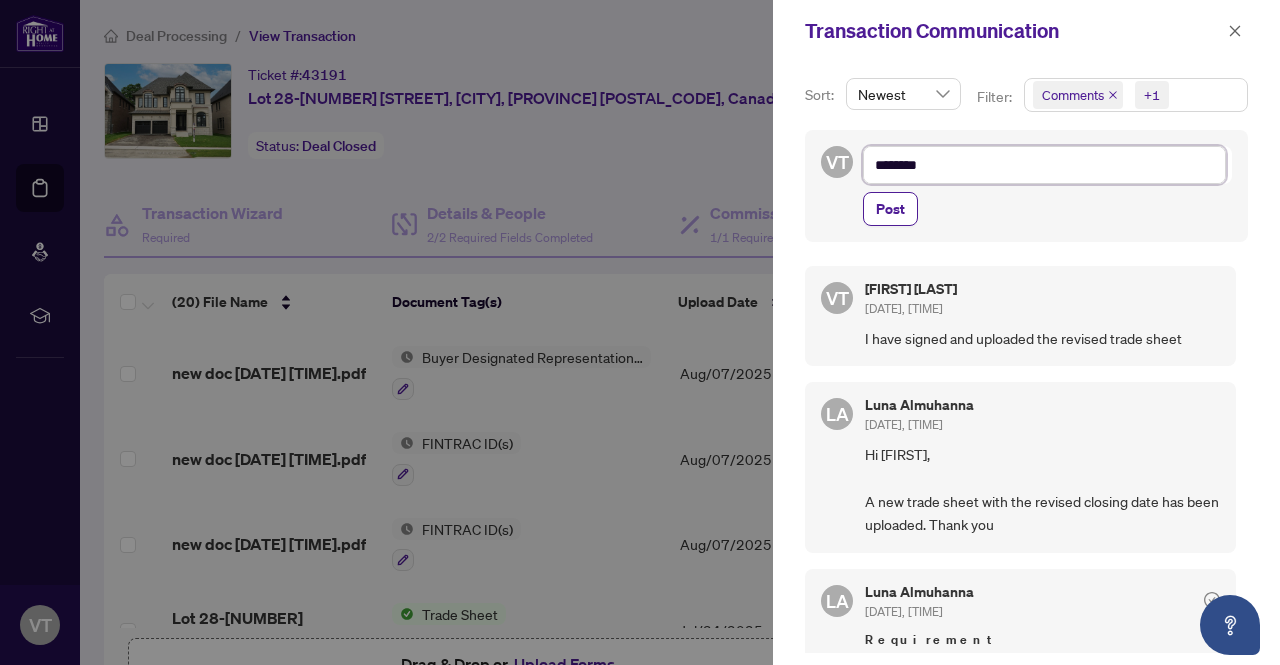 type on "*******" 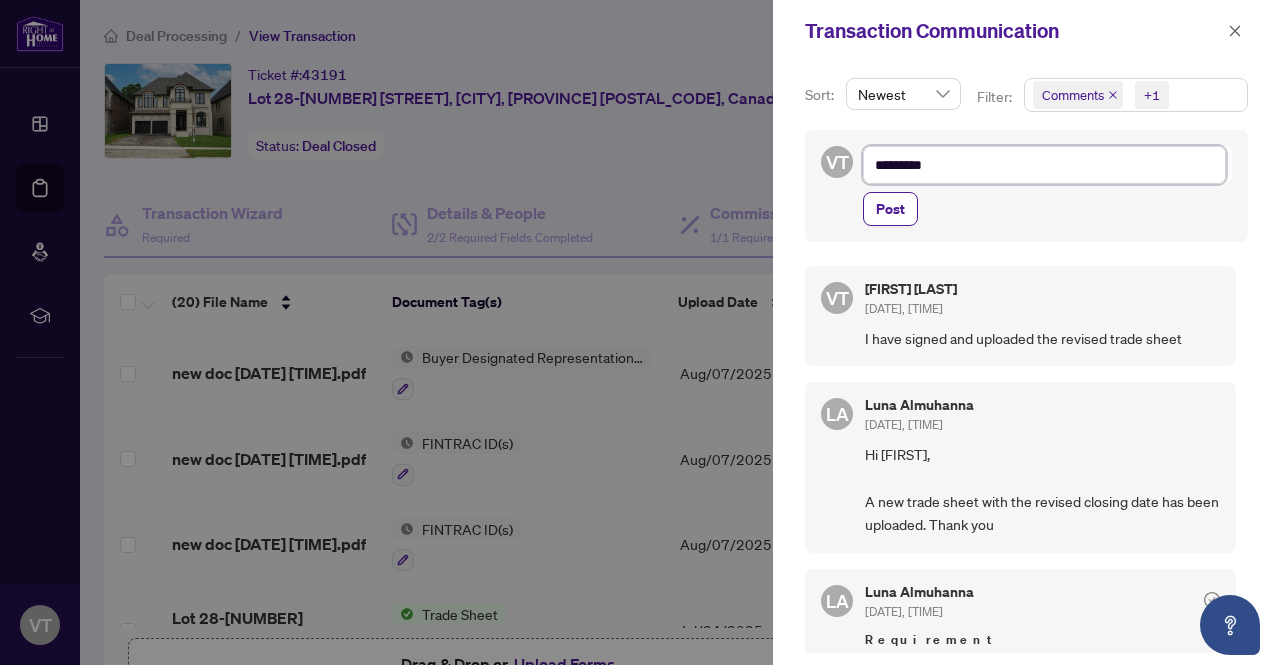 type on "**********" 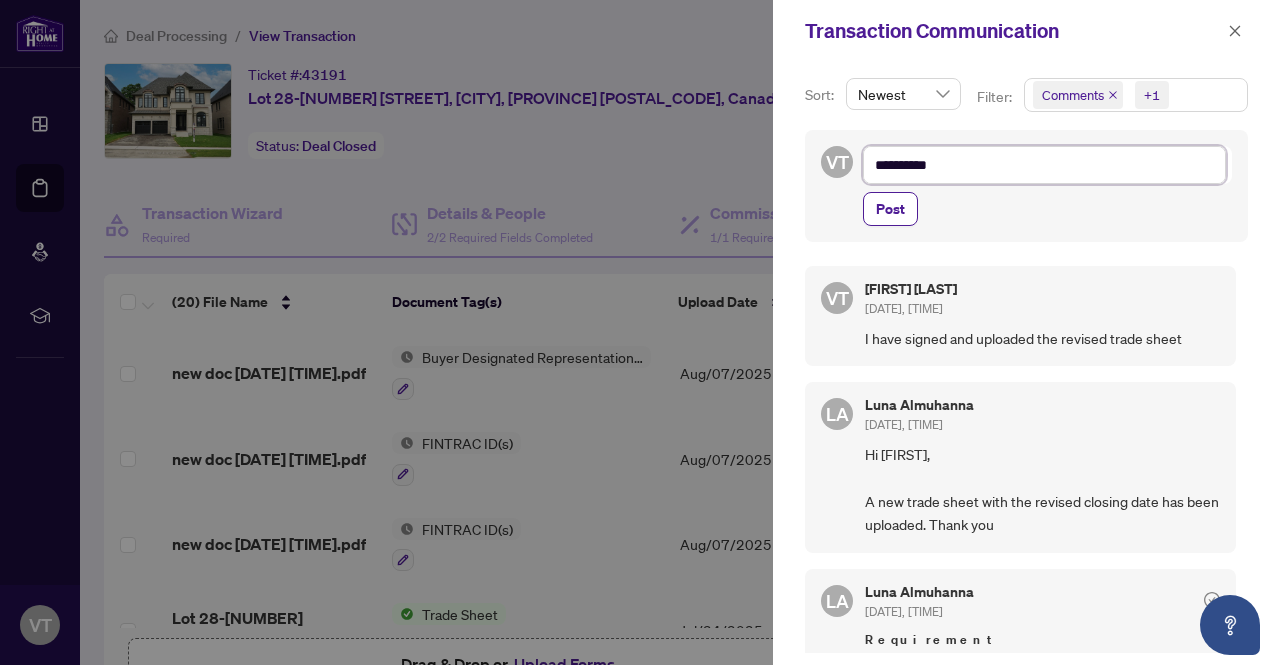 type on "**********" 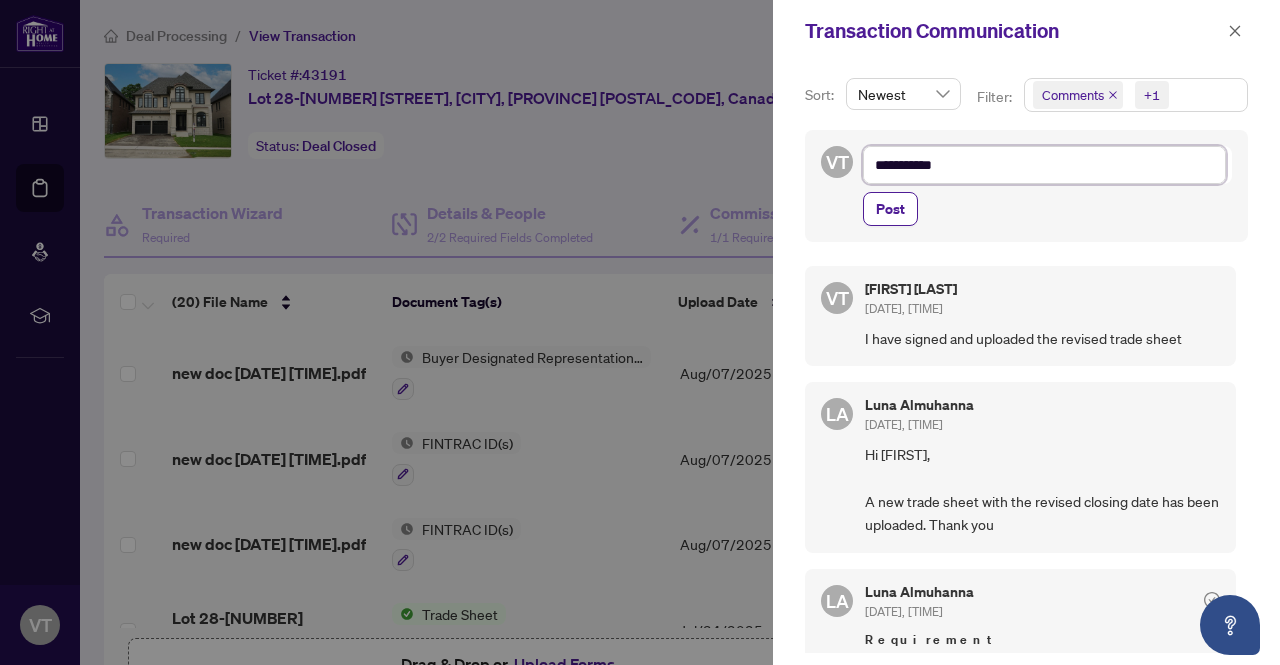 type on "**********" 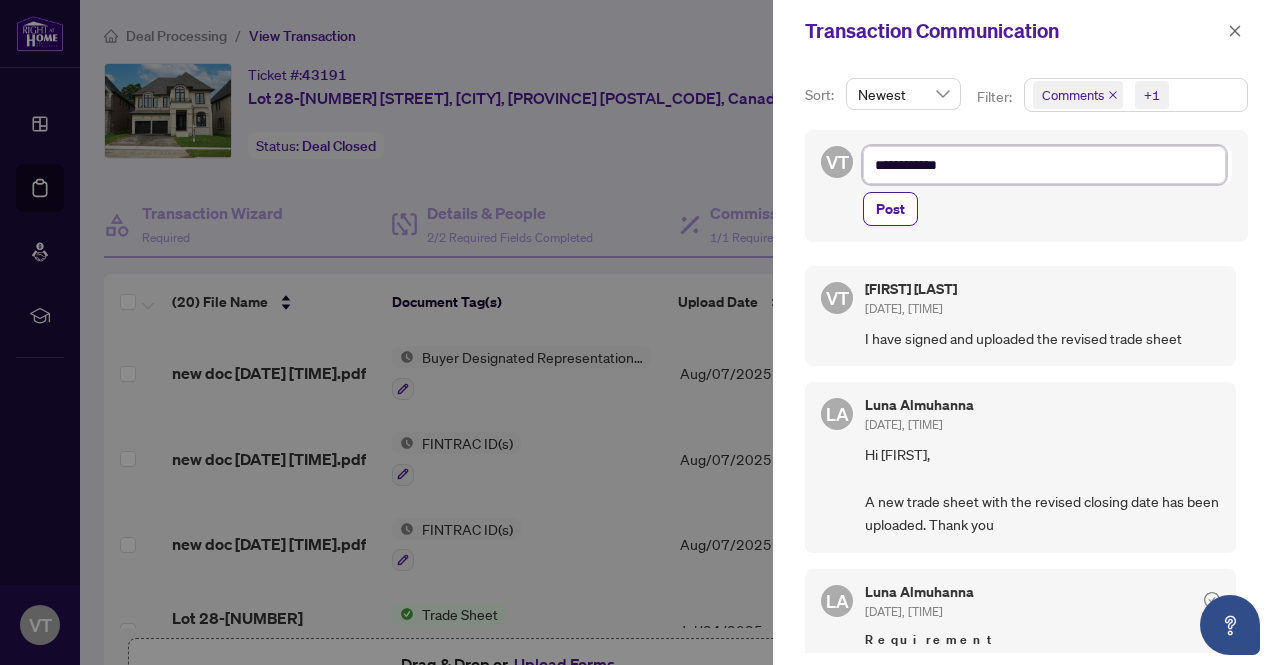 type on "**********" 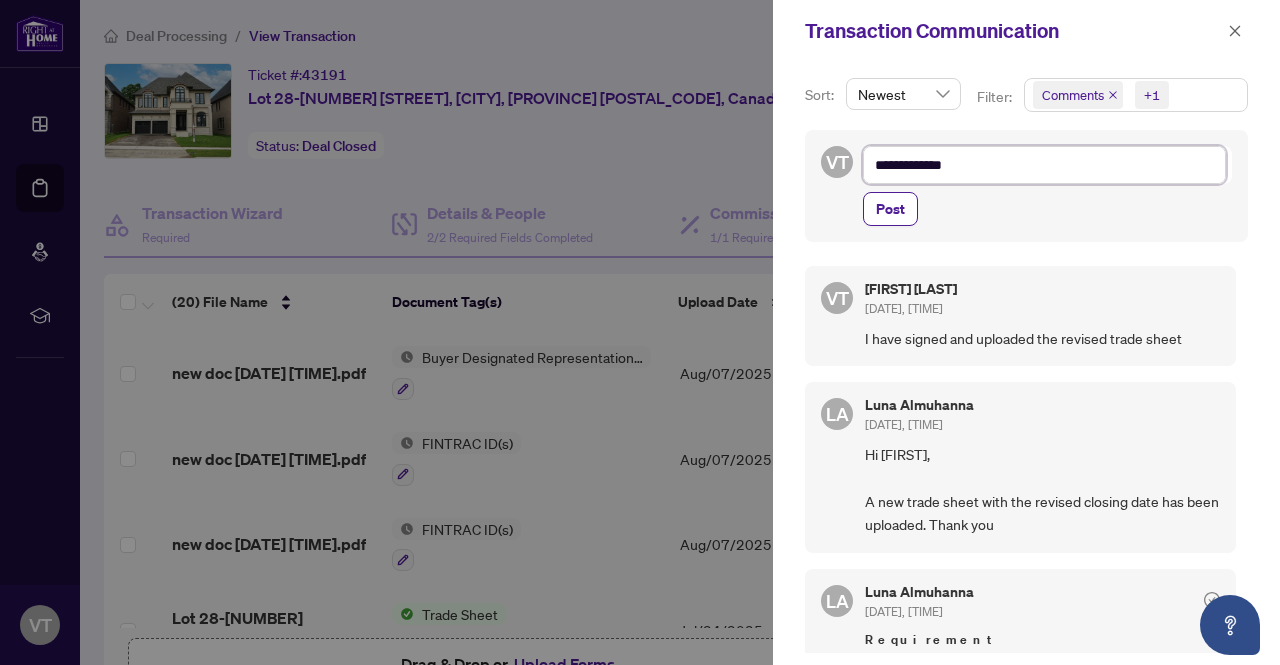 type on "**********" 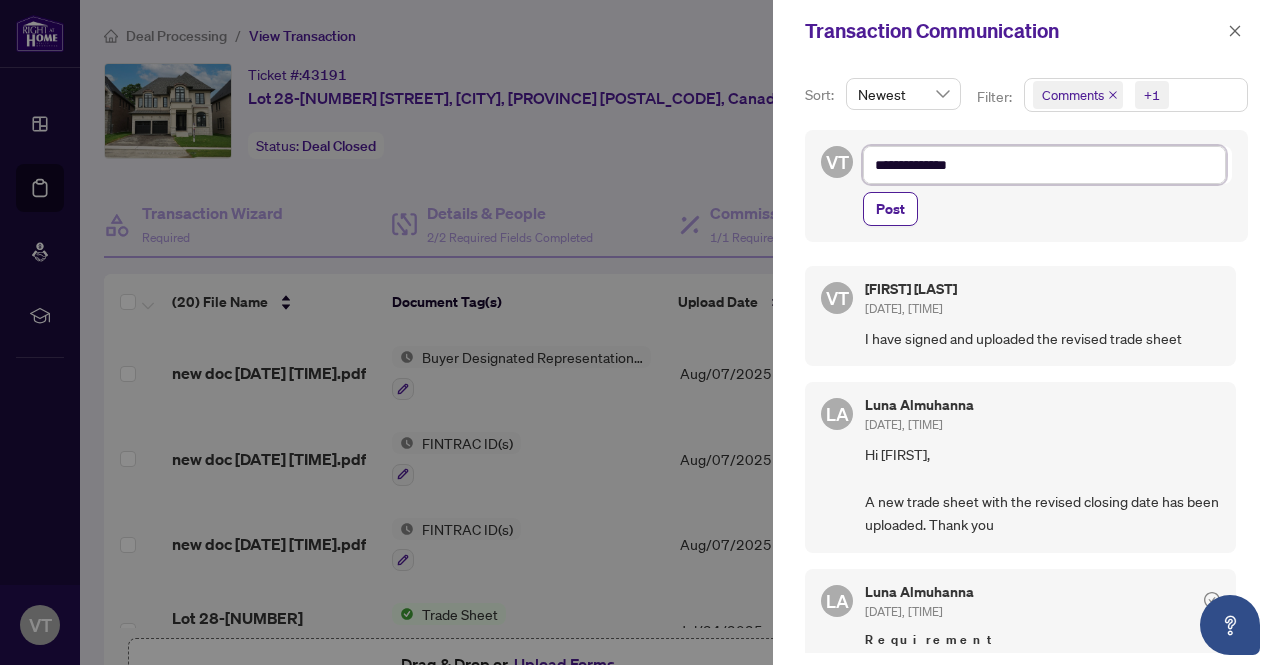 type on "**********" 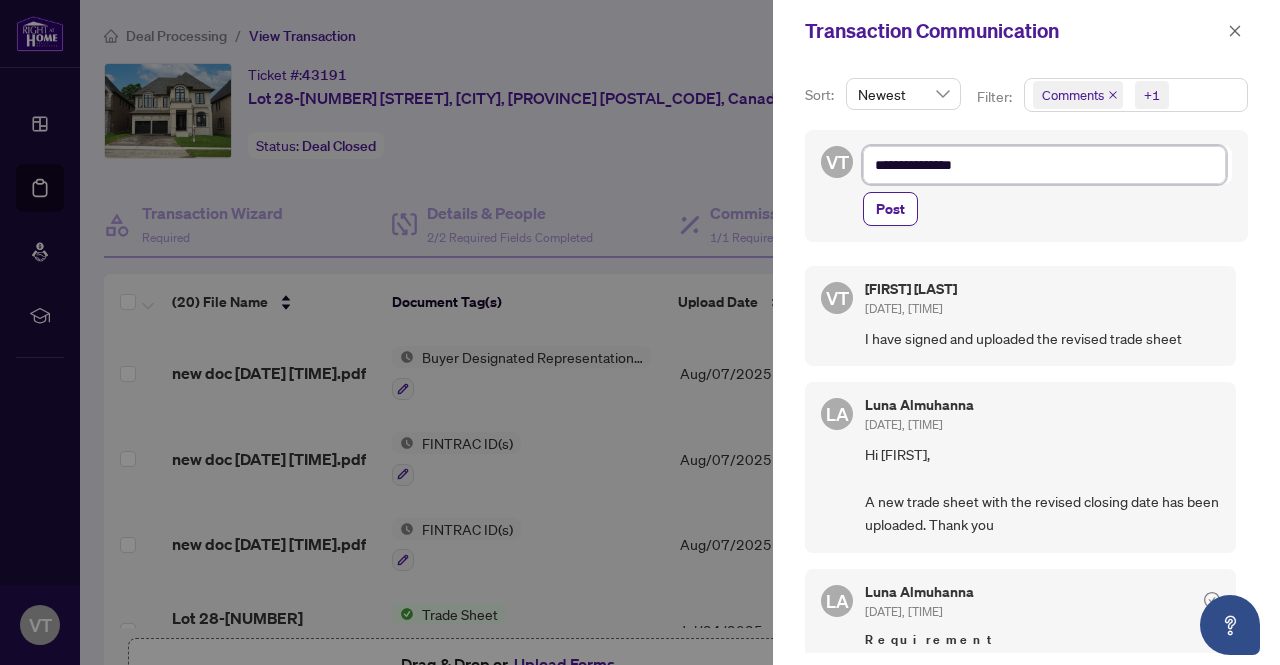 type on "**********" 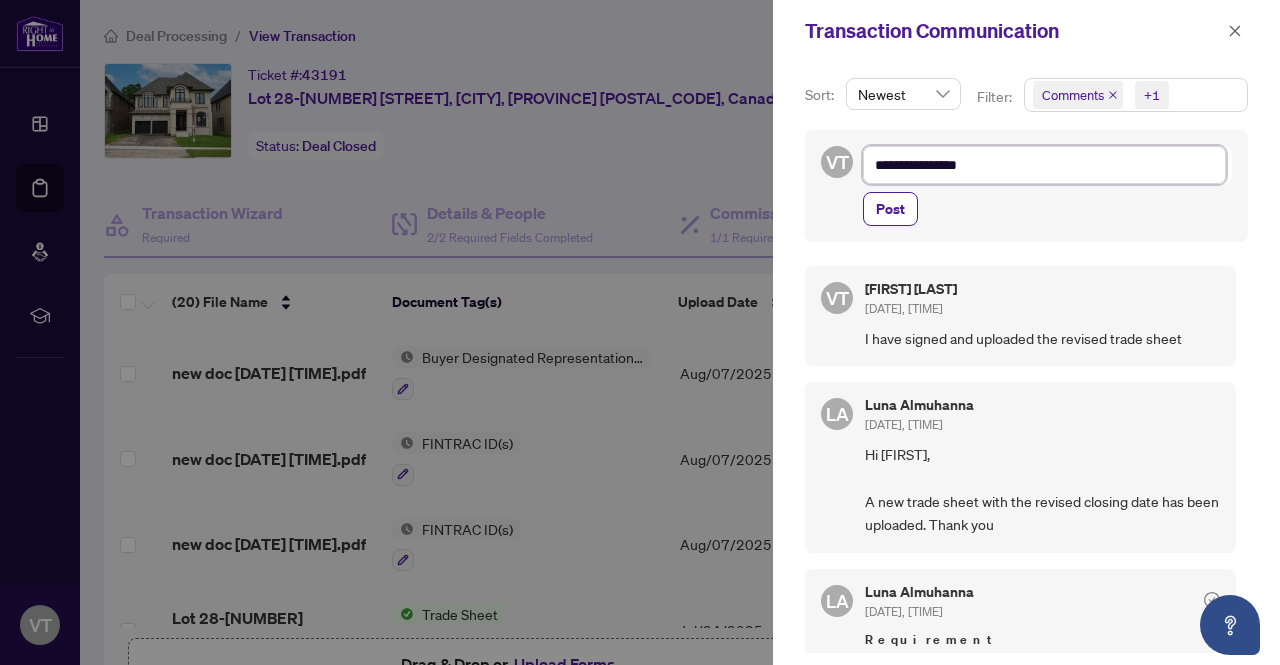 type on "**********" 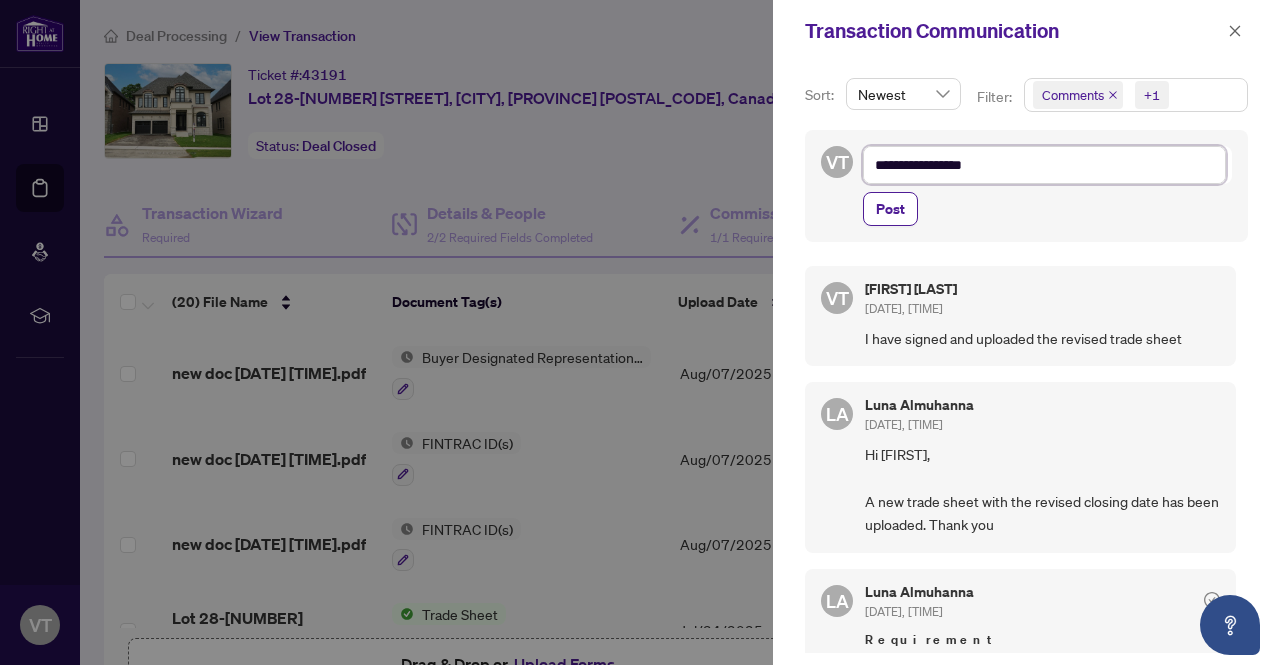 type on "**********" 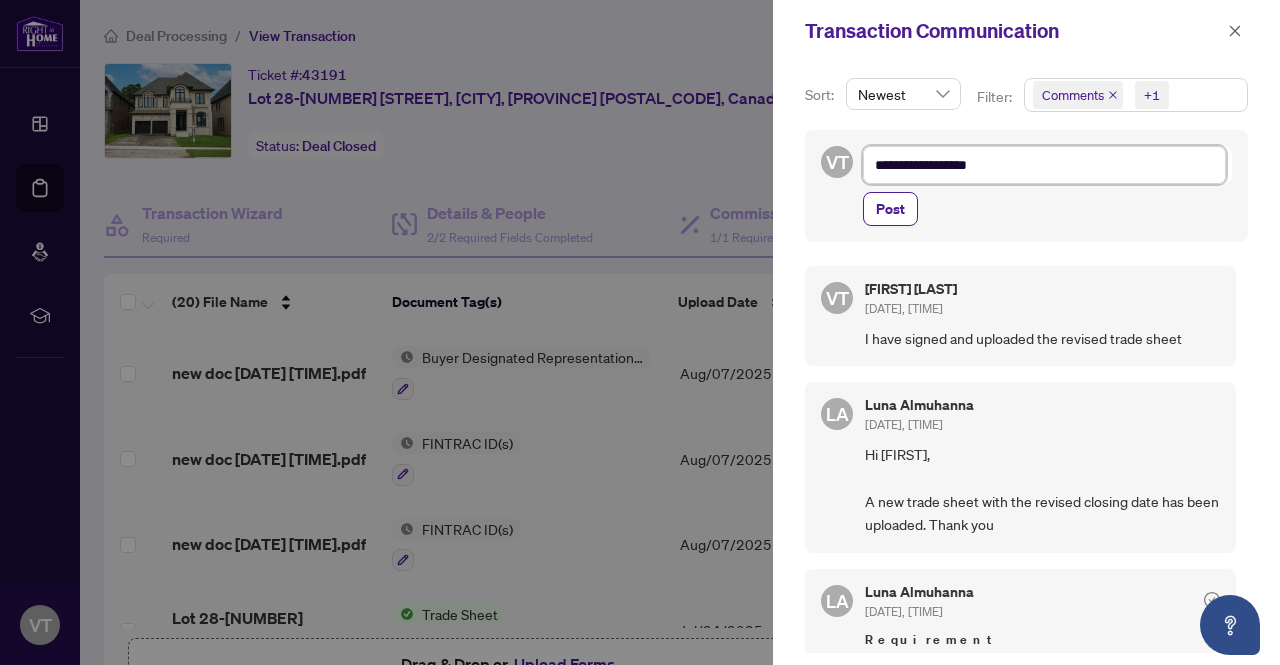 type on "**********" 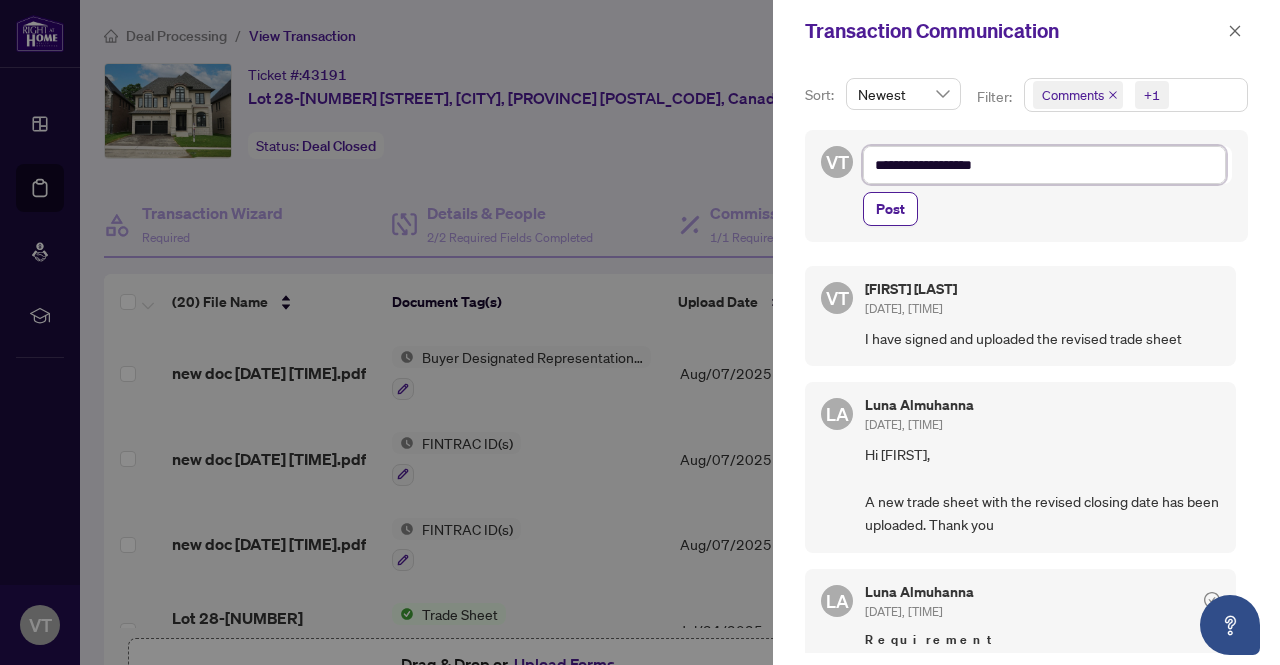 type on "**********" 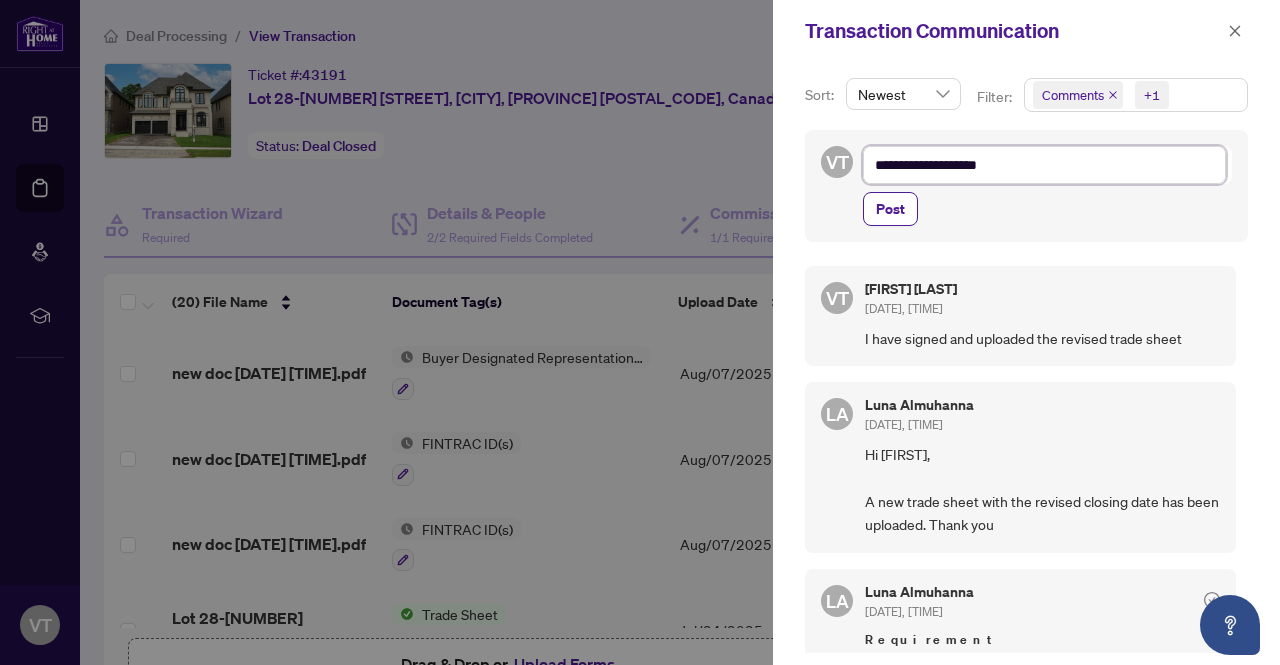 type on "**********" 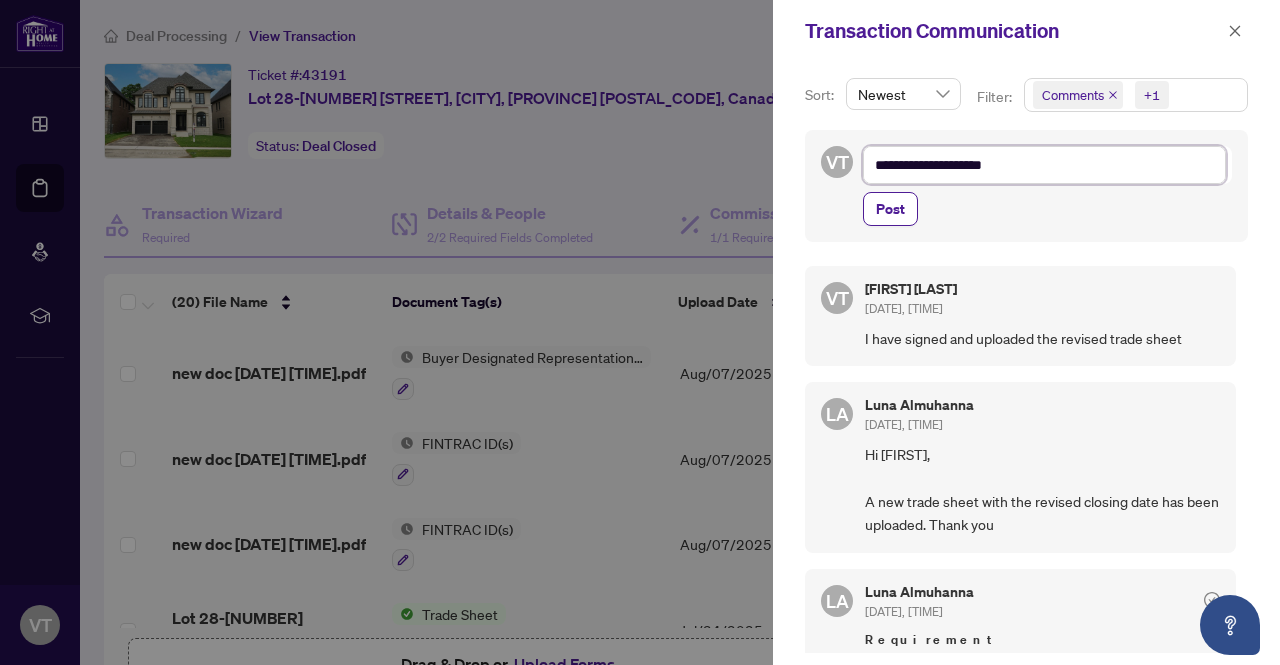 type on "**********" 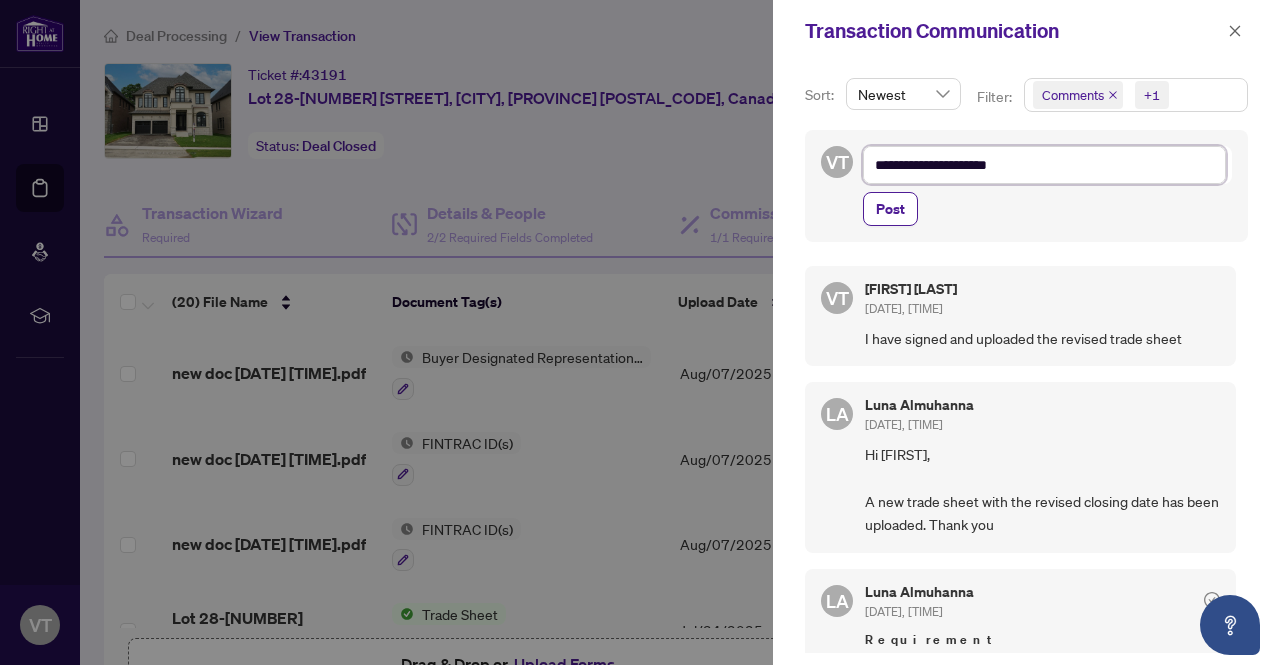 type on "**********" 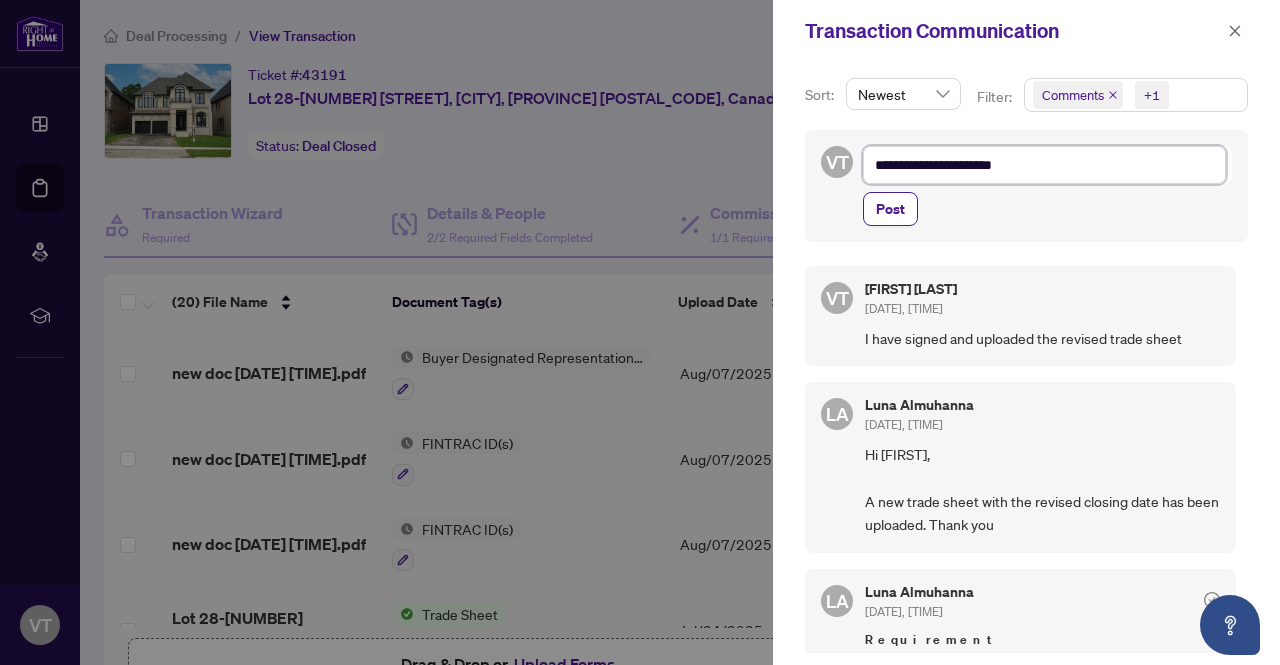 type on "**********" 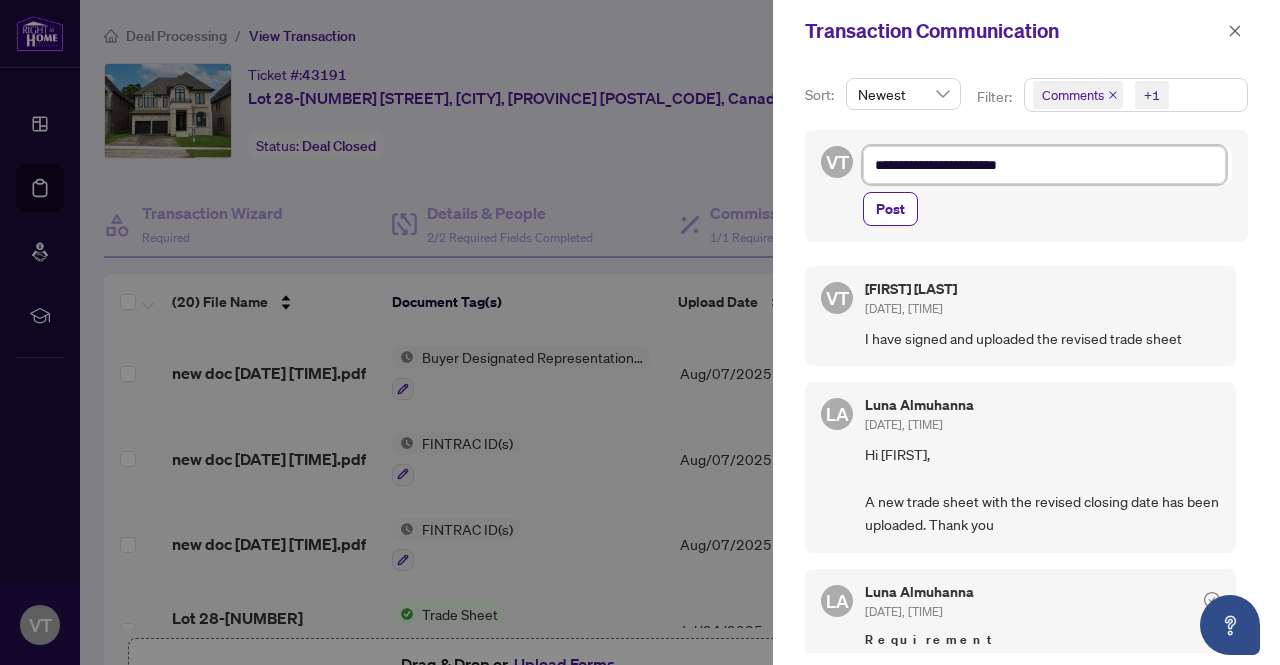 type on "**********" 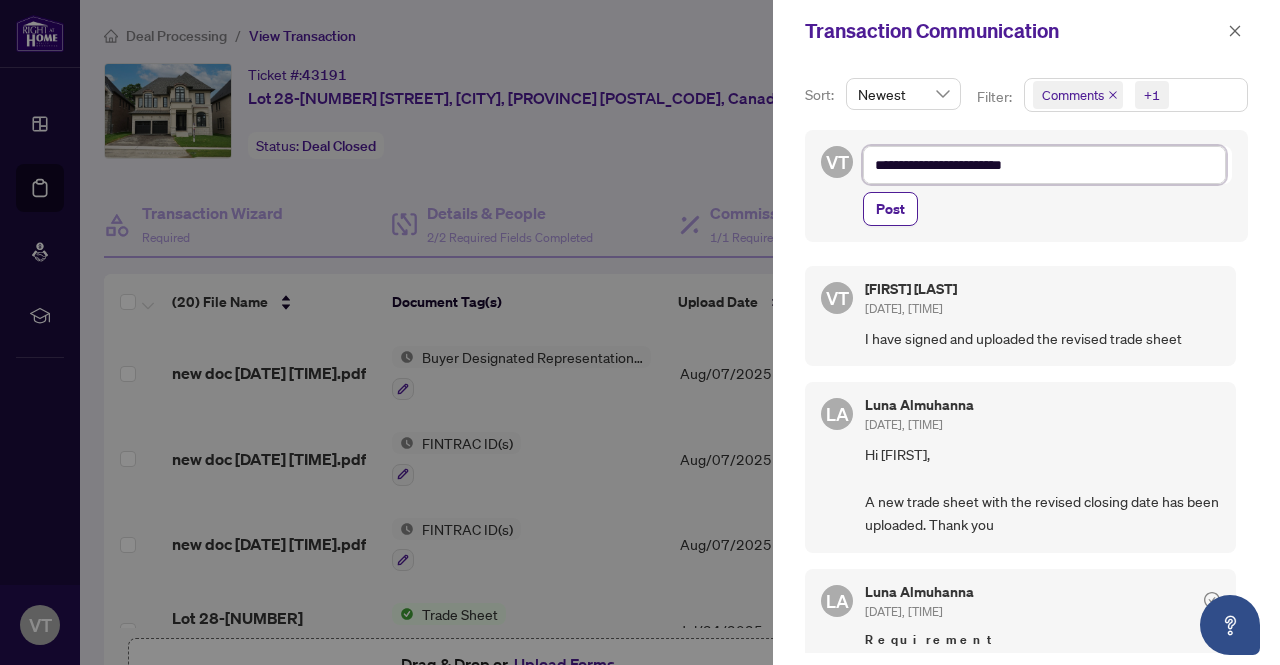 type on "**********" 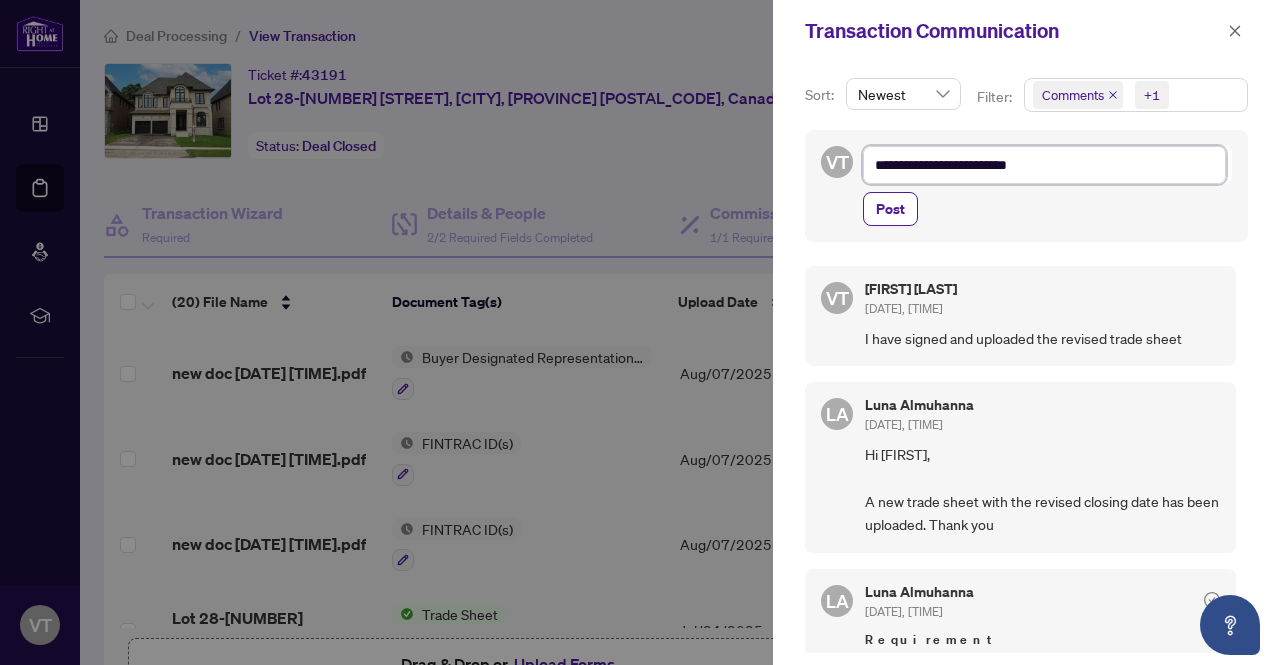 type on "**********" 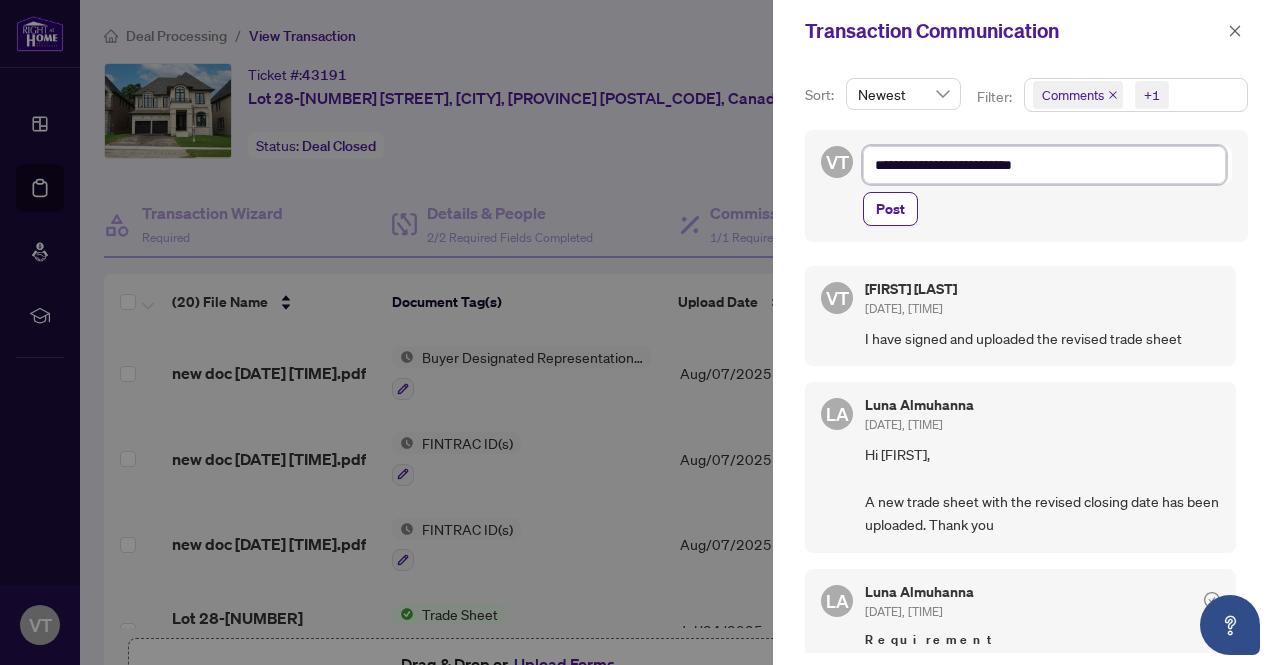 type on "**********" 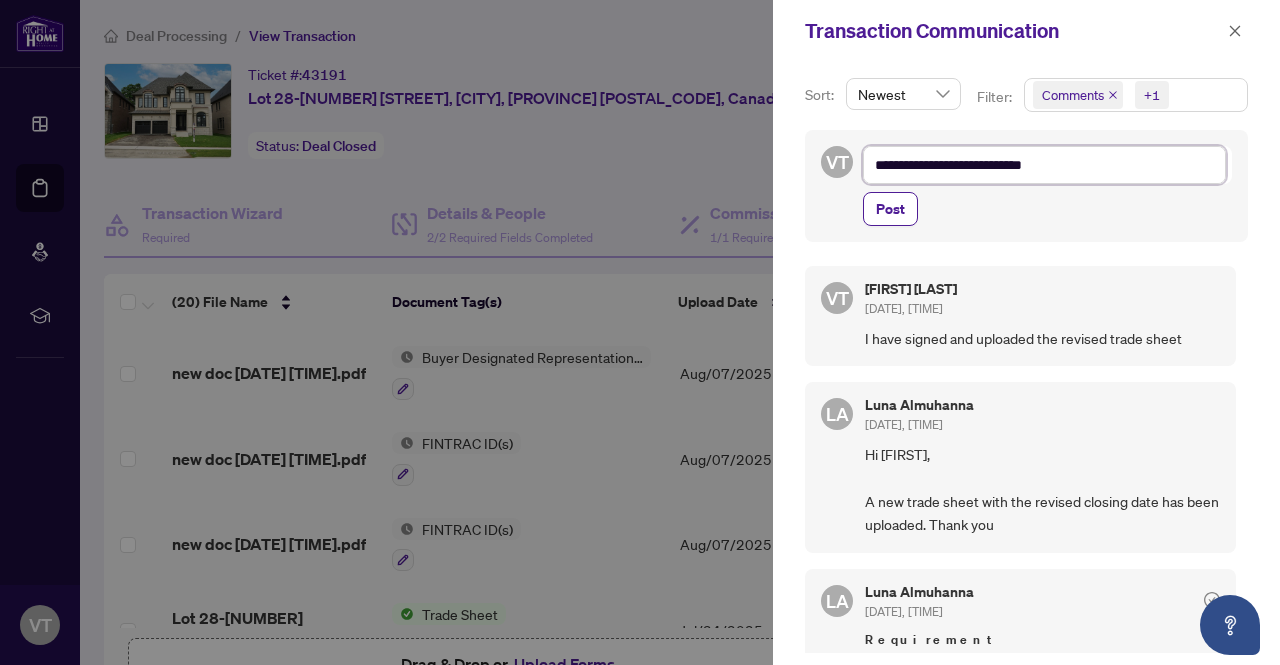 type on "**********" 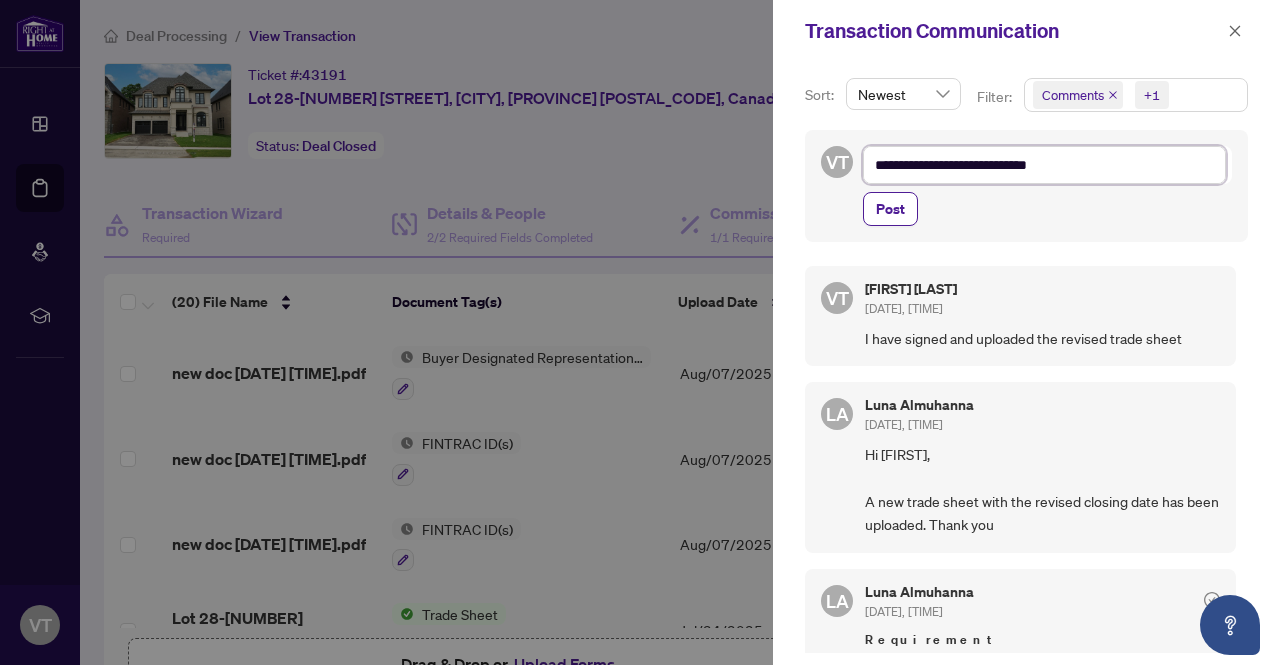 type on "**********" 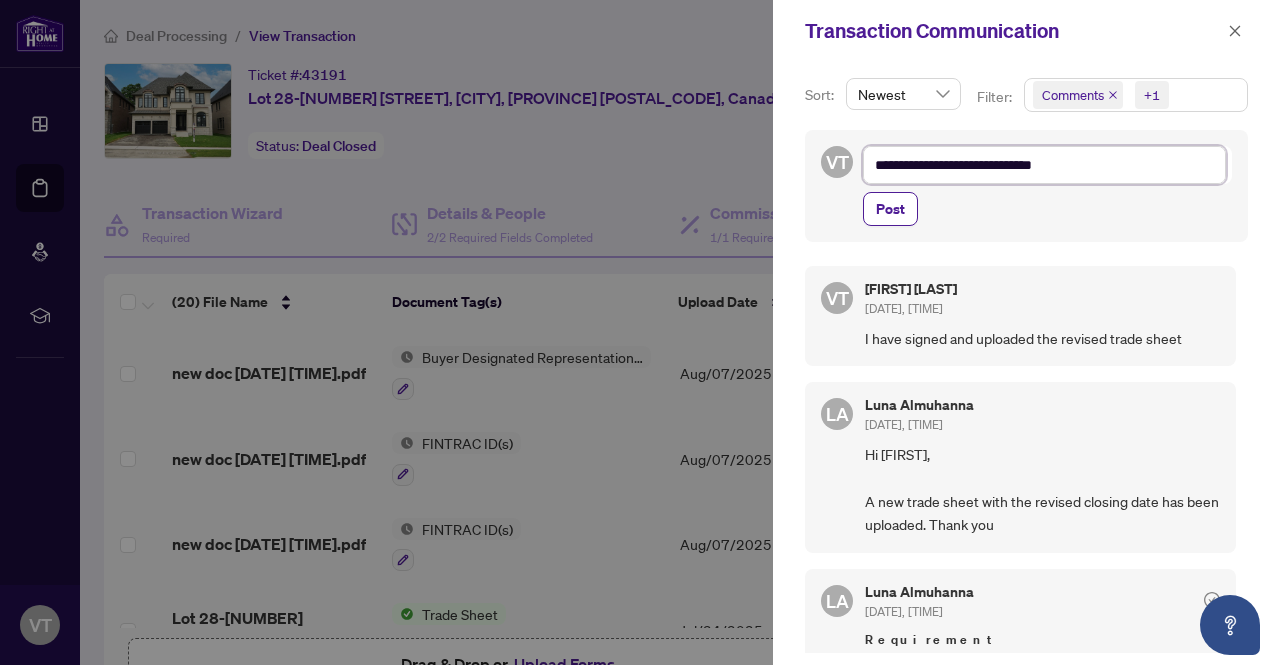 type on "**********" 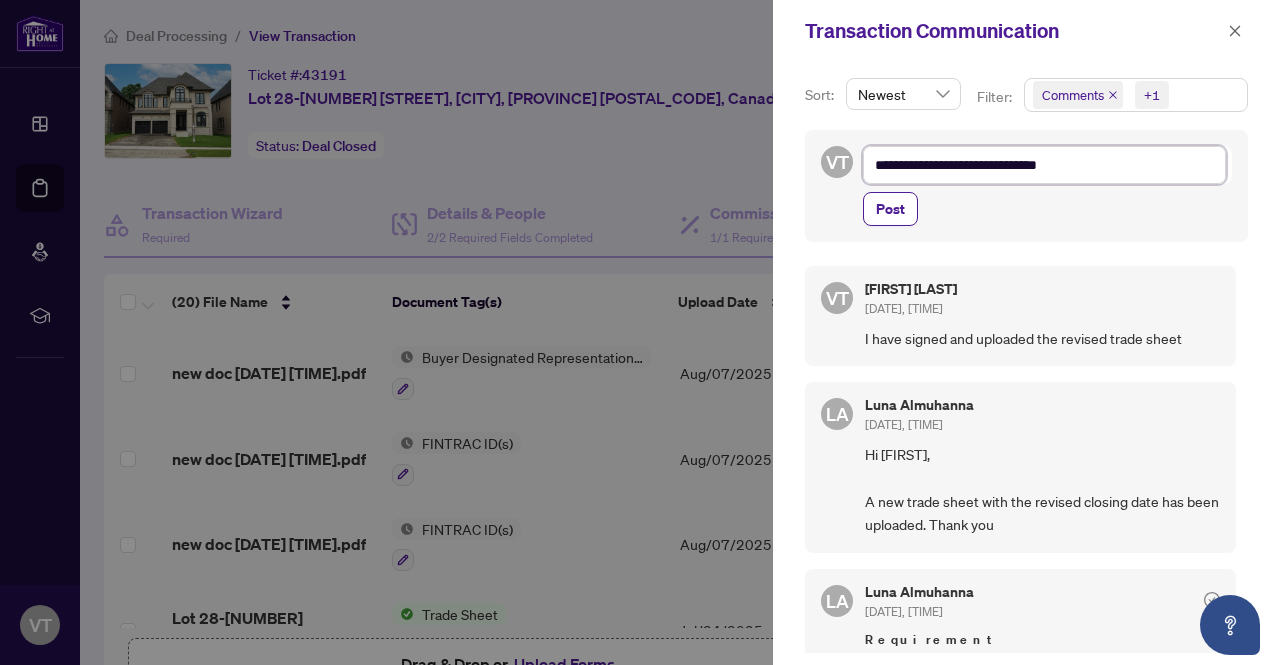 type on "**********" 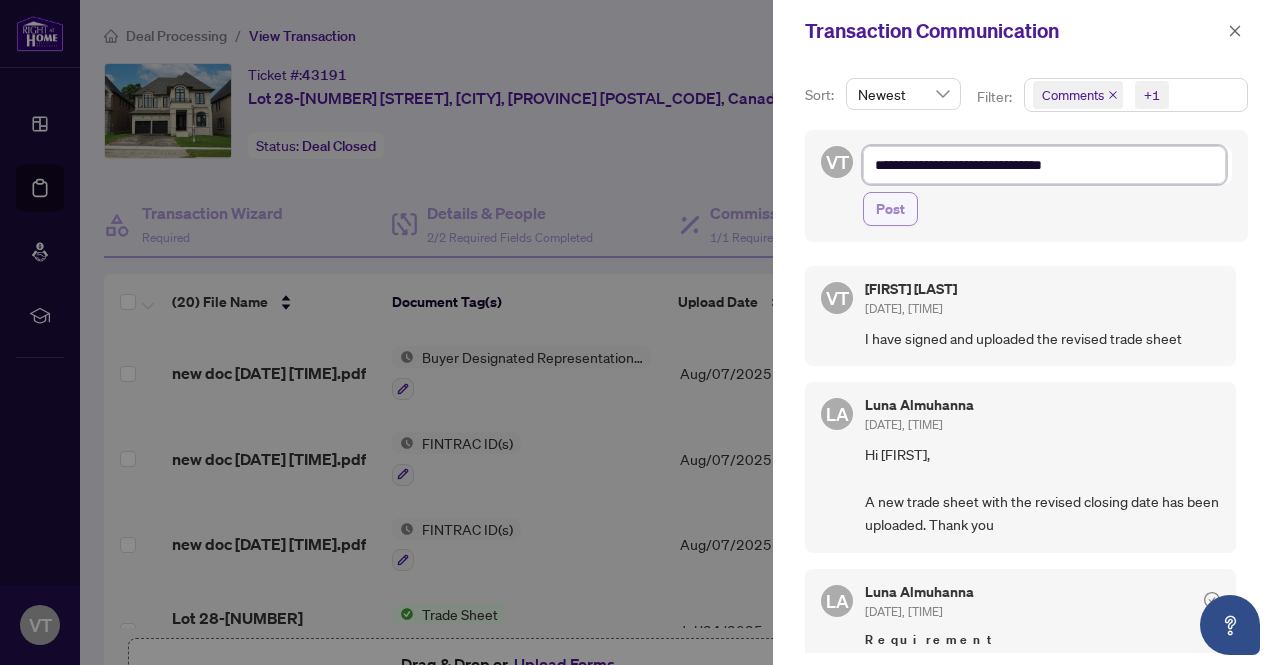 type on "**********" 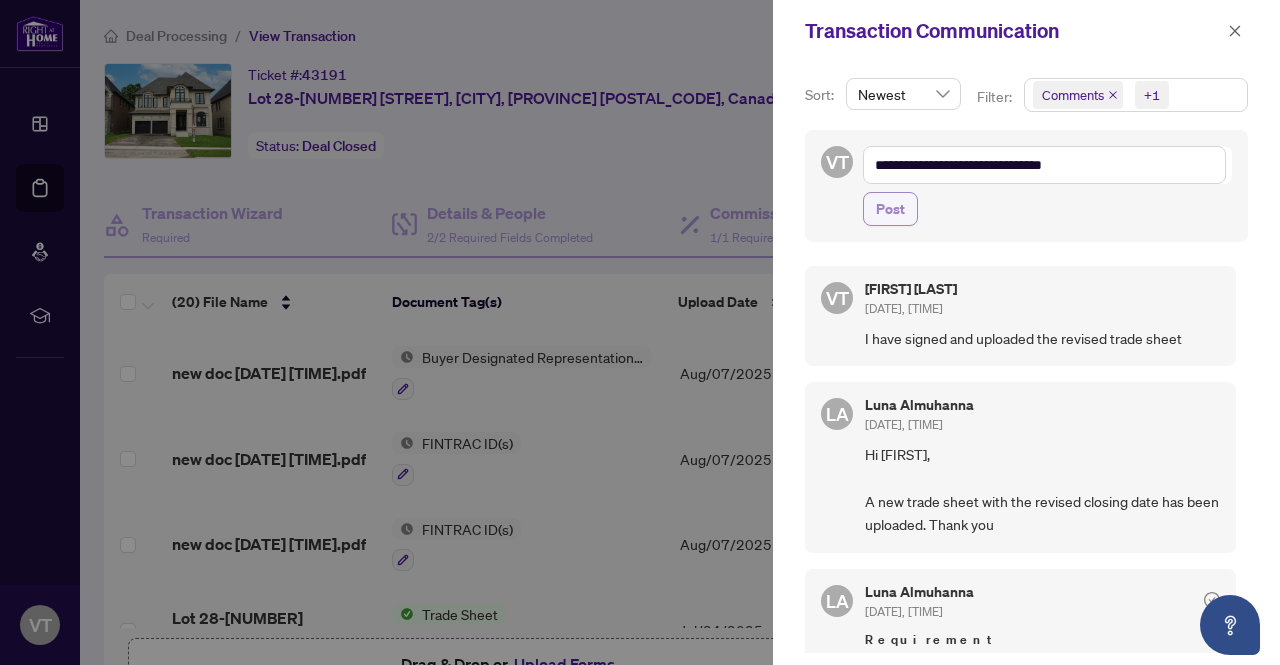 click on "Post" at bounding box center (890, 209) 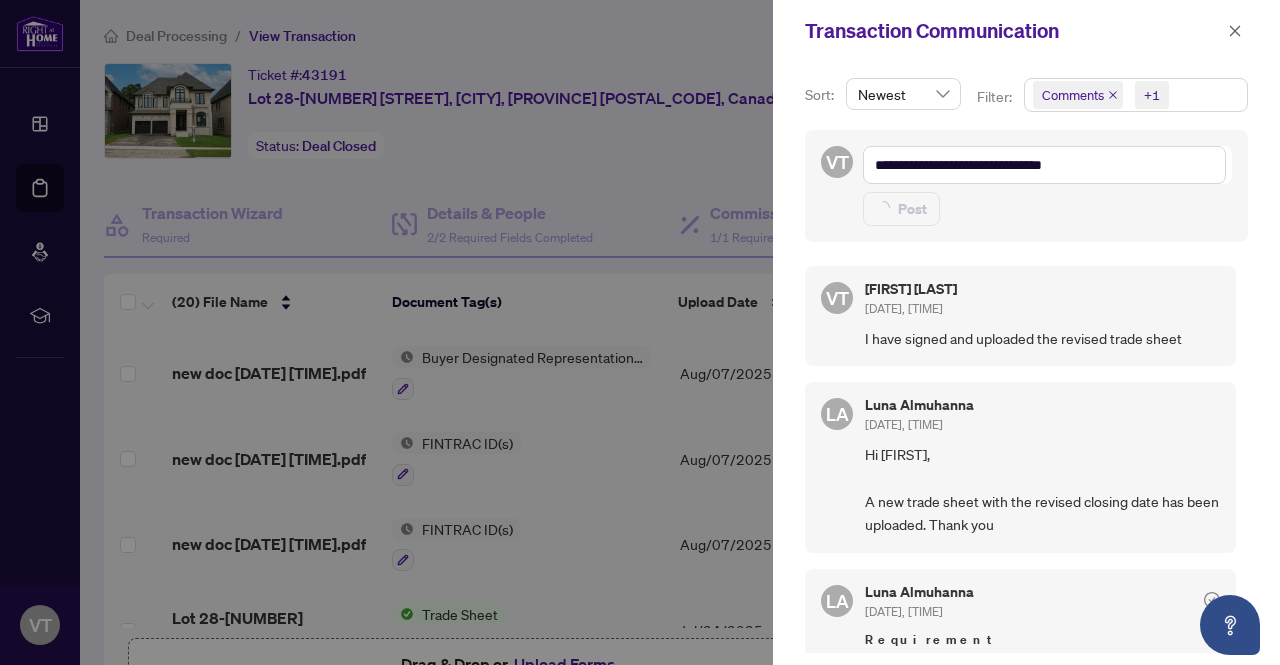type 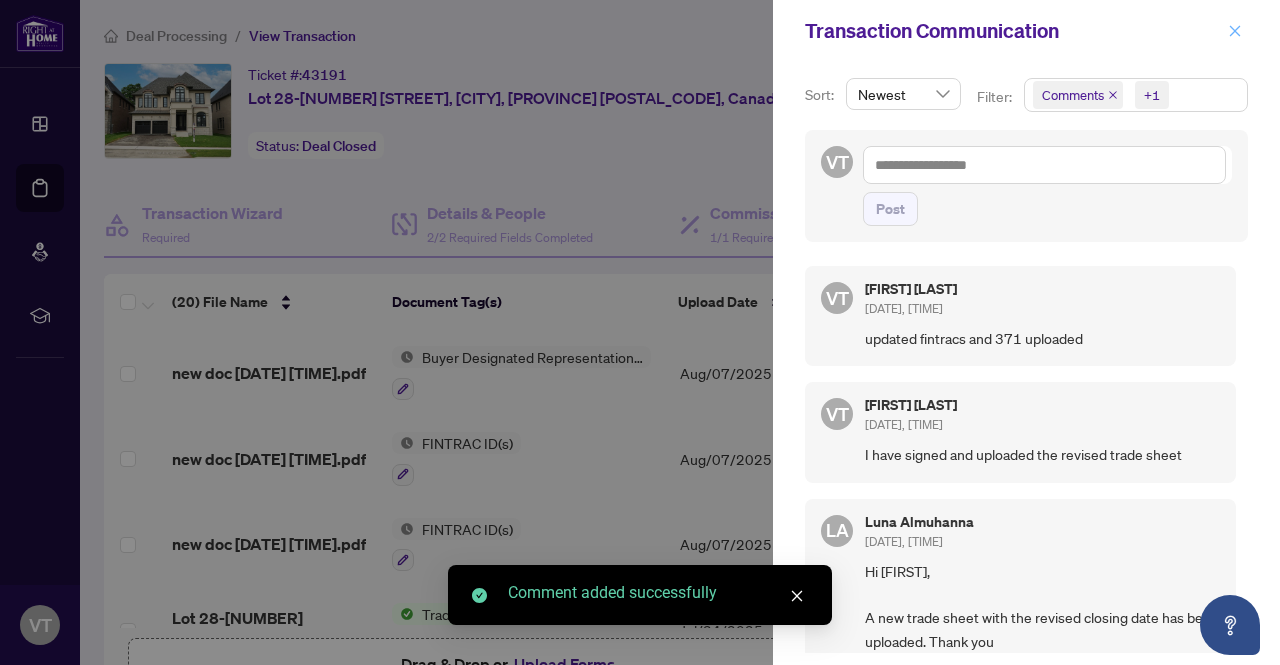 click at bounding box center [1235, 31] 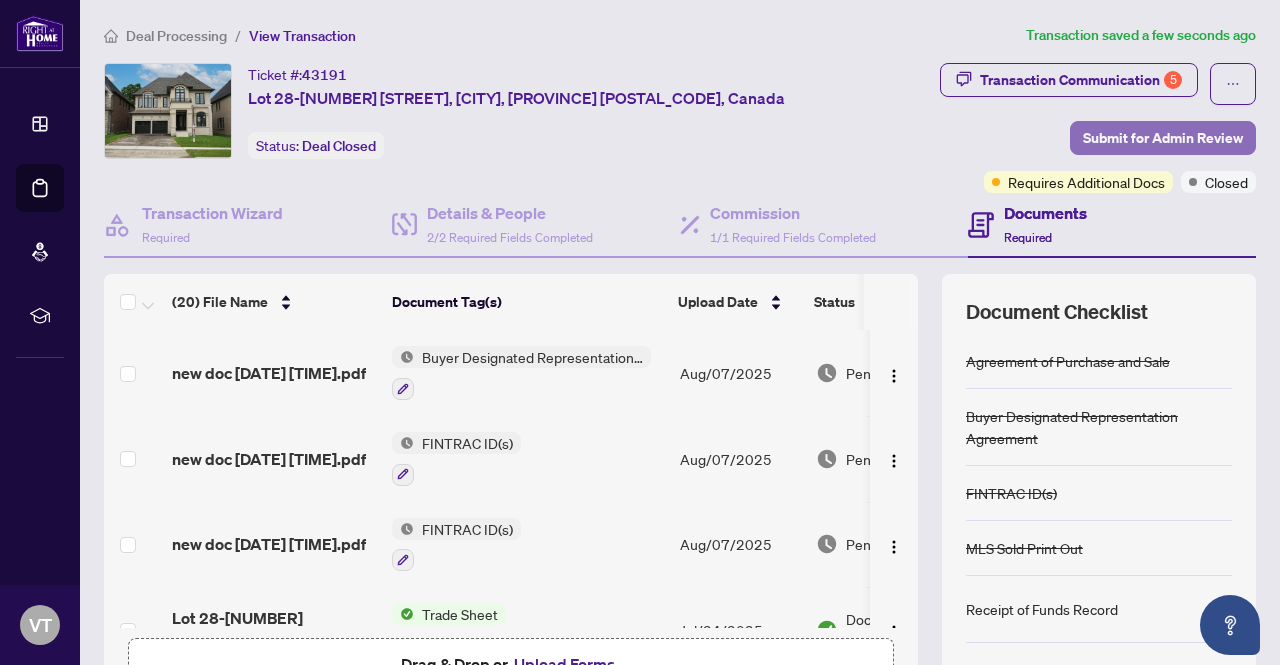 click on "Submit for Admin Review" at bounding box center (1163, 138) 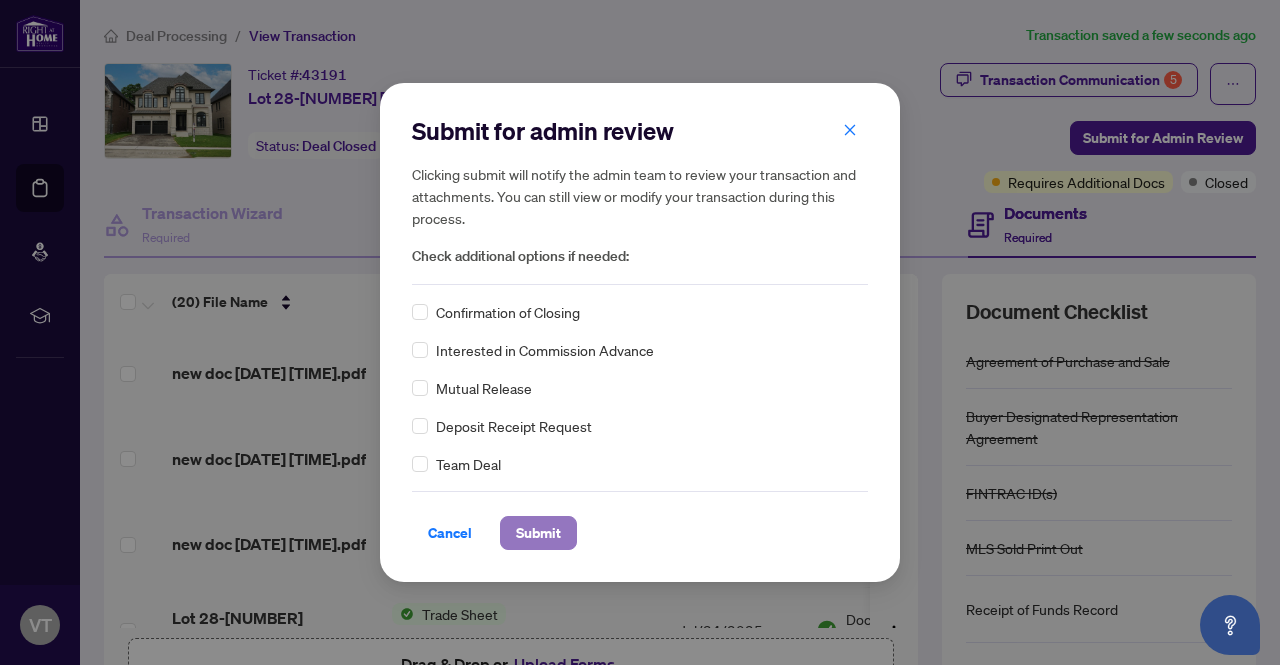 click on "Submit" at bounding box center [538, 533] 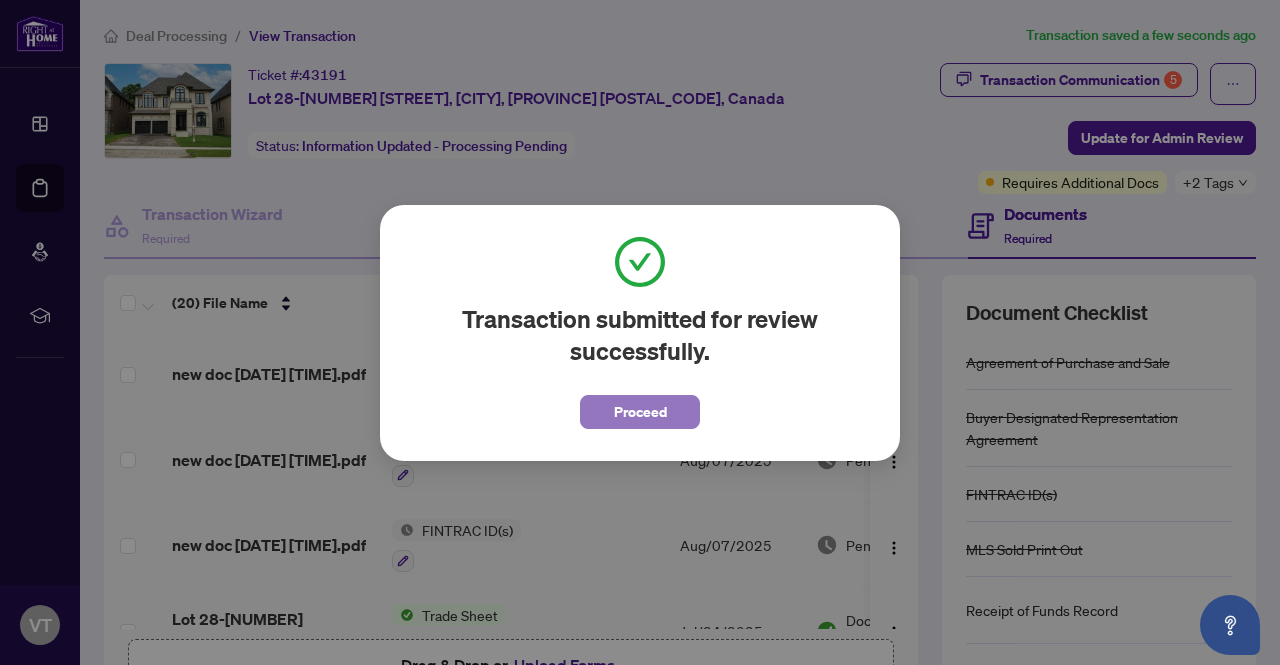 click on "Proceed" at bounding box center (640, 412) 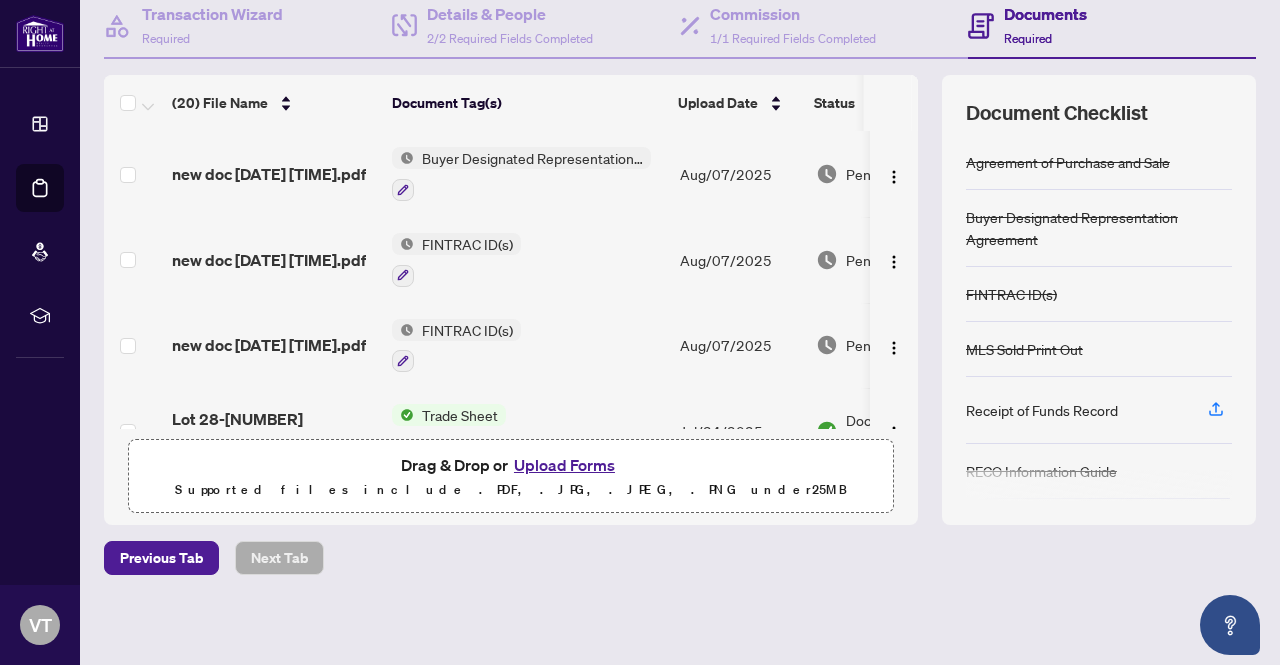 scroll, scrollTop: 0, scrollLeft: 0, axis: both 